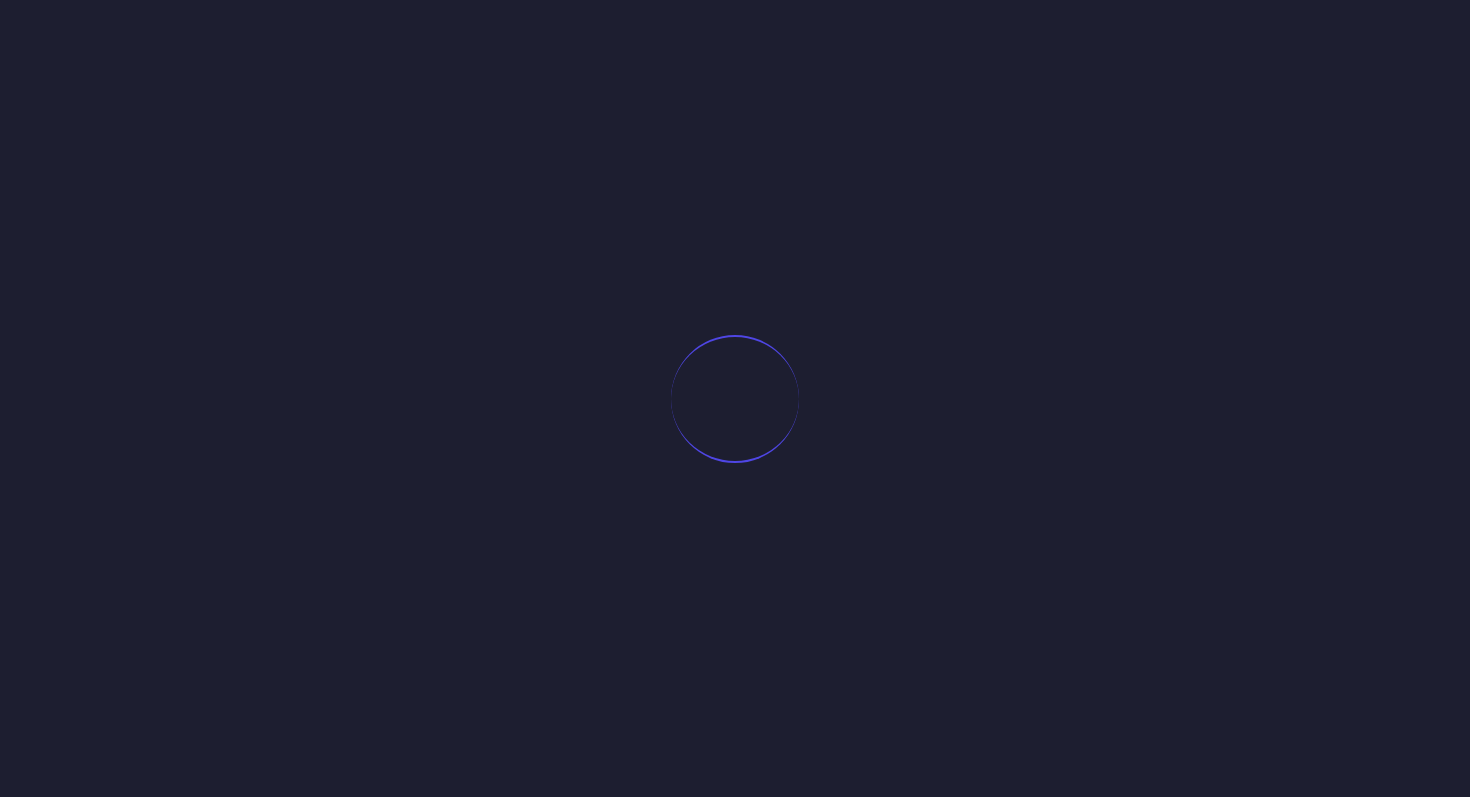 scroll, scrollTop: 0, scrollLeft: 0, axis: both 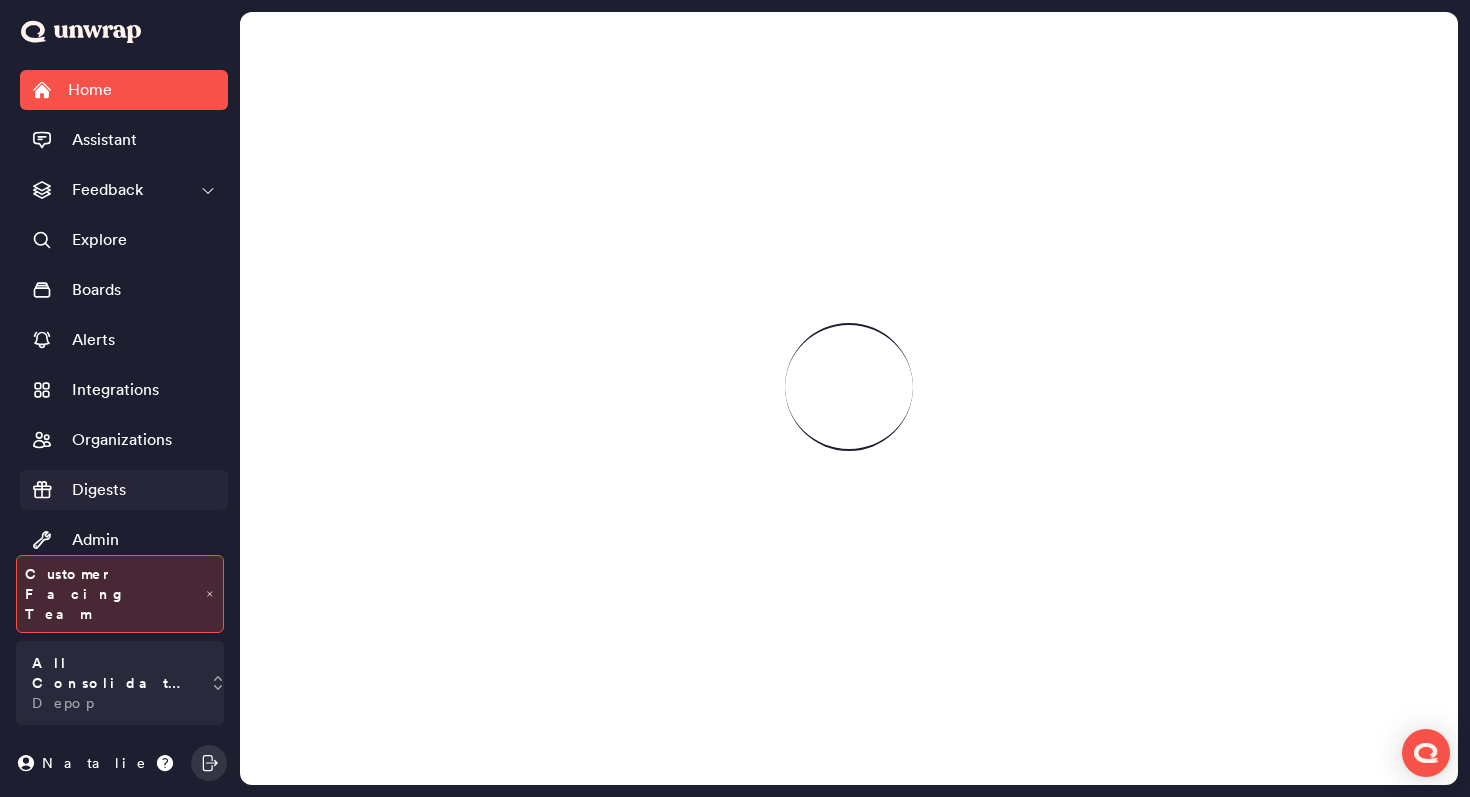 click on "Digests" at bounding box center [99, 490] 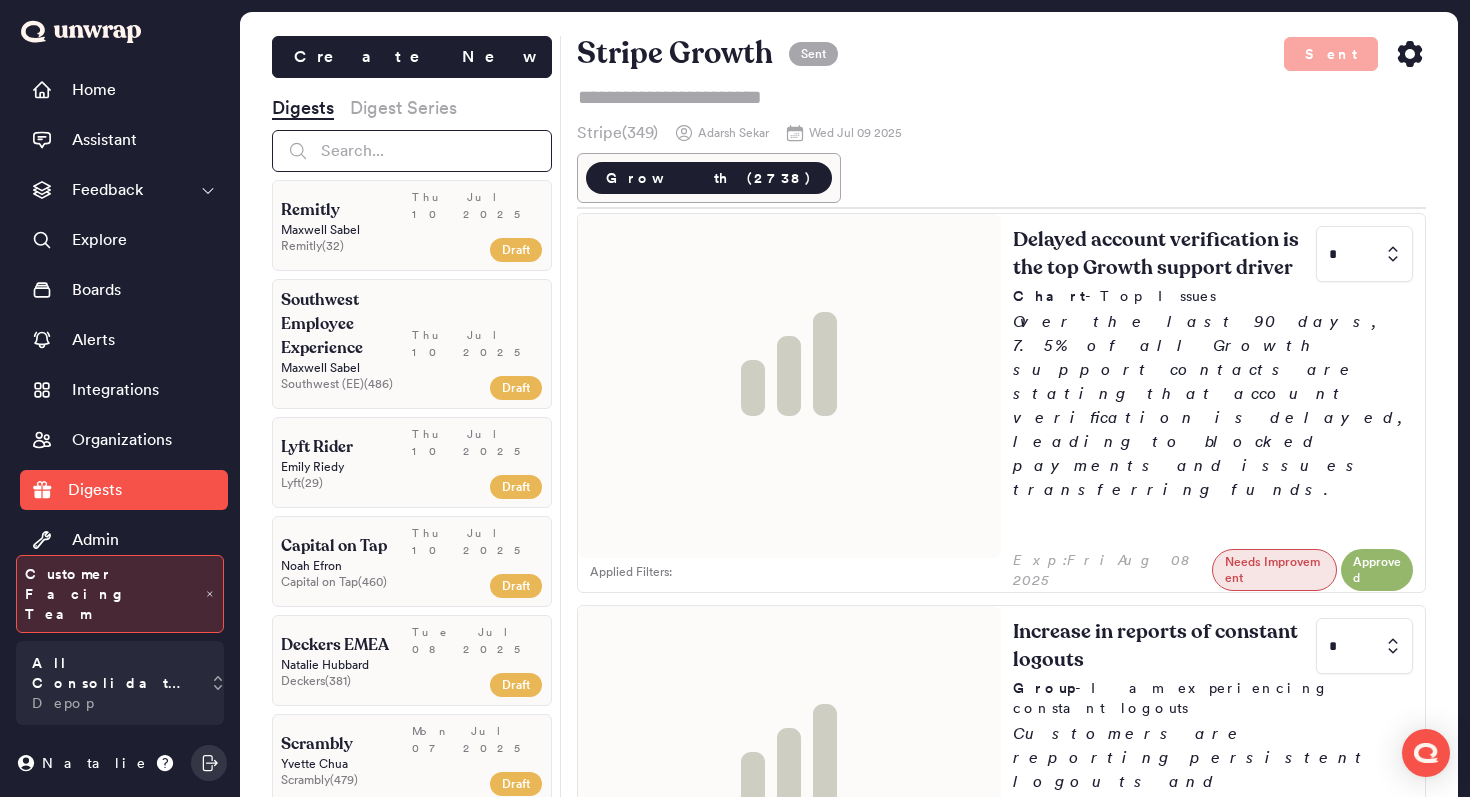 click at bounding box center [412, 151] 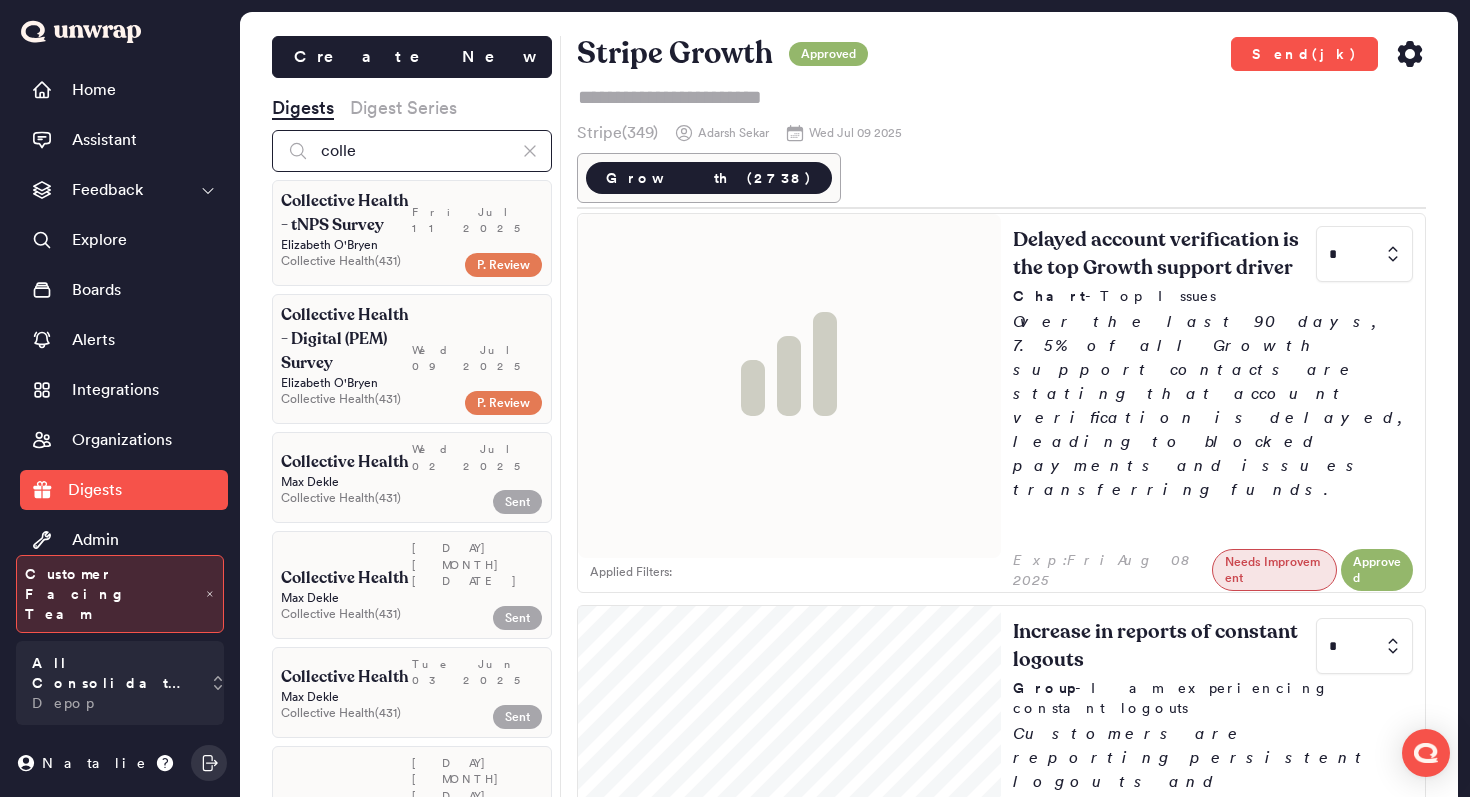 type on "colle" 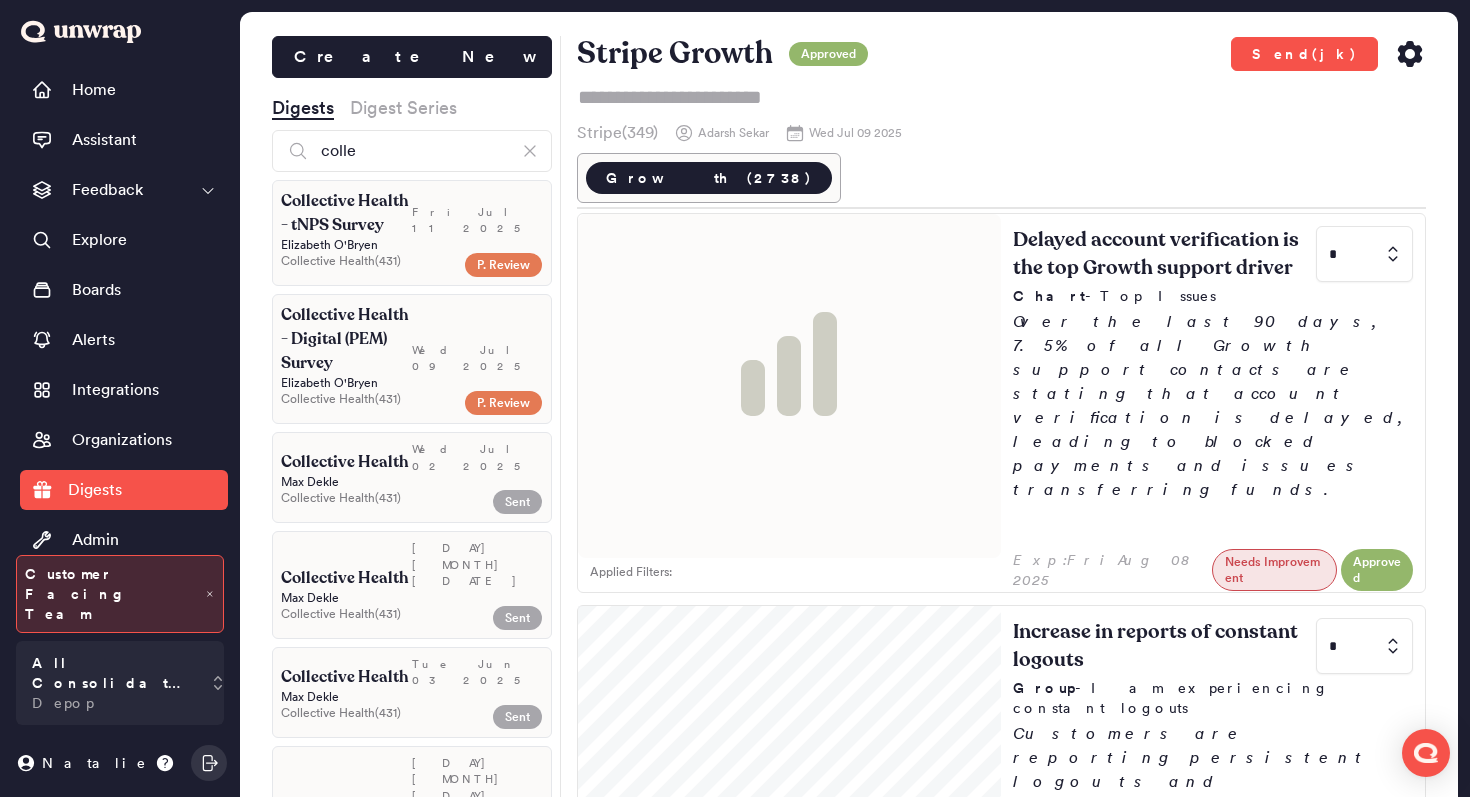 click on "Collective Health - Digital (PEM) Survey" at bounding box center (346, 339) 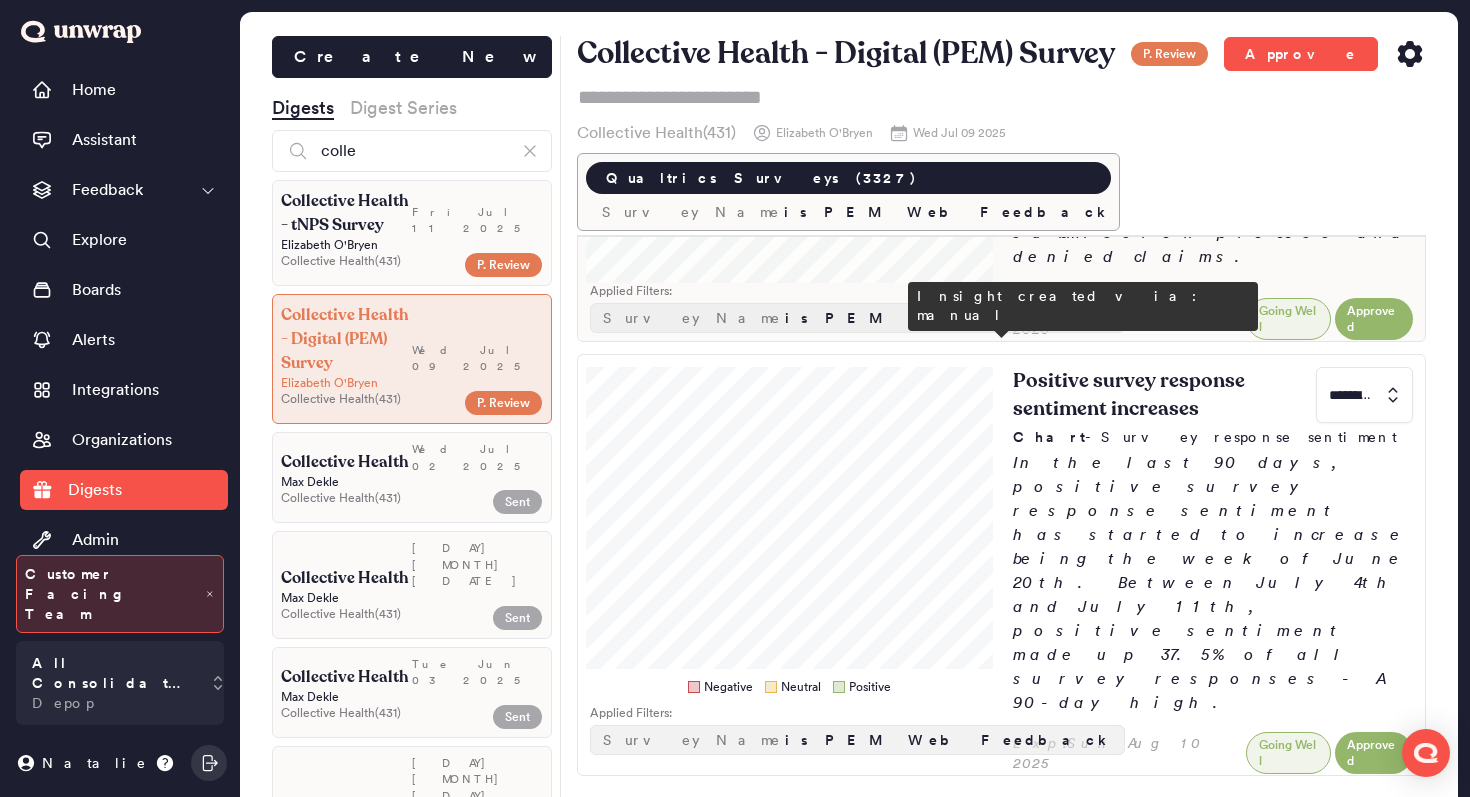 scroll, scrollTop: 296, scrollLeft: 0, axis: vertical 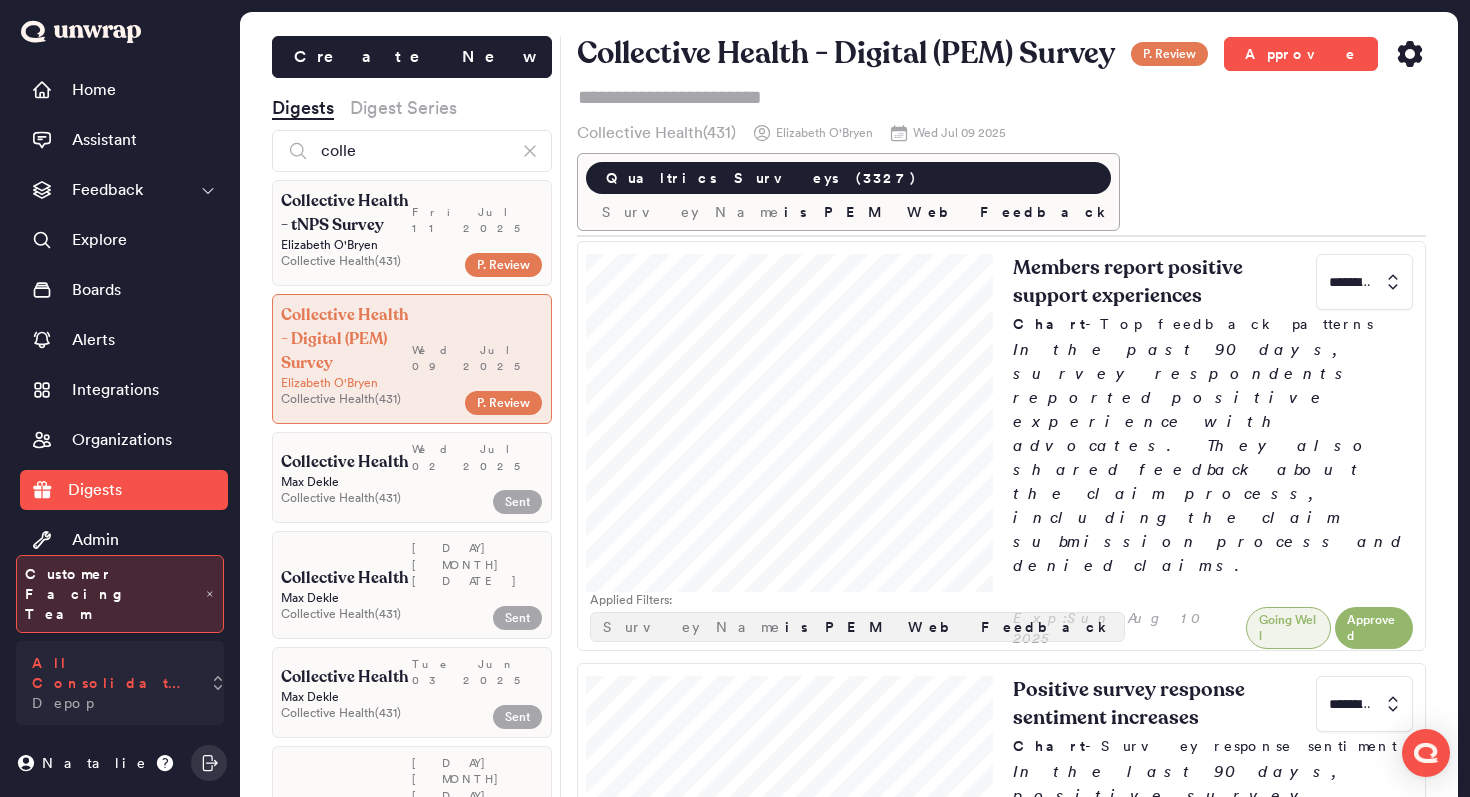 click on "All Consolidated Feedback" at bounding box center (112, 673) 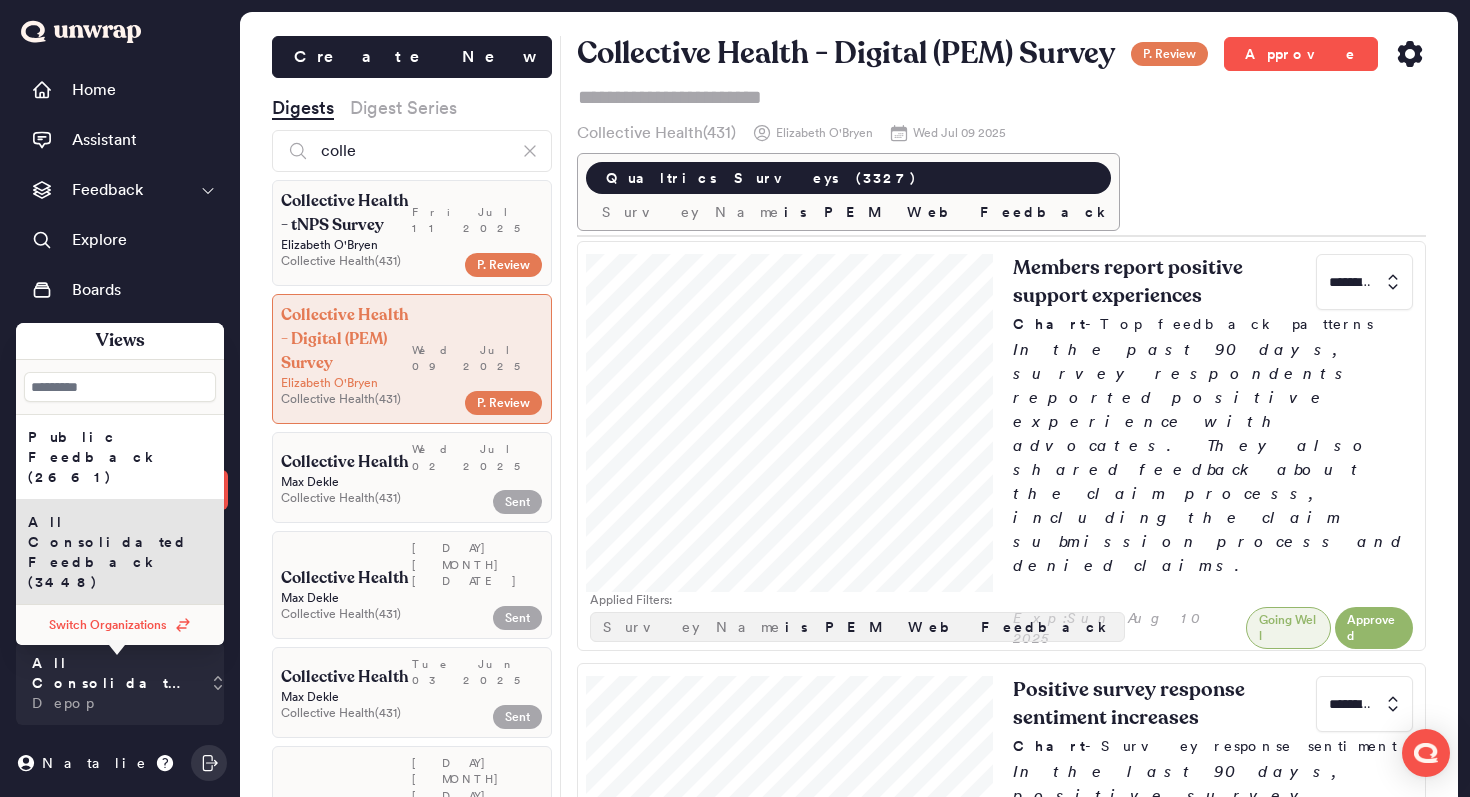 click on "Switch Organizations" at bounding box center (108, 625) 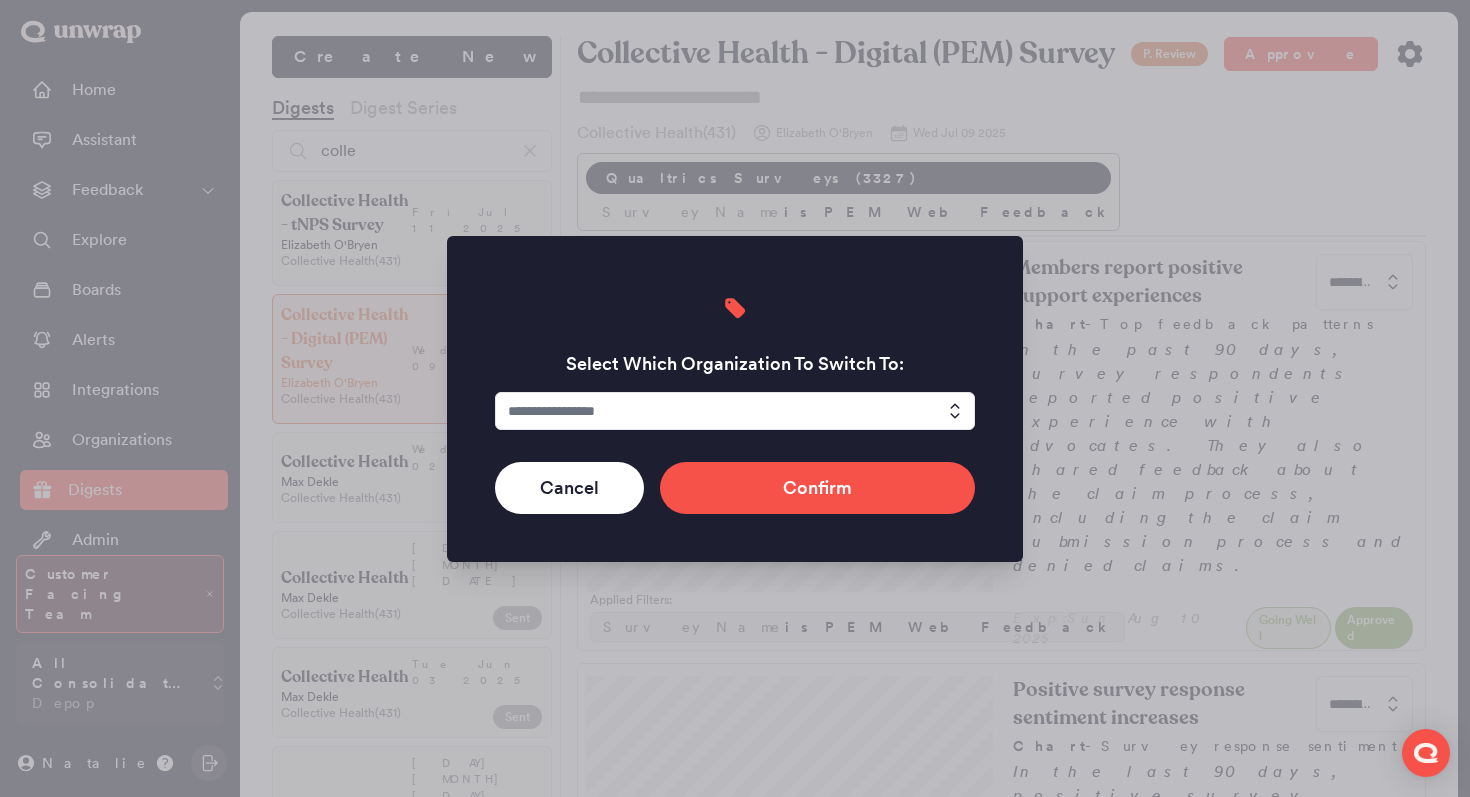 click at bounding box center (735, 411) 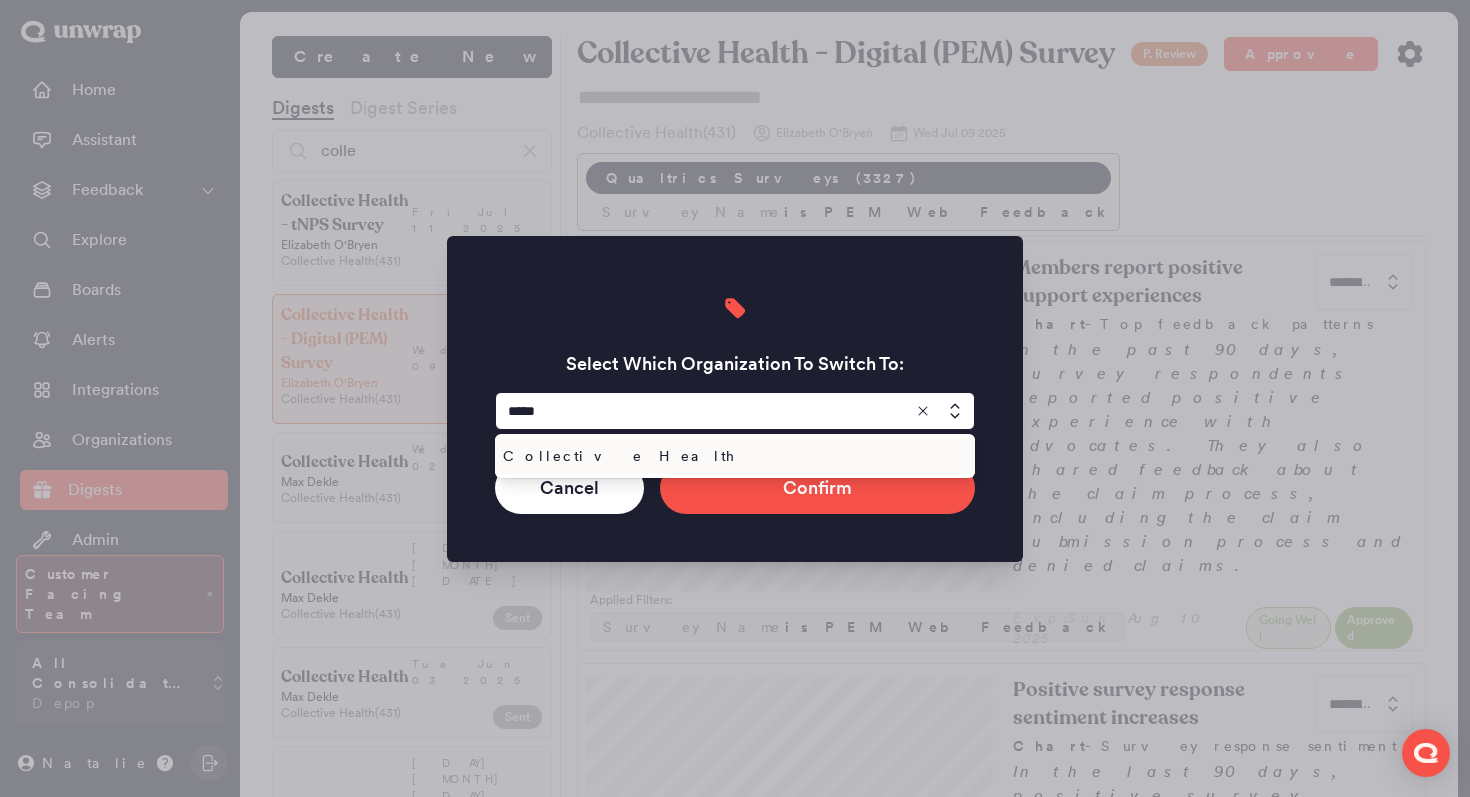 type on "*****" 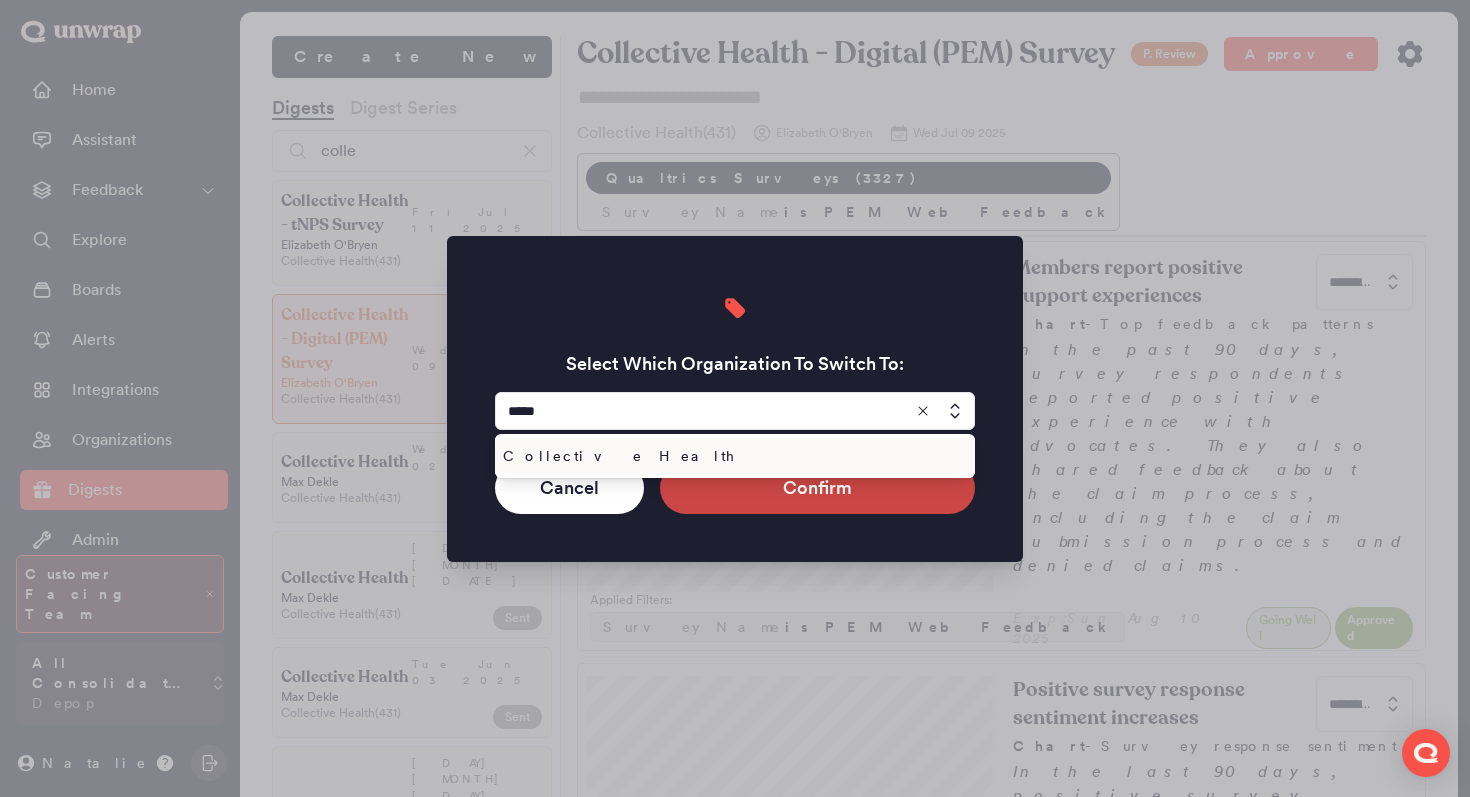 drag, startPoint x: 589, startPoint y: 443, endPoint x: 725, endPoint y: 510, distance: 151.60805 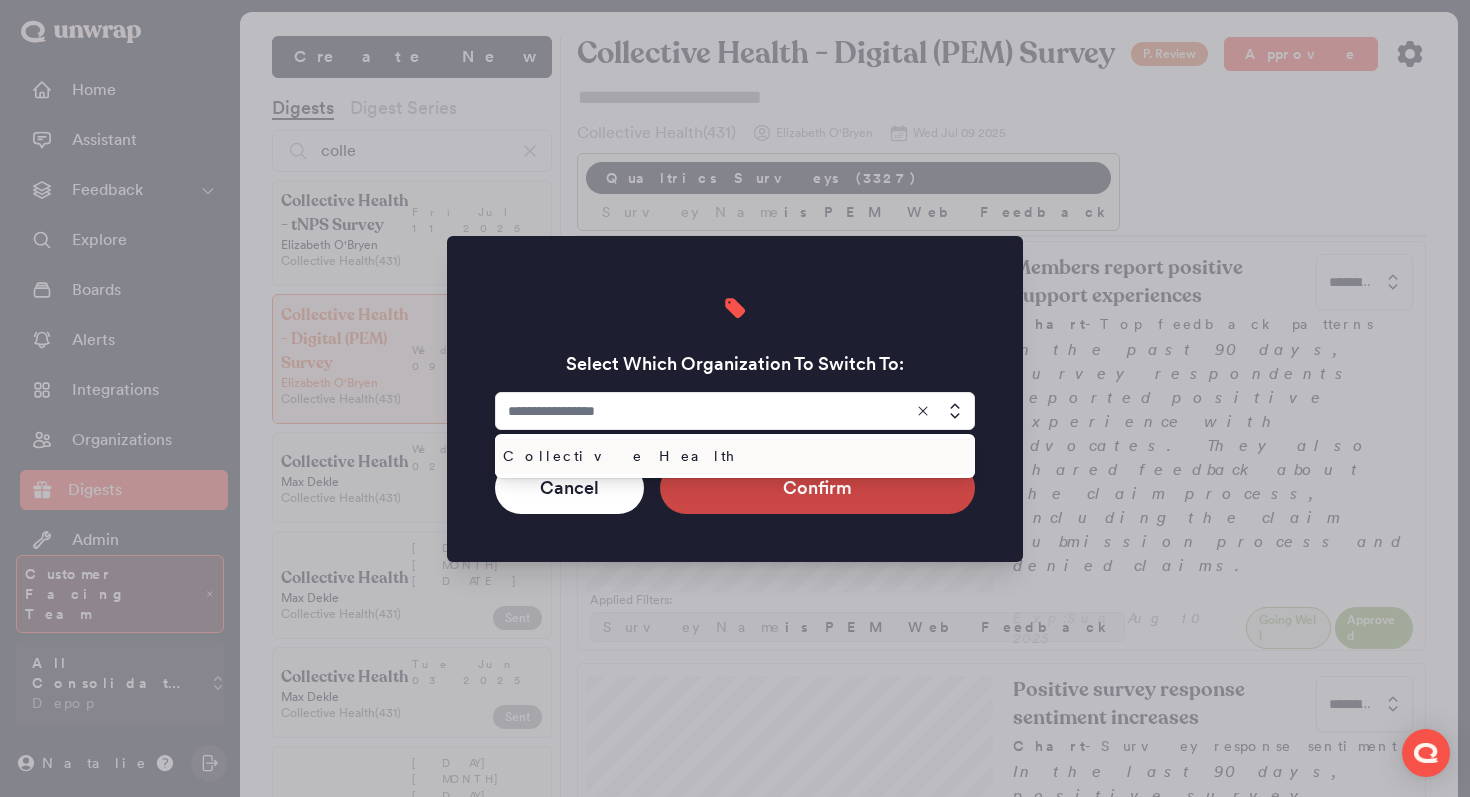 type on "**********" 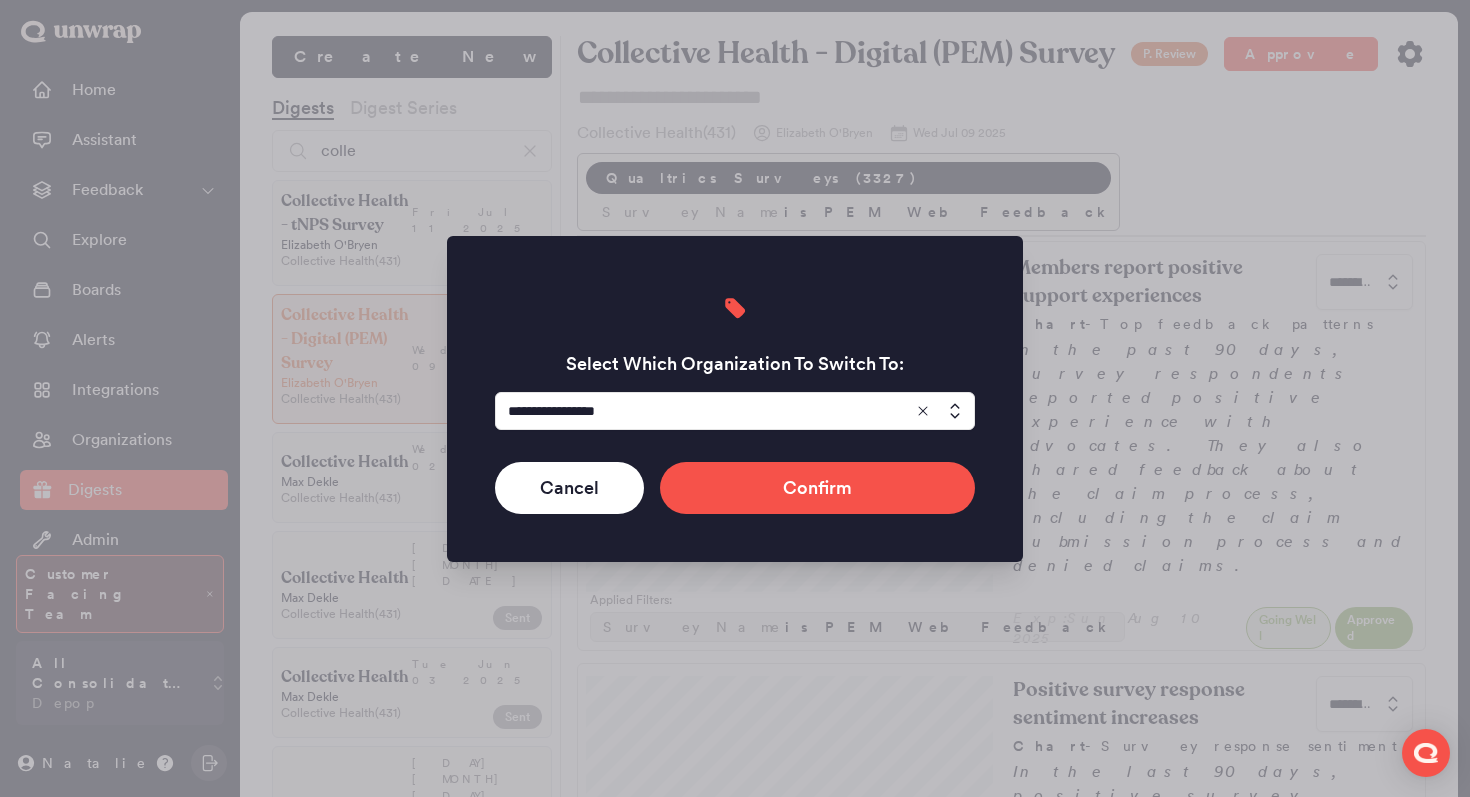 click on "**********" at bounding box center (735, 399) 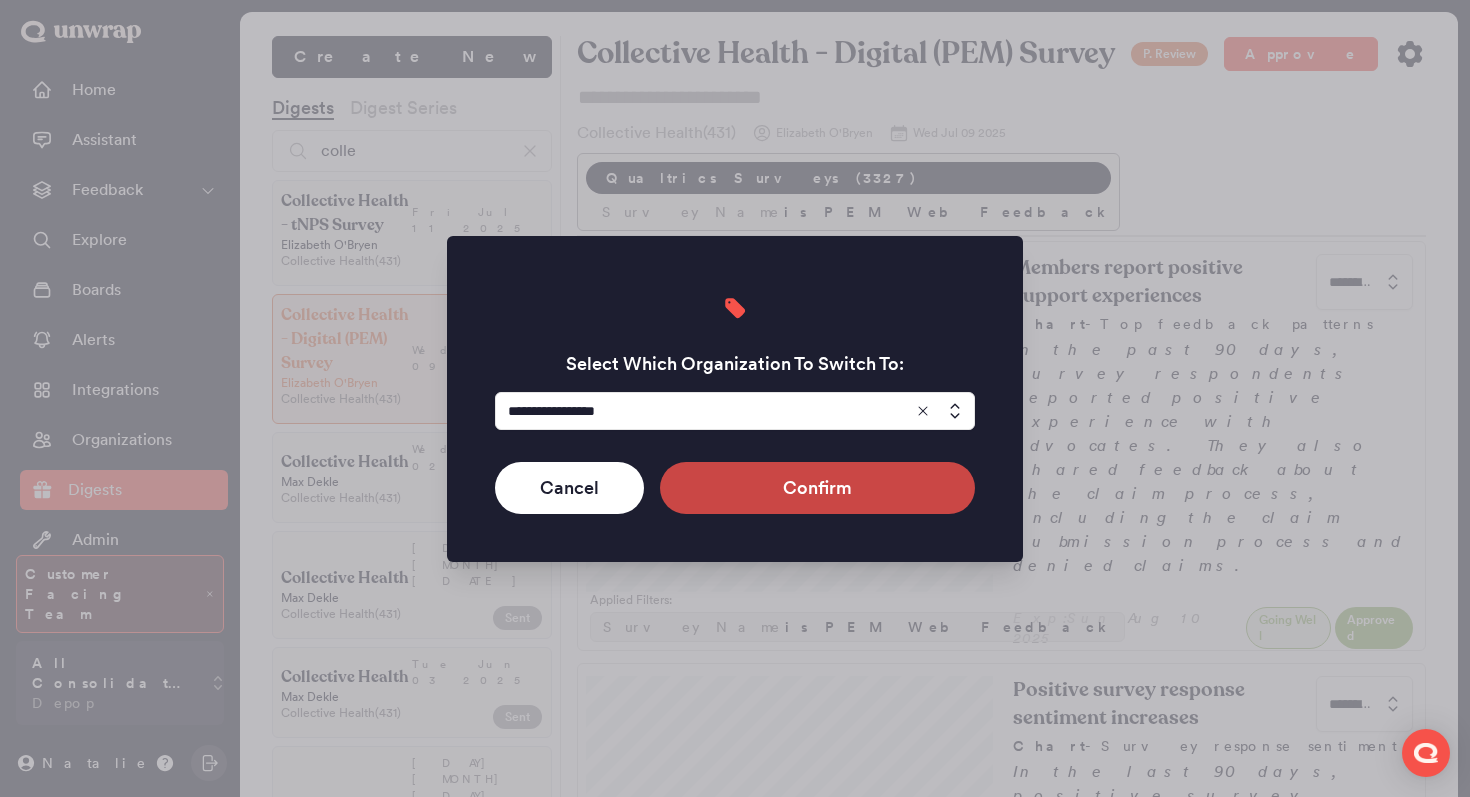 click on "Confirm" at bounding box center (817, 488) 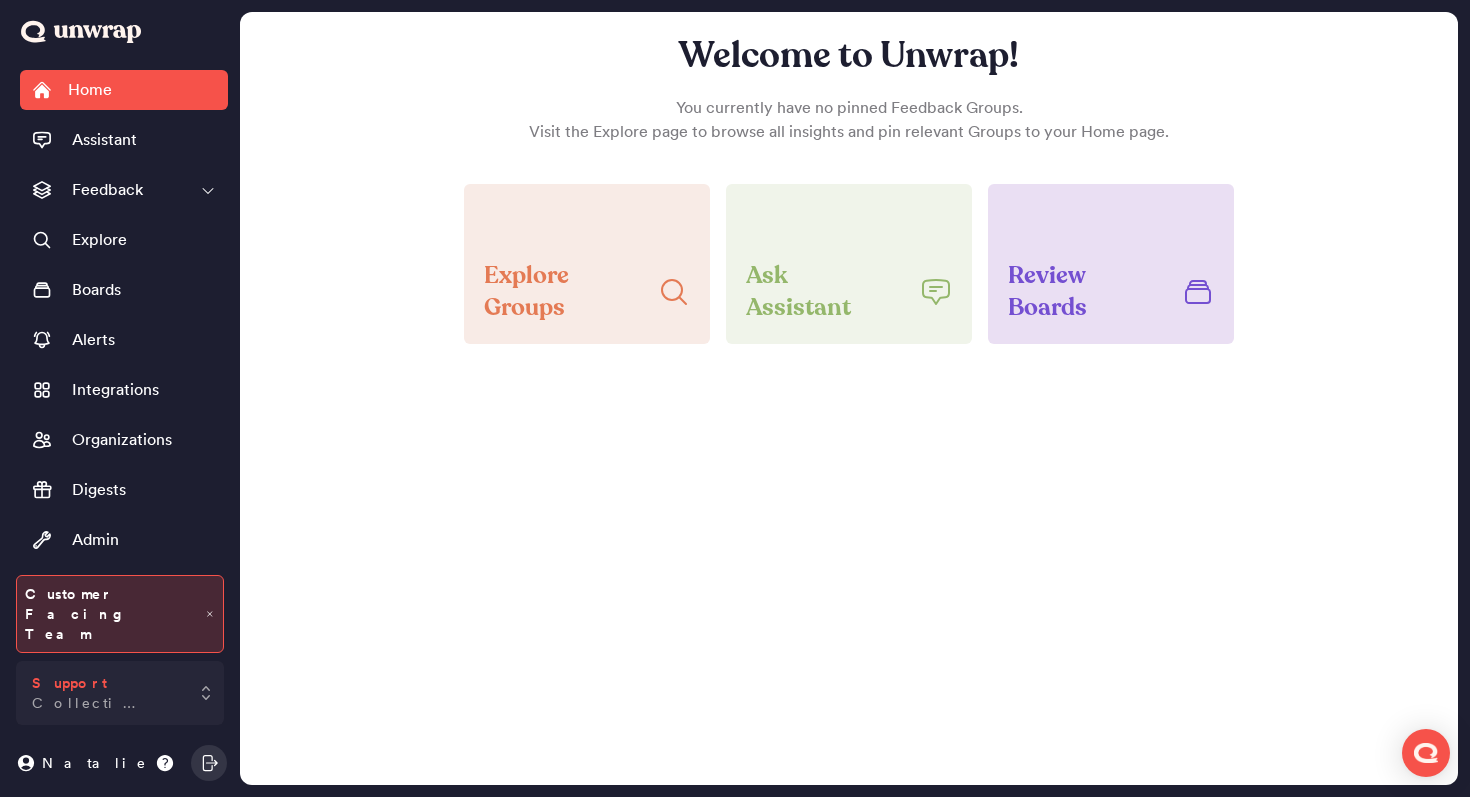 click on "Collective Health" at bounding box center (106, 703) 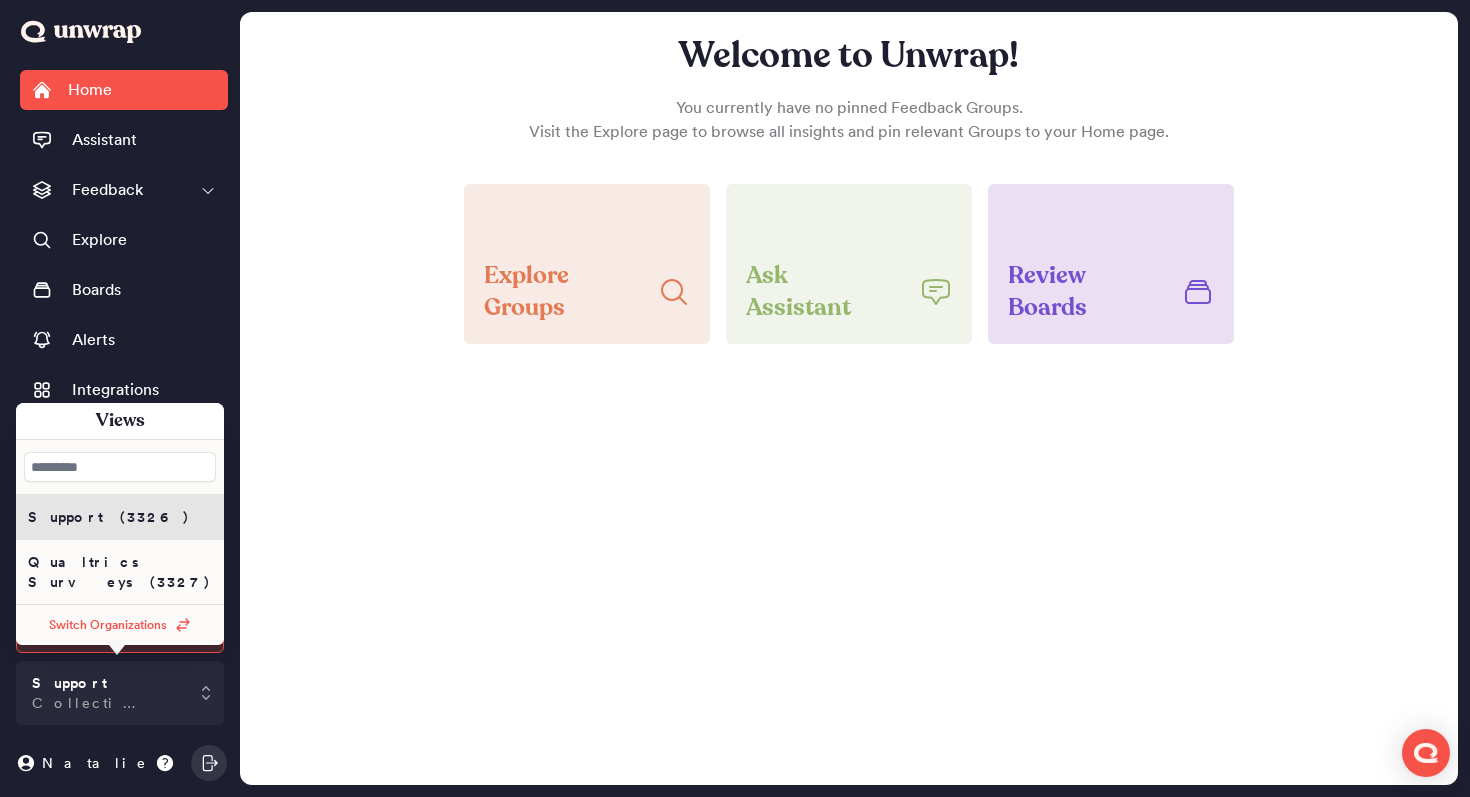 click on "Qualtrics Surveys (3327)" at bounding box center (120, 572) 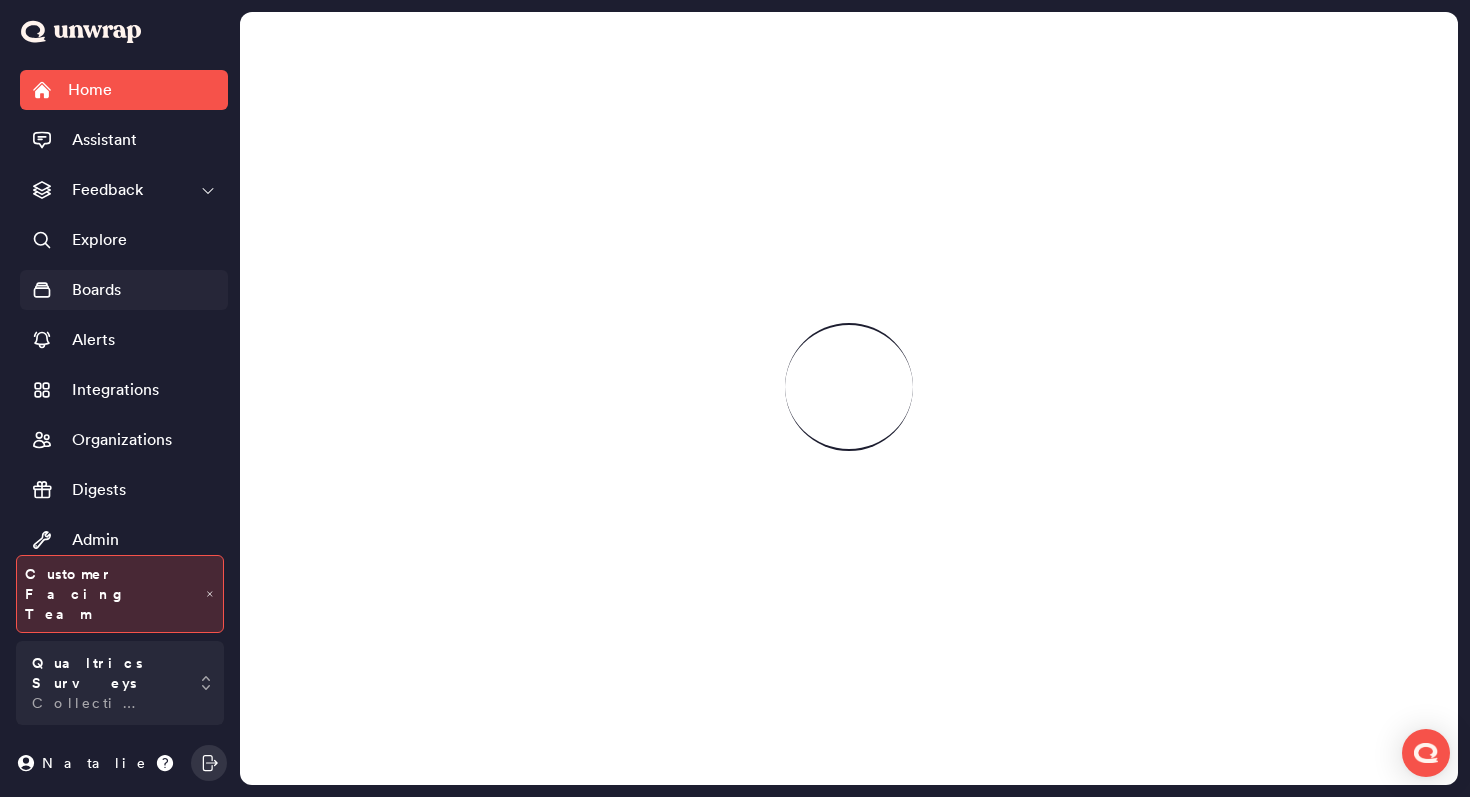 click on "Boards" at bounding box center (124, 290) 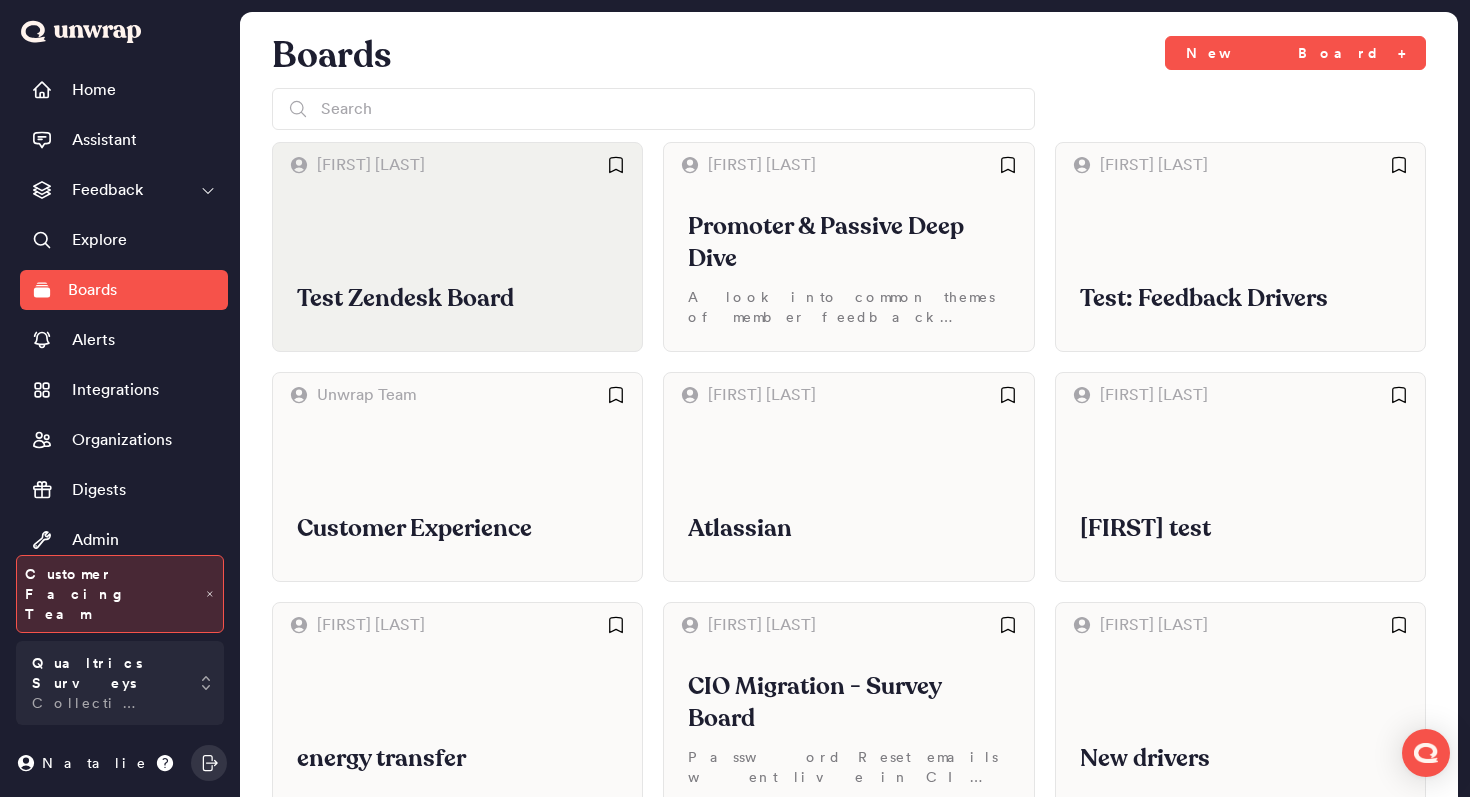 click on "Test Zendesk Board" at bounding box center [457, 269] 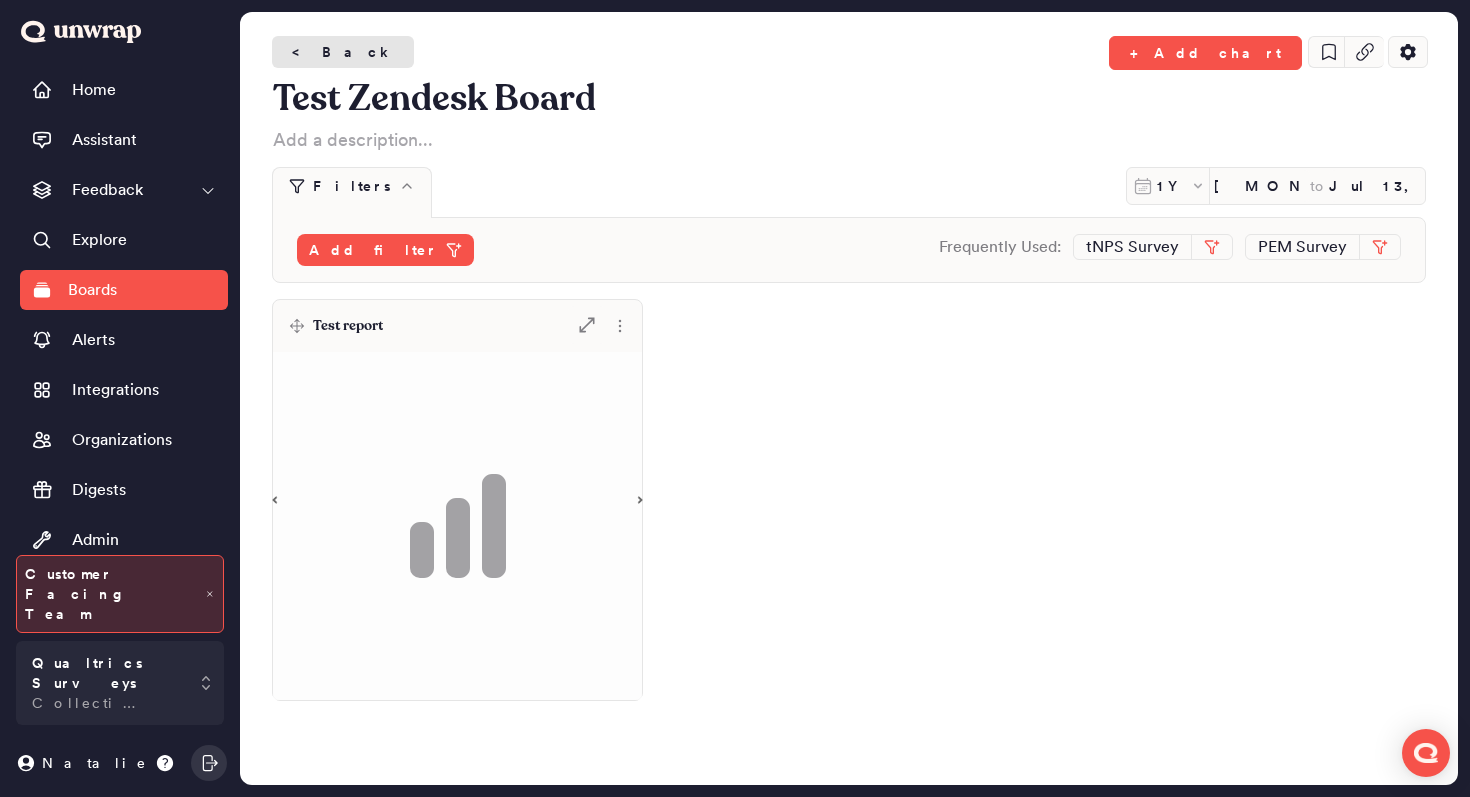 click on "< Back" at bounding box center (343, 52) 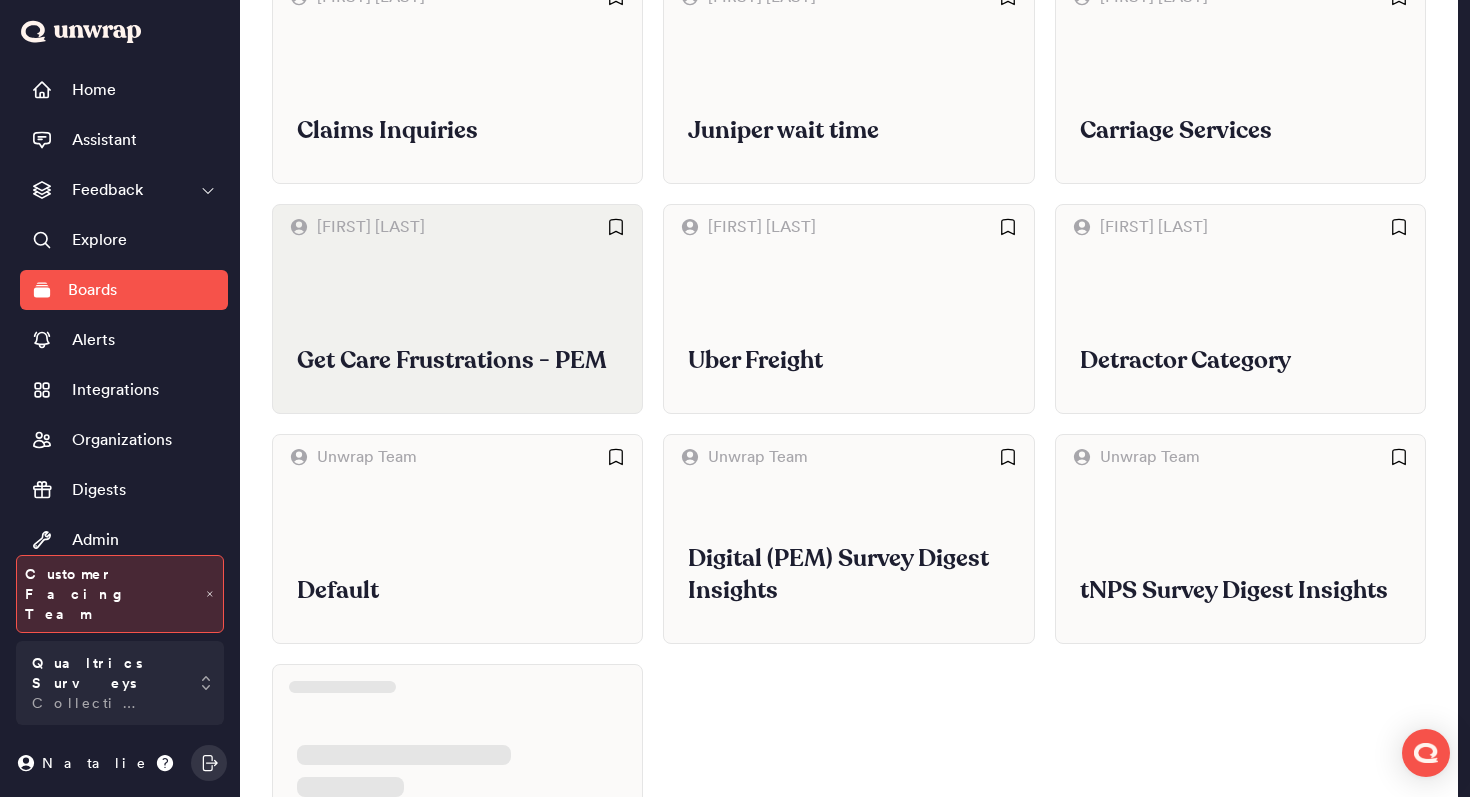 scroll, scrollTop: 1185, scrollLeft: 0, axis: vertical 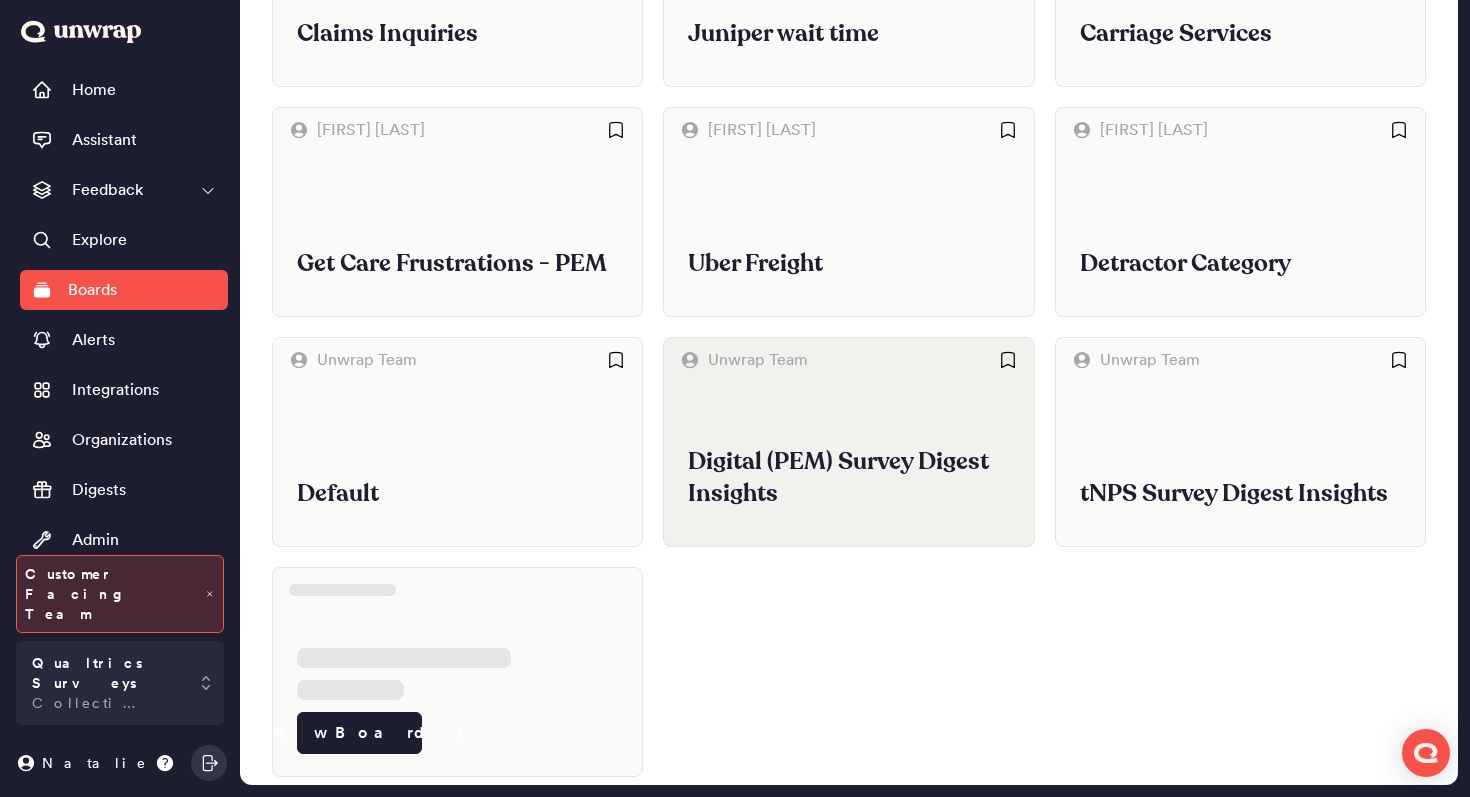click on "Digital (PEM) Survey Digest Insights" at bounding box center [848, 478] 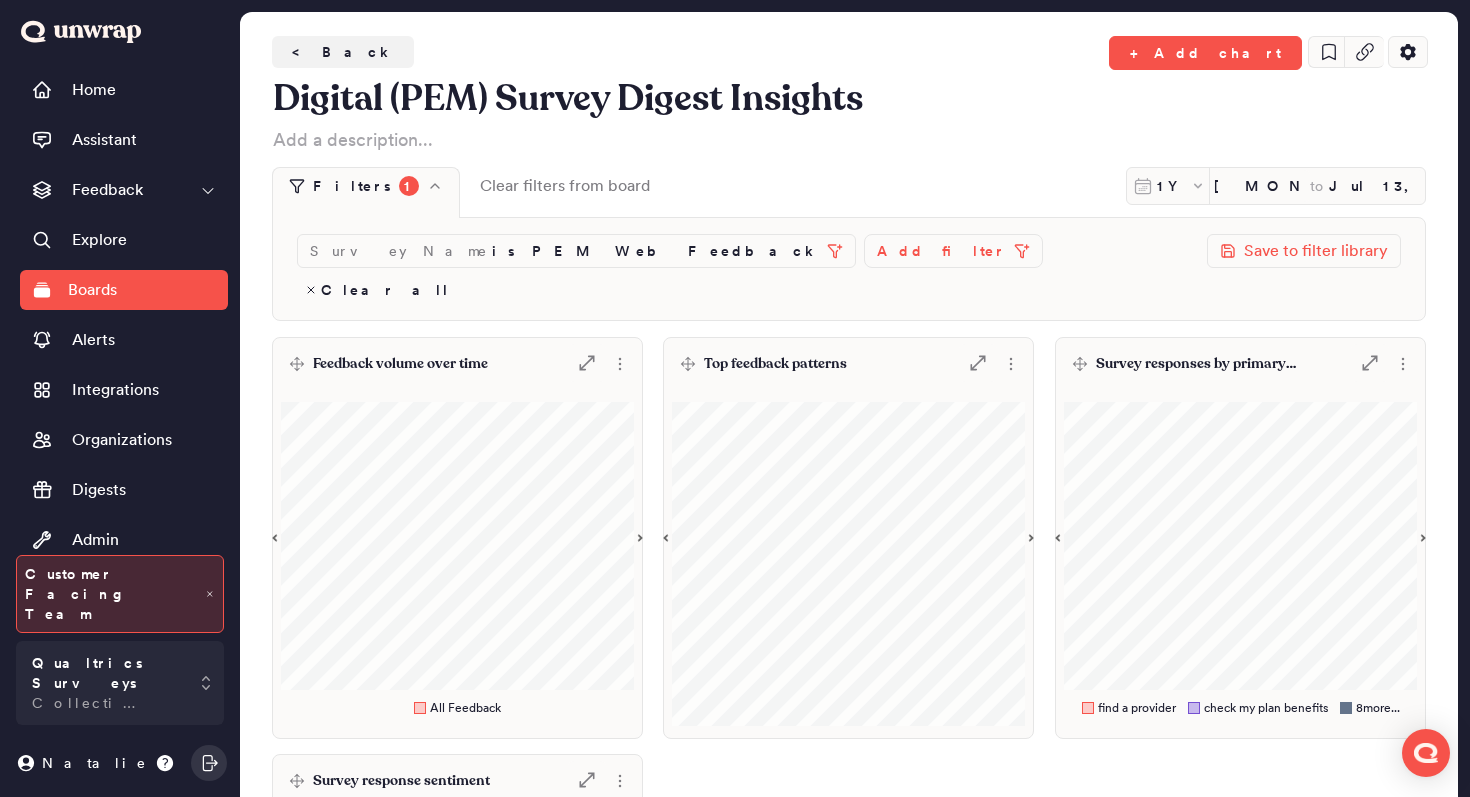 scroll, scrollTop: 70, scrollLeft: 0, axis: vertical 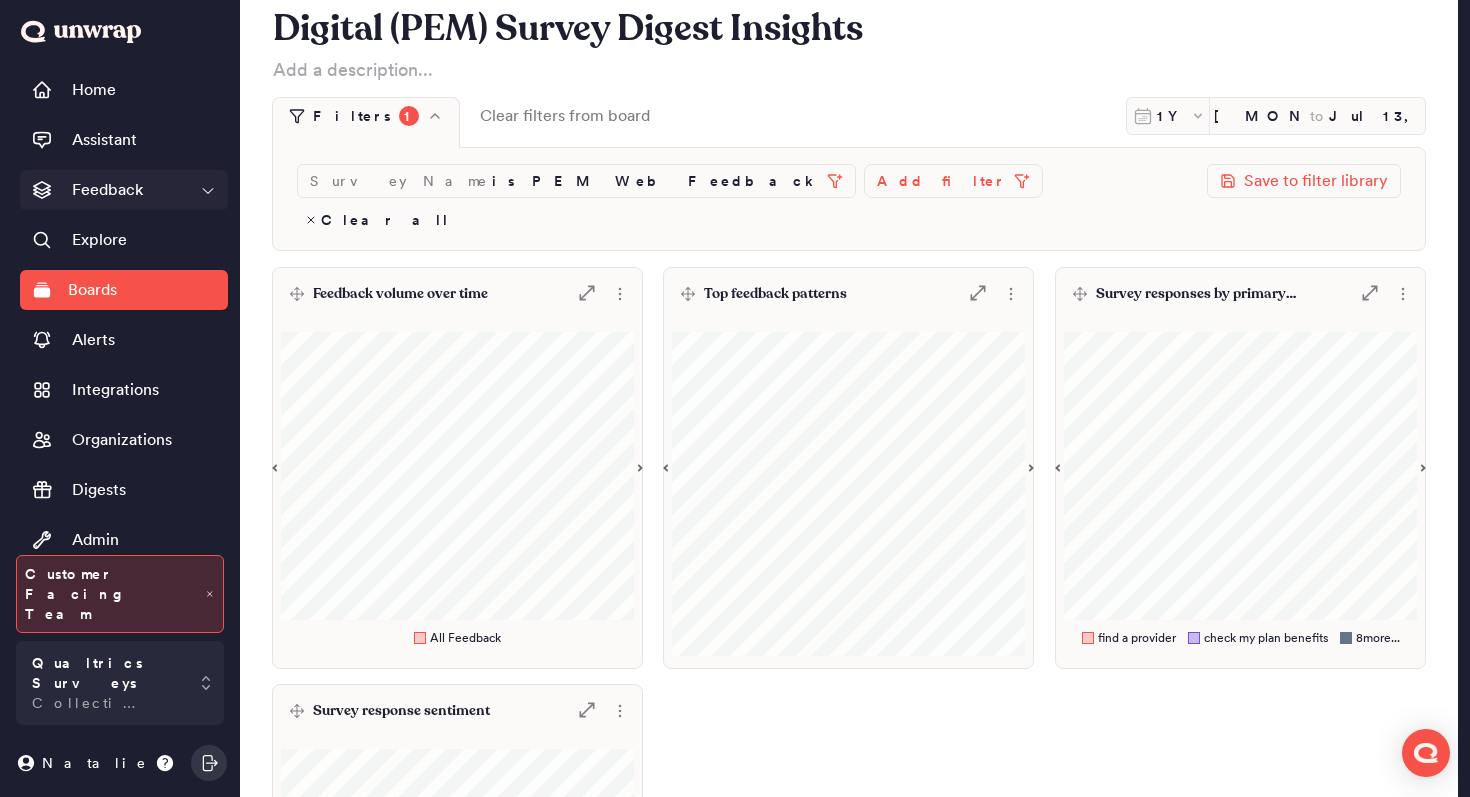 click on "Feedback" at bounding box center [124, 190] 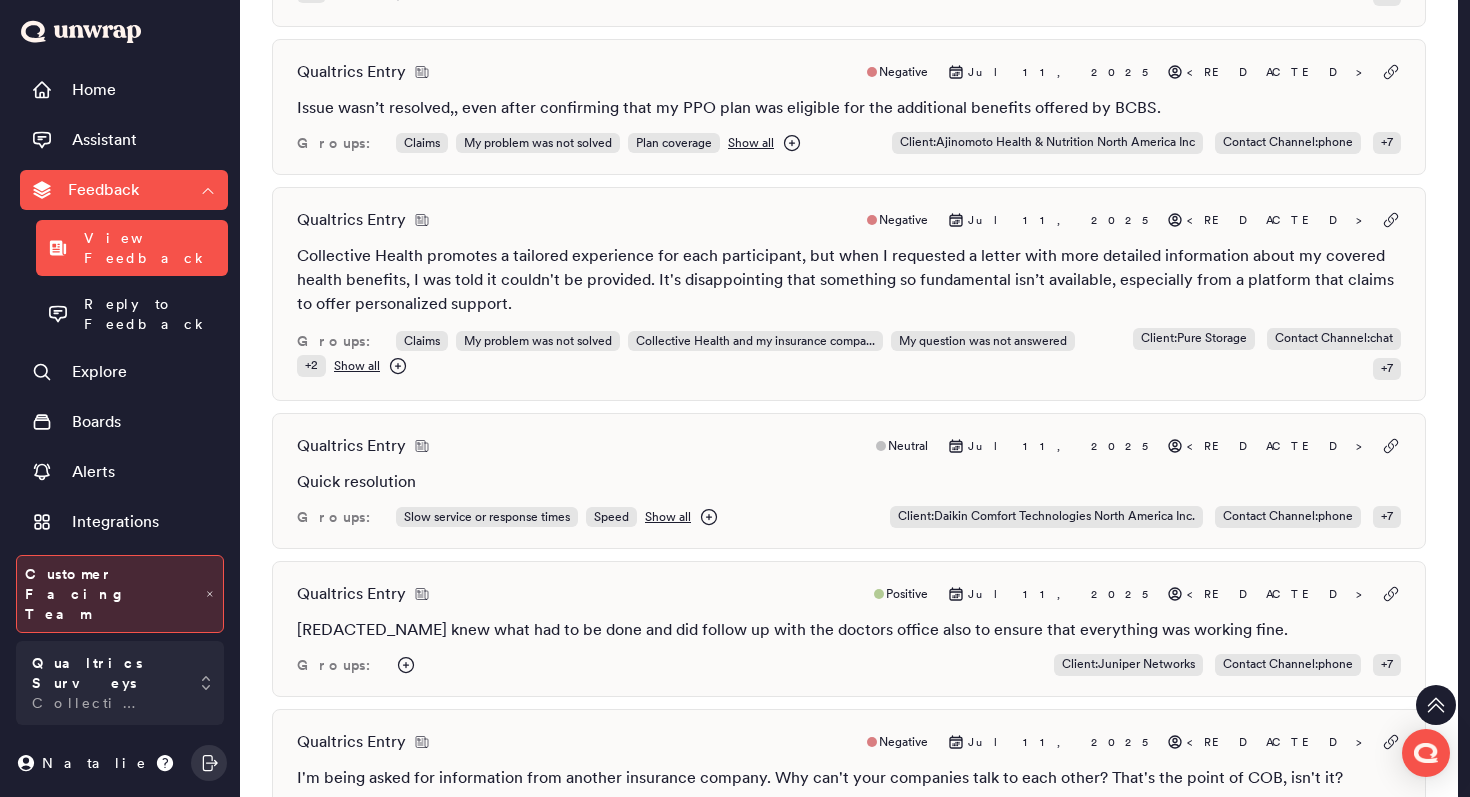 scroll, scrollTop: 0, scrollLeft: 0, axis: both 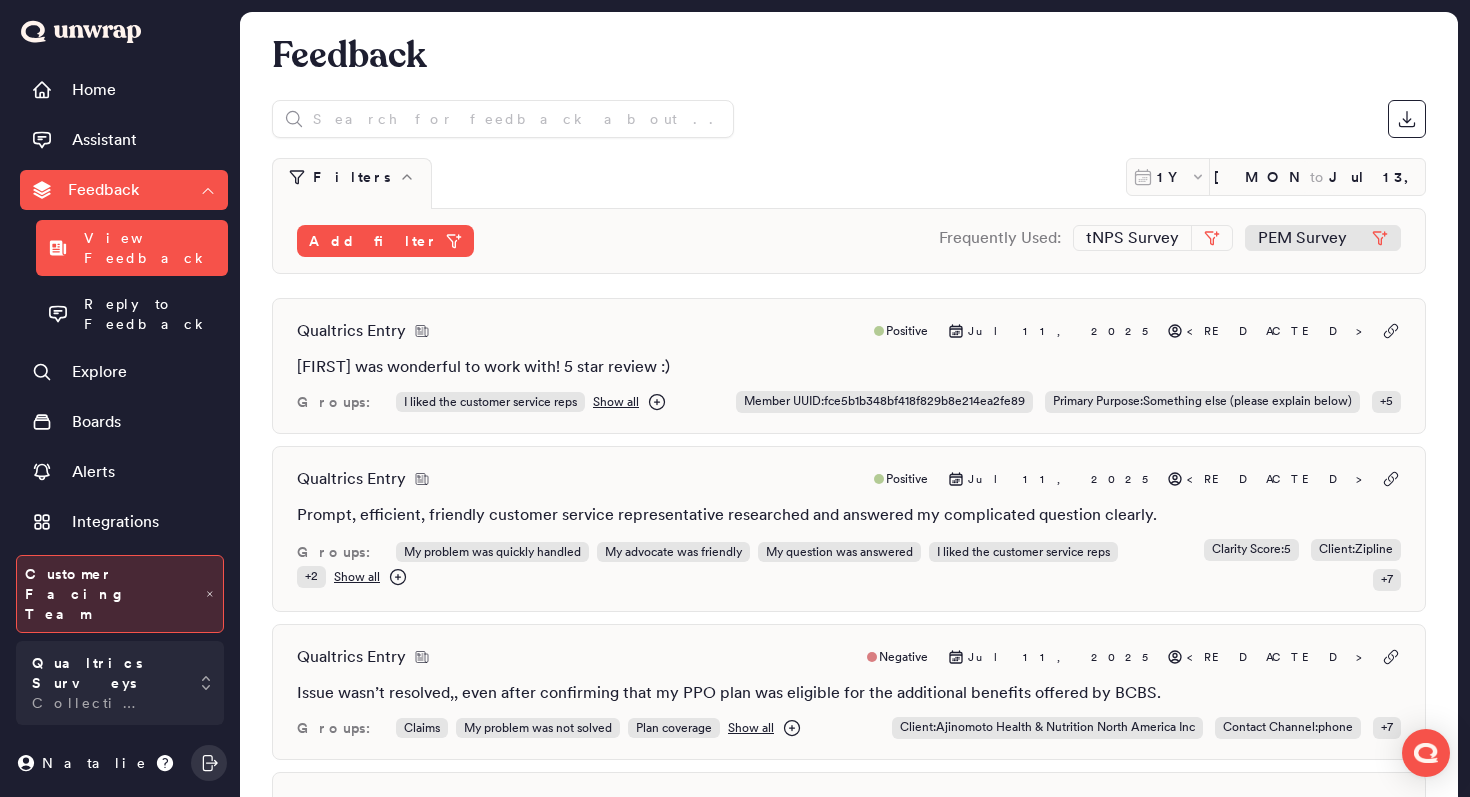 click at bounding box center (1380, 238) 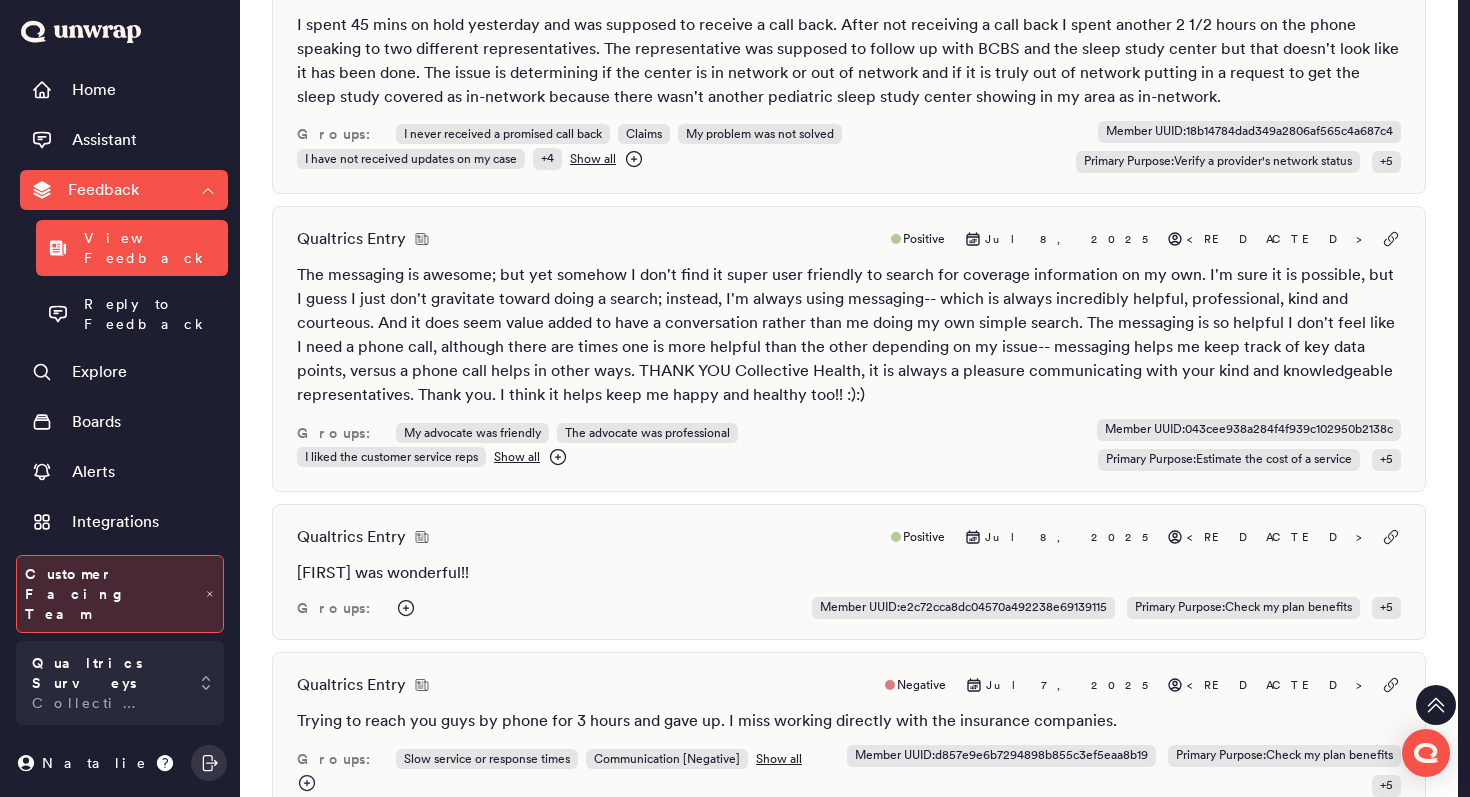 scroll, scrollTop: 0, scrollLeft: 0, axis: both 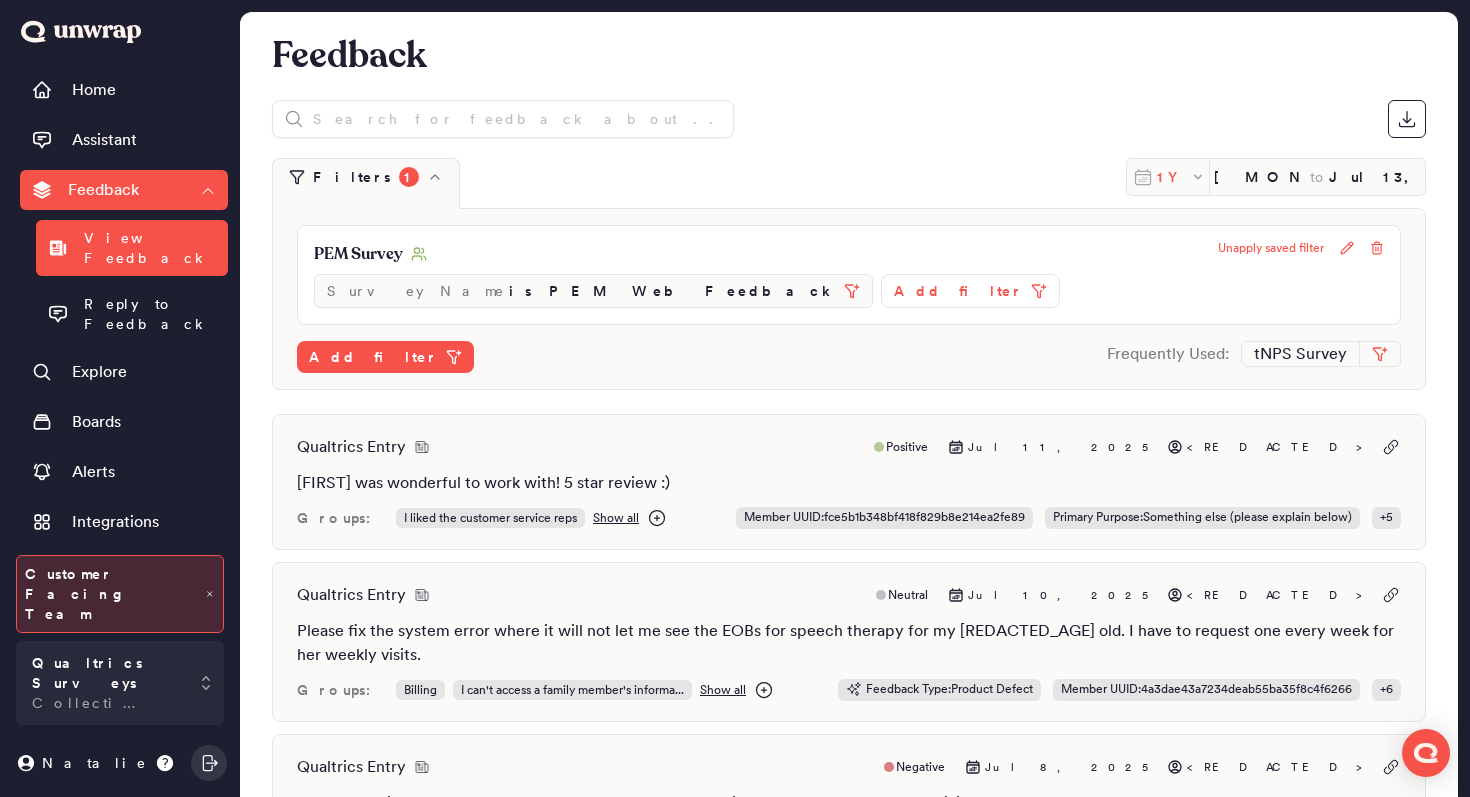 click 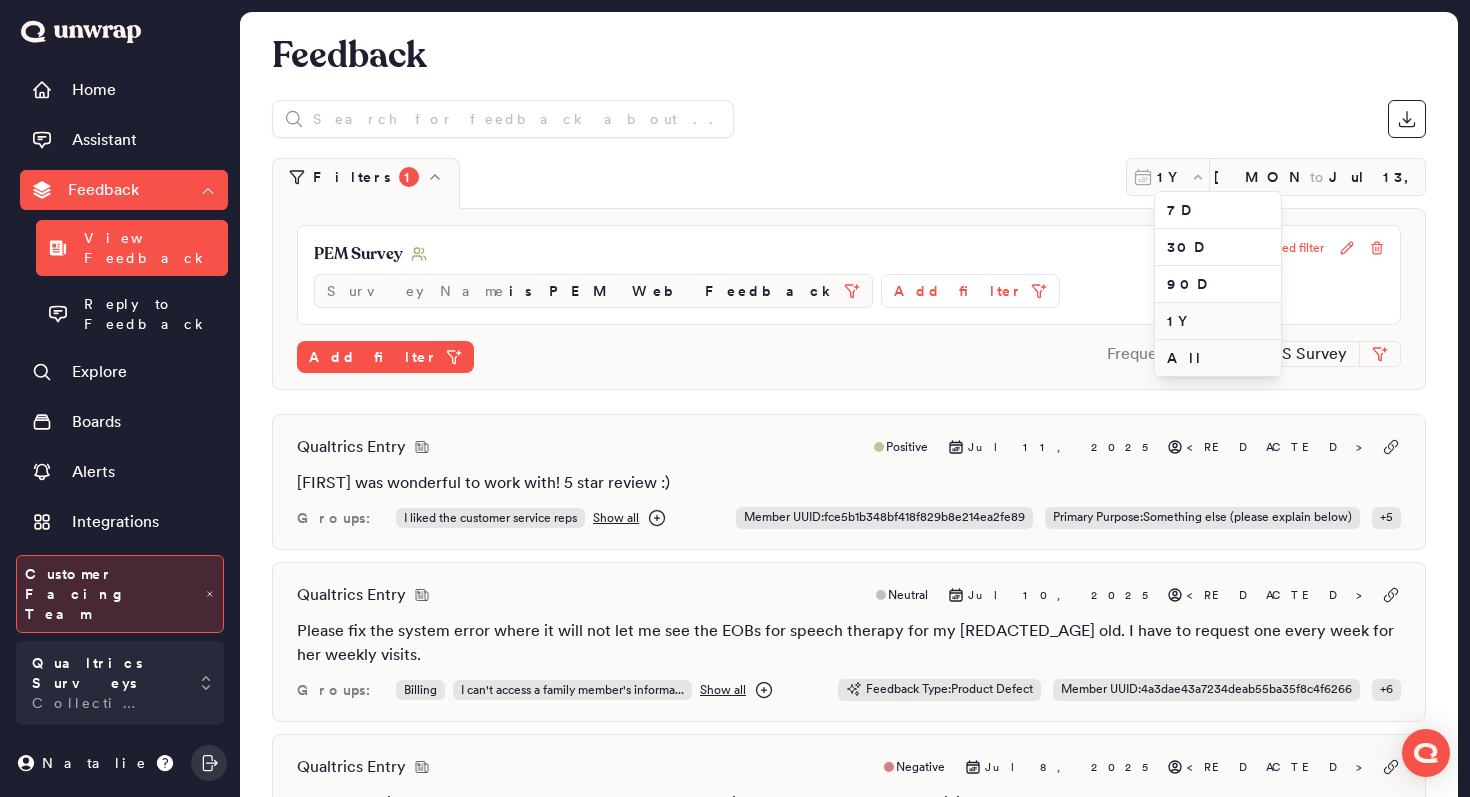 click on "All" at bounding box center [1218, 358] 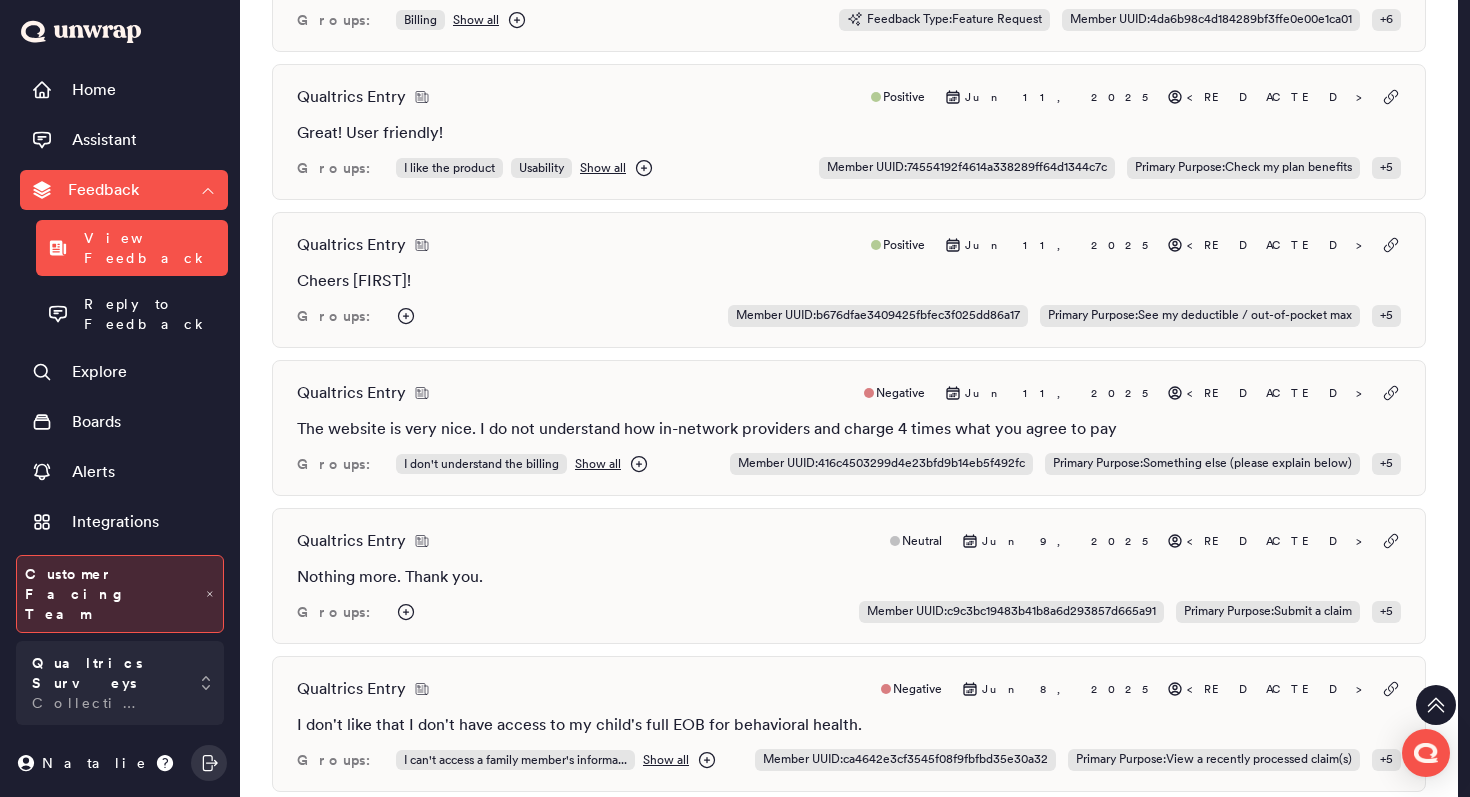 scroll, scrollTop: 8215, scrollLeft: 0, axis: vertical 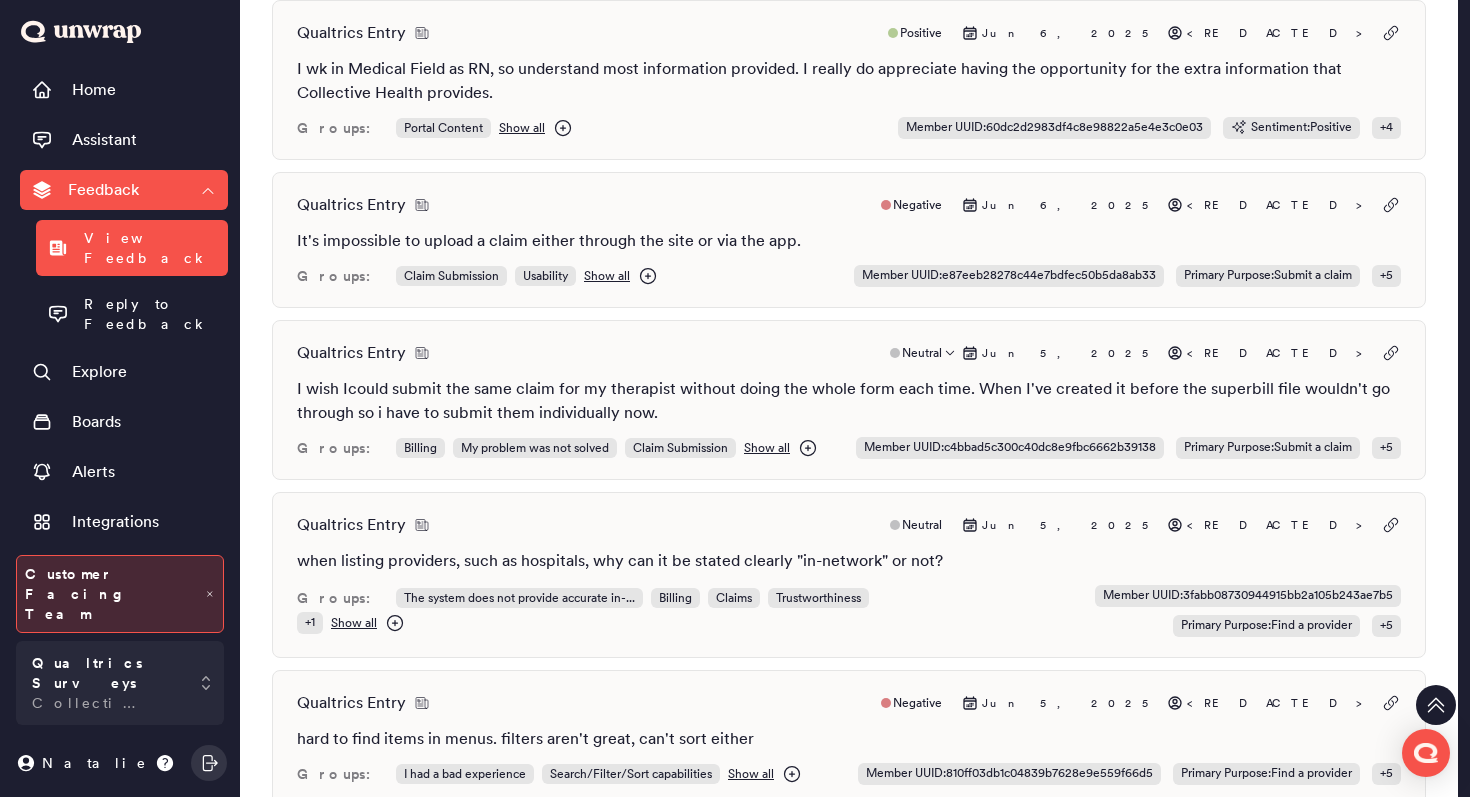 click on "Qualtrics Entry Neutral Jun 5, 2025 <REDACTED>" at bounding box center (849, 353) 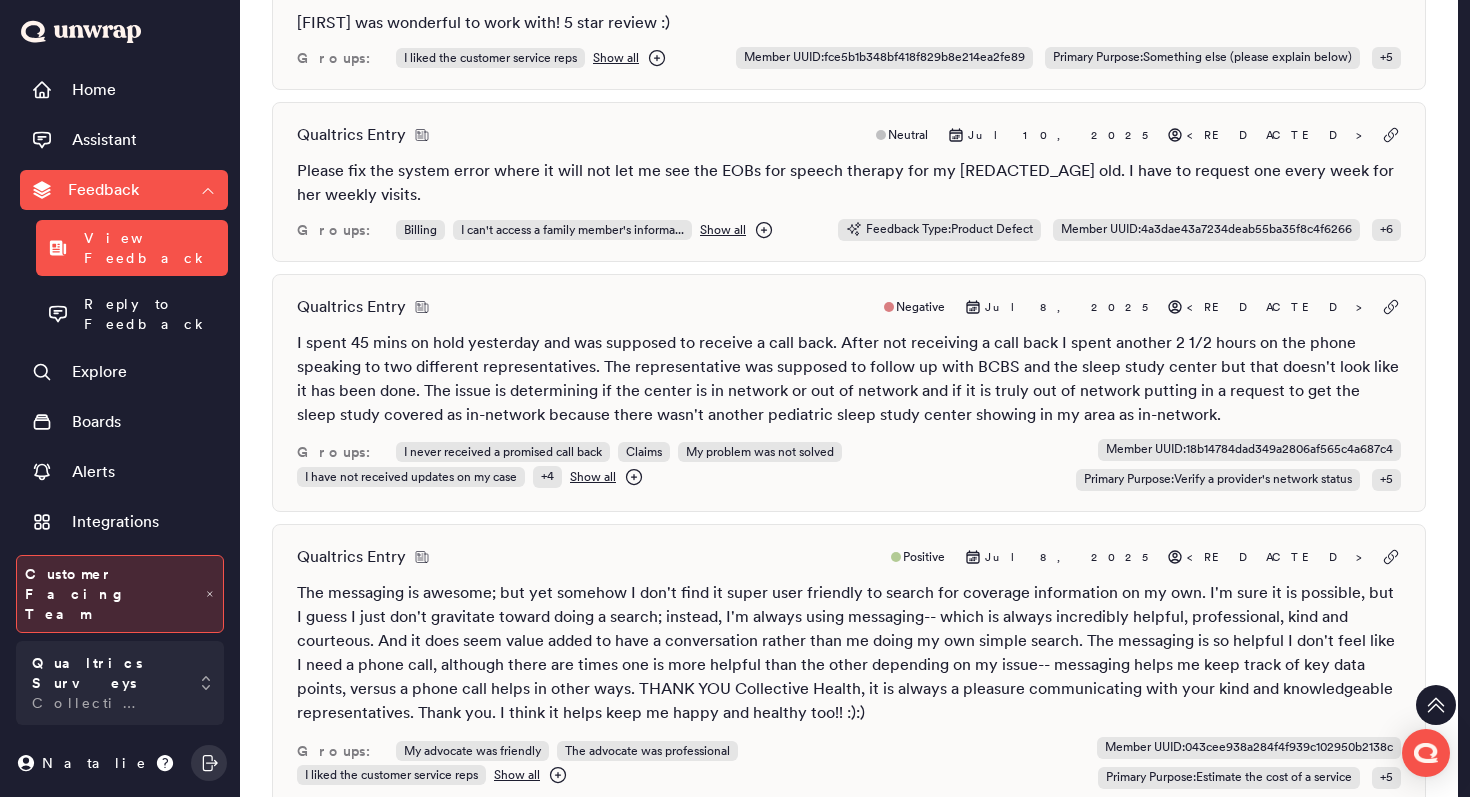 scroll, scrollTop: 0, scrollLeft: 0, axis: both 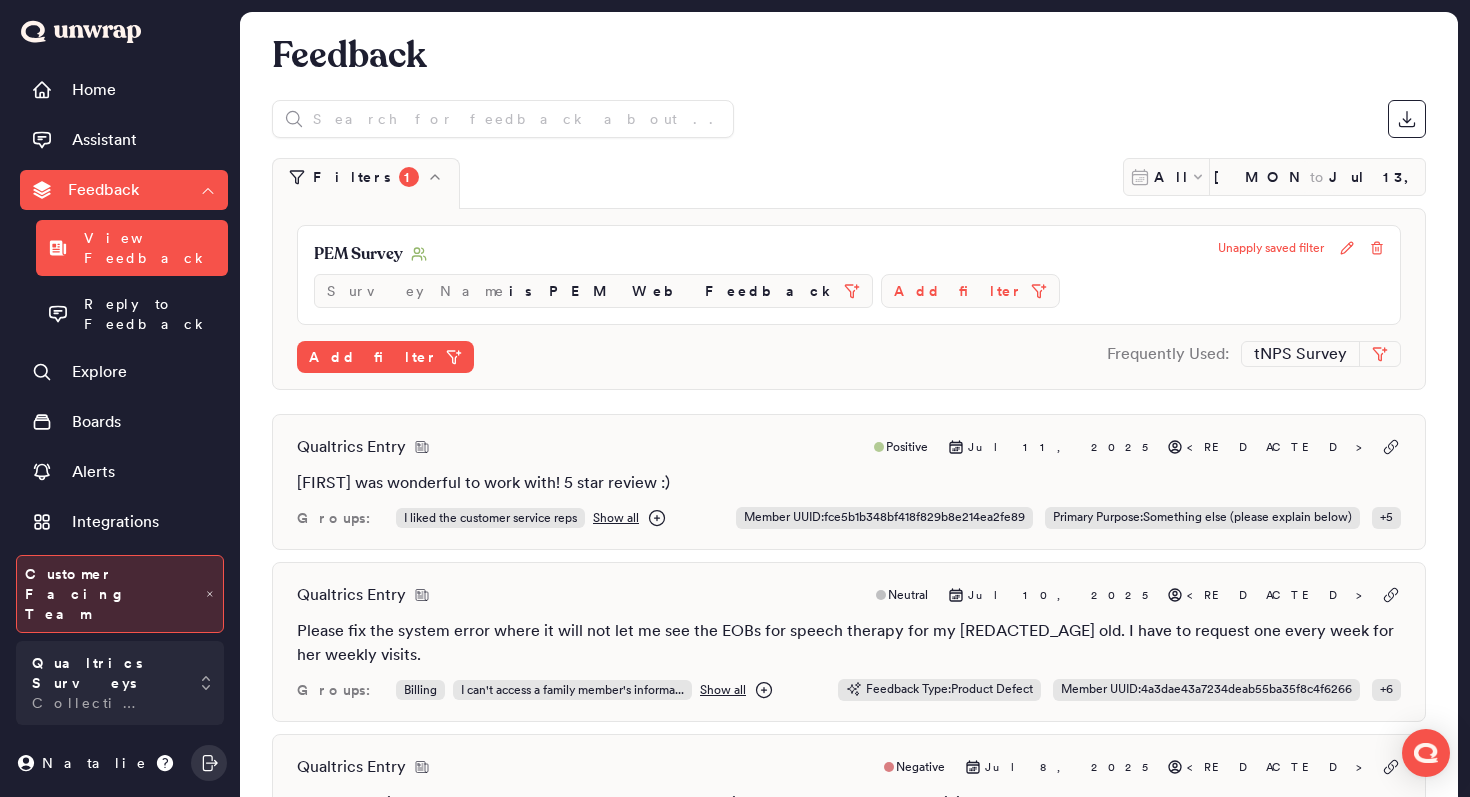click on "Add filter" at bounding box center (958, 291) 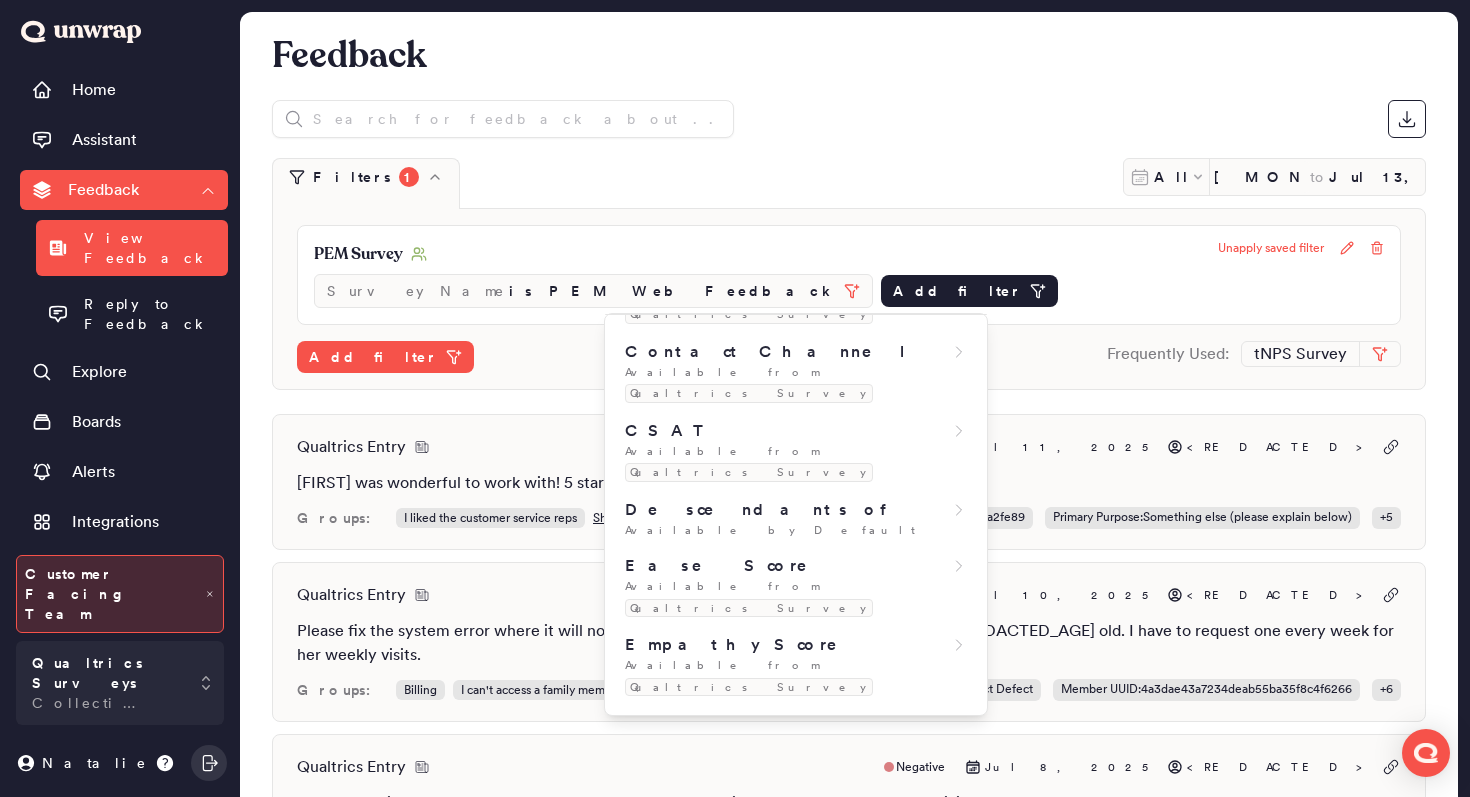 scroll, scrollTop: 590, scrollLeft: 0, axis: vertical 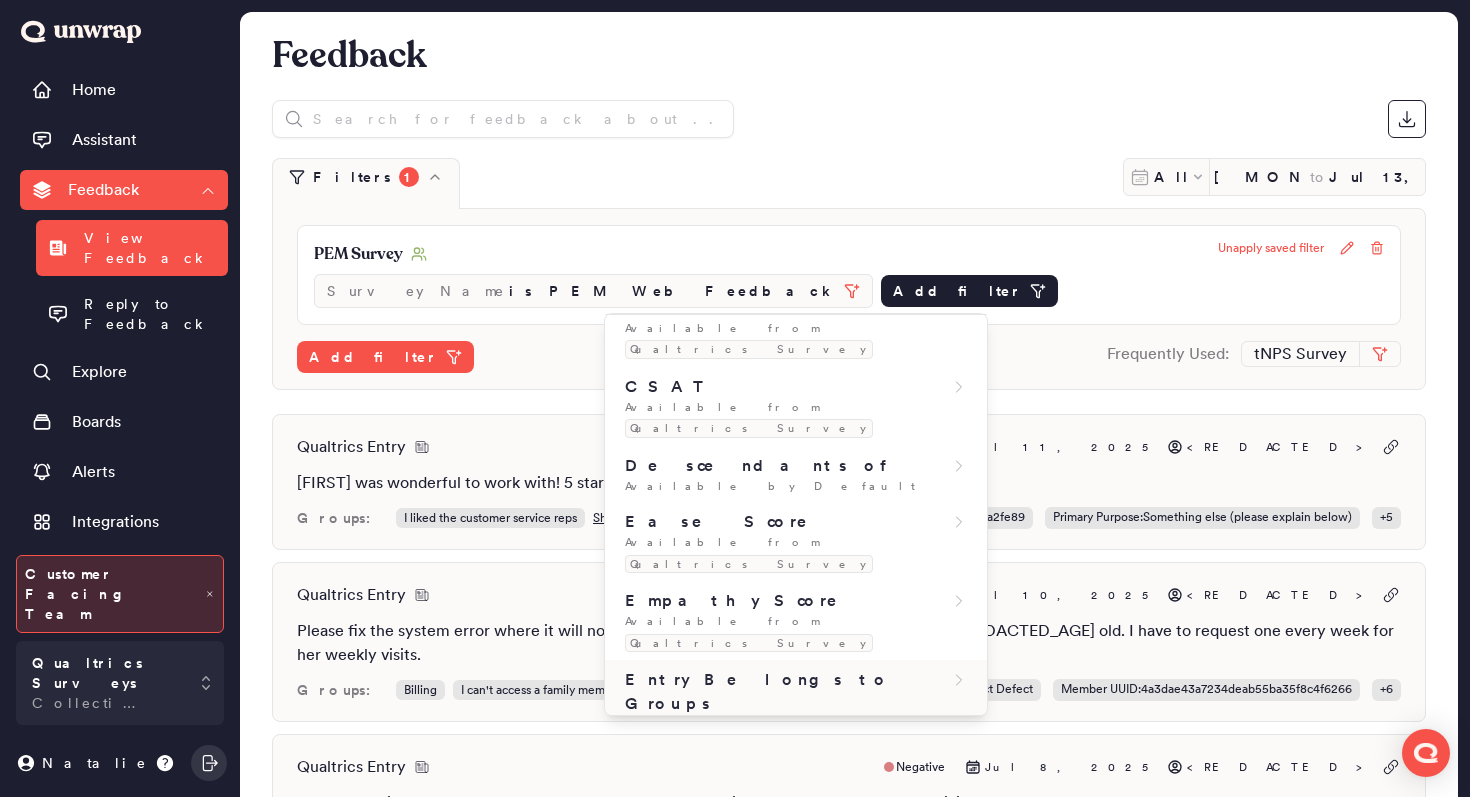 click on "Available by Default" at bounding box center [796, 724] 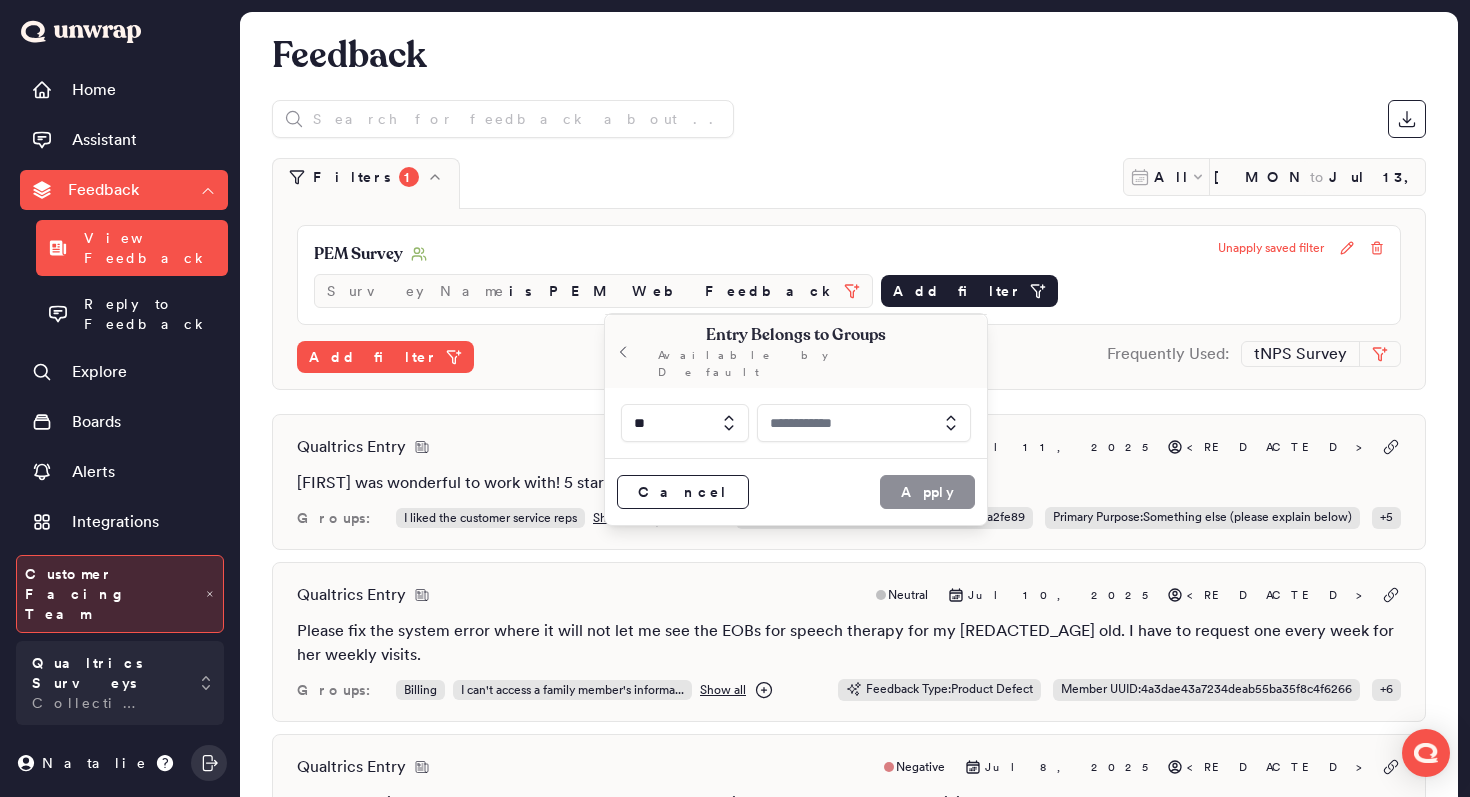 click at bounding box center (864, 423) 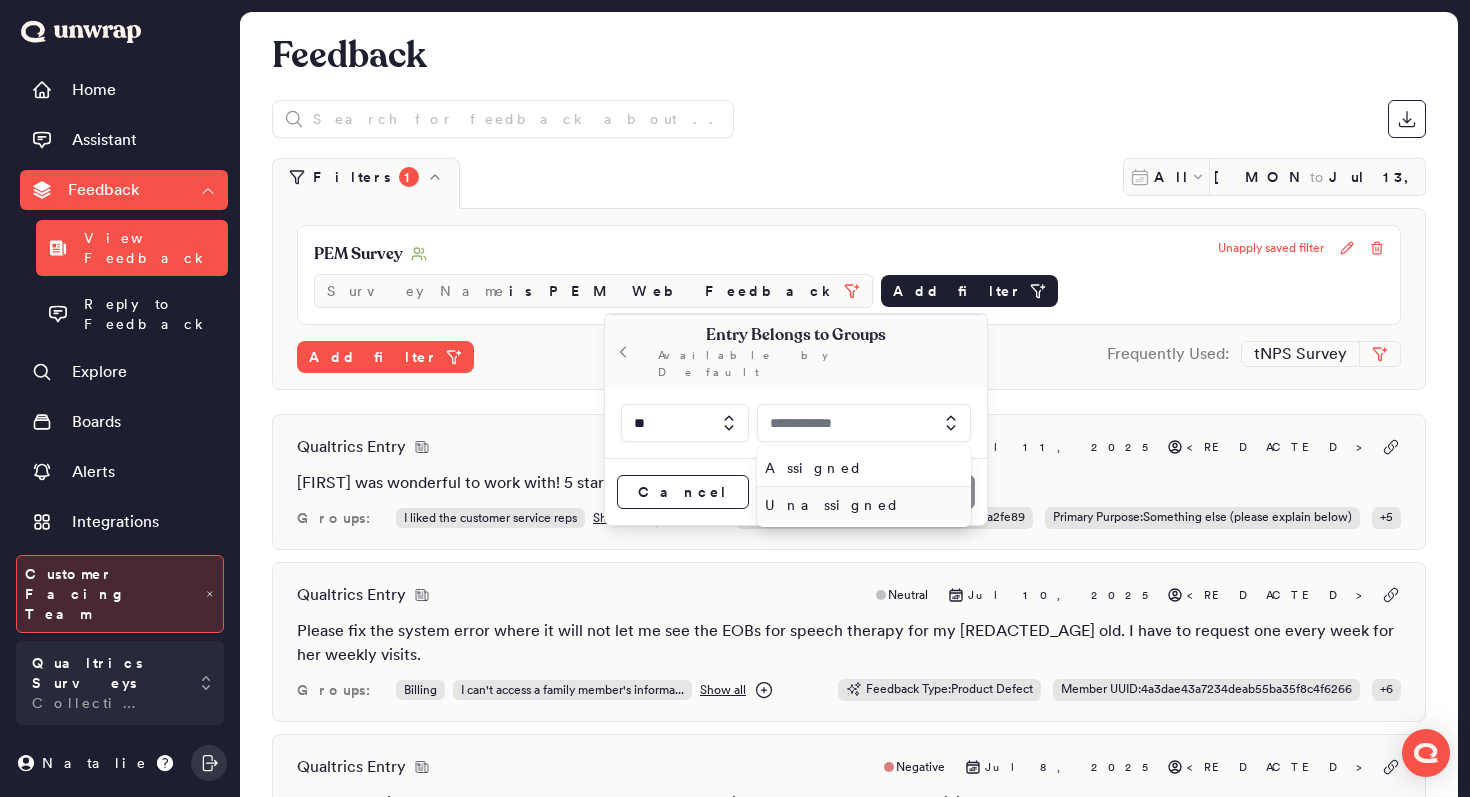 click on "Unassigned" at bounding box center (860, 505) 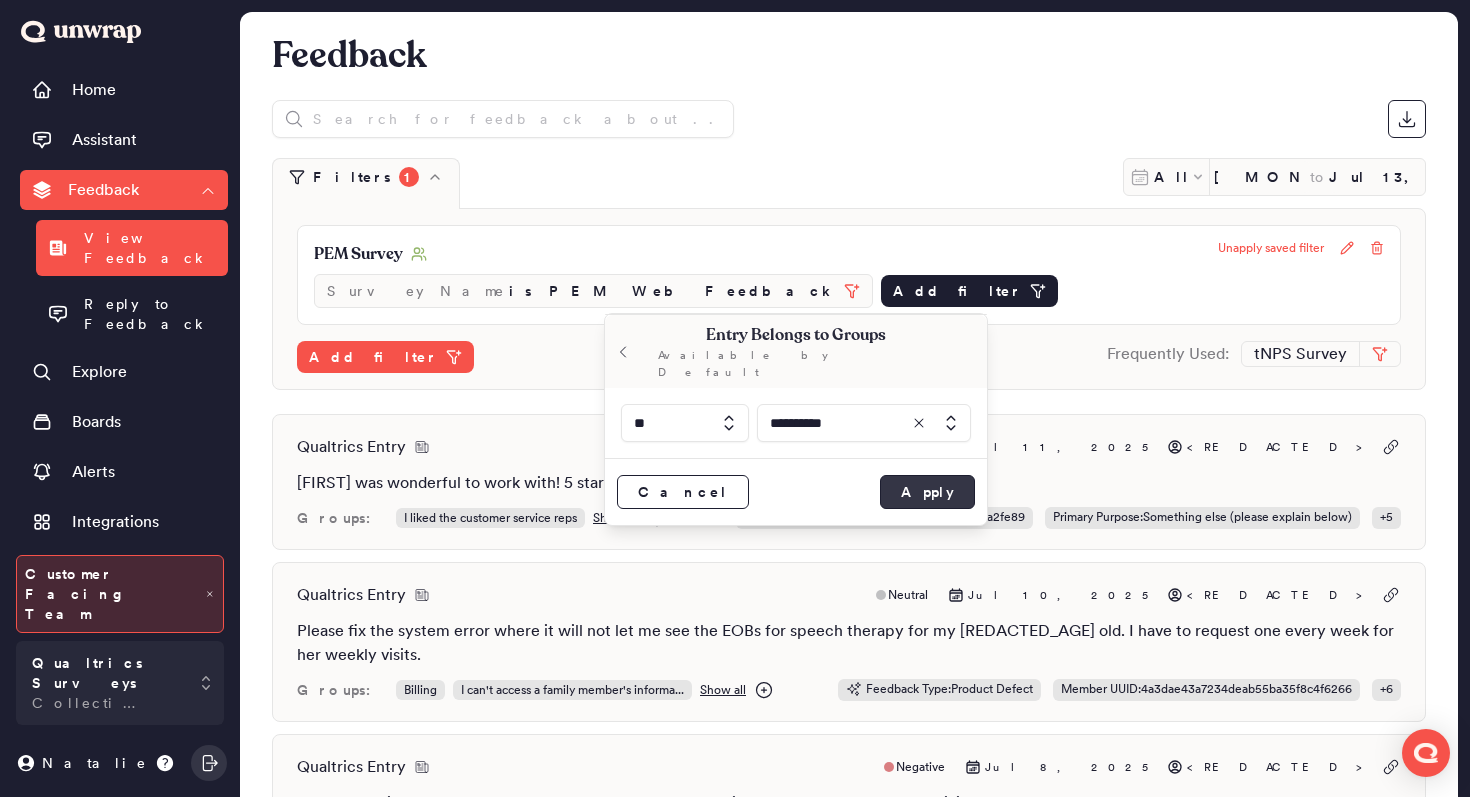 click on "Apply" at bounding box center [927, 492] 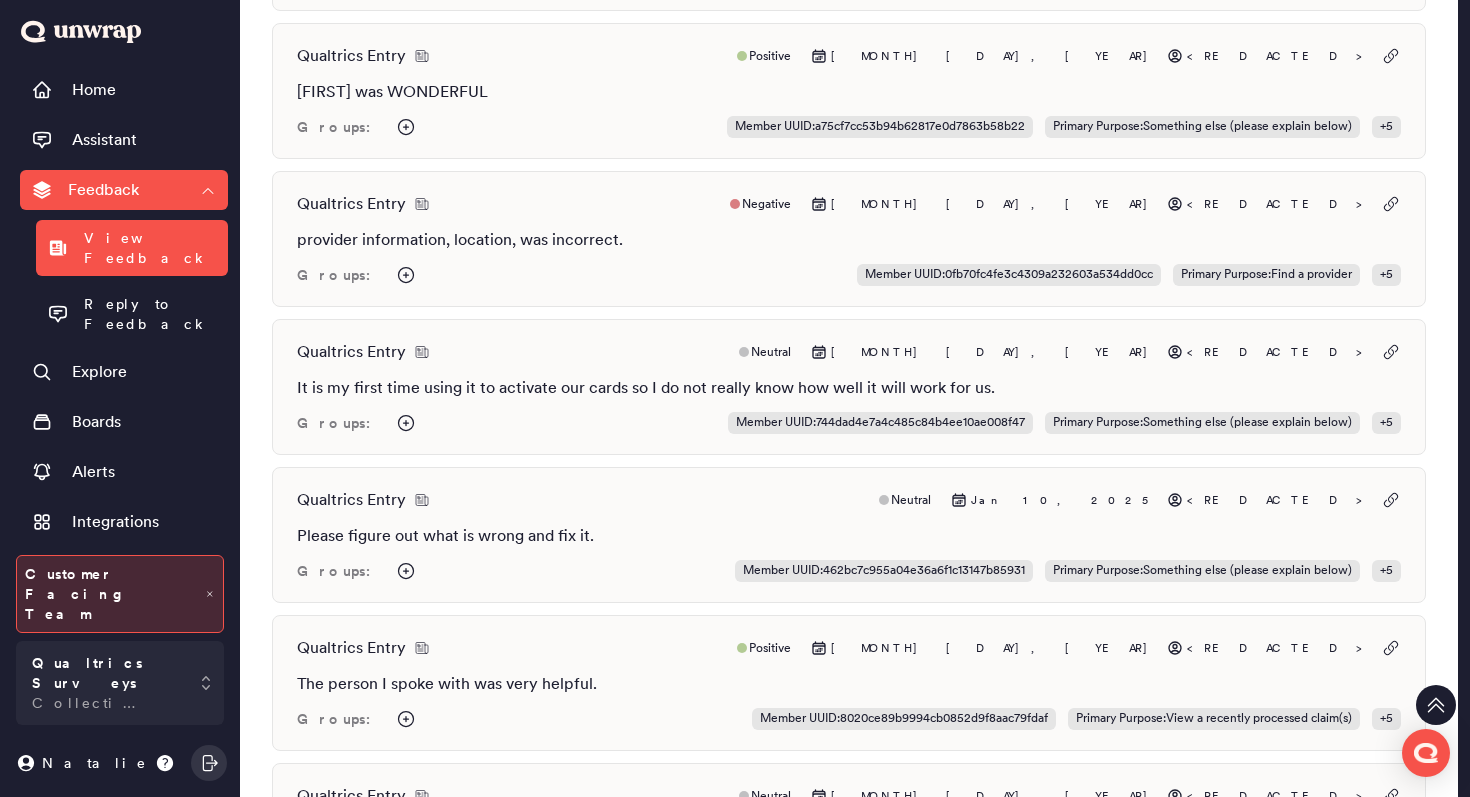 scroll, scrollTop: 7159, scrollLeft: 0, axis: vertical 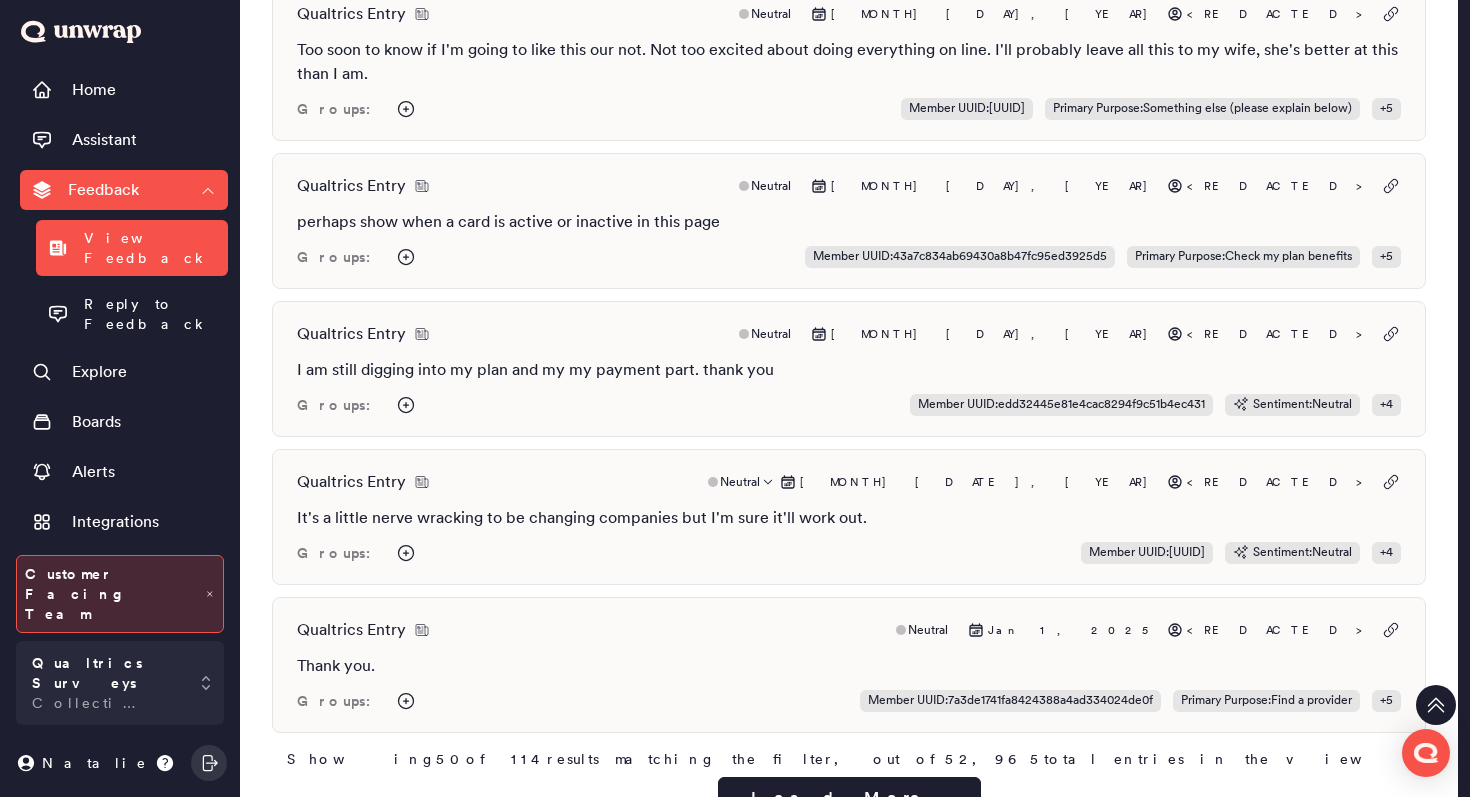 click on "Qualtrics Entry Neutral Jan 2, 2025 <REDACTED> It's a little nerve wracking to be changing companies but I'm sure it'll work out. Groups: Member UUID :  8e21ef6185a24c0cbb24bf372a3a8c7f Sentiment :  Neutral  + 4" at bounding box center (849, 517) 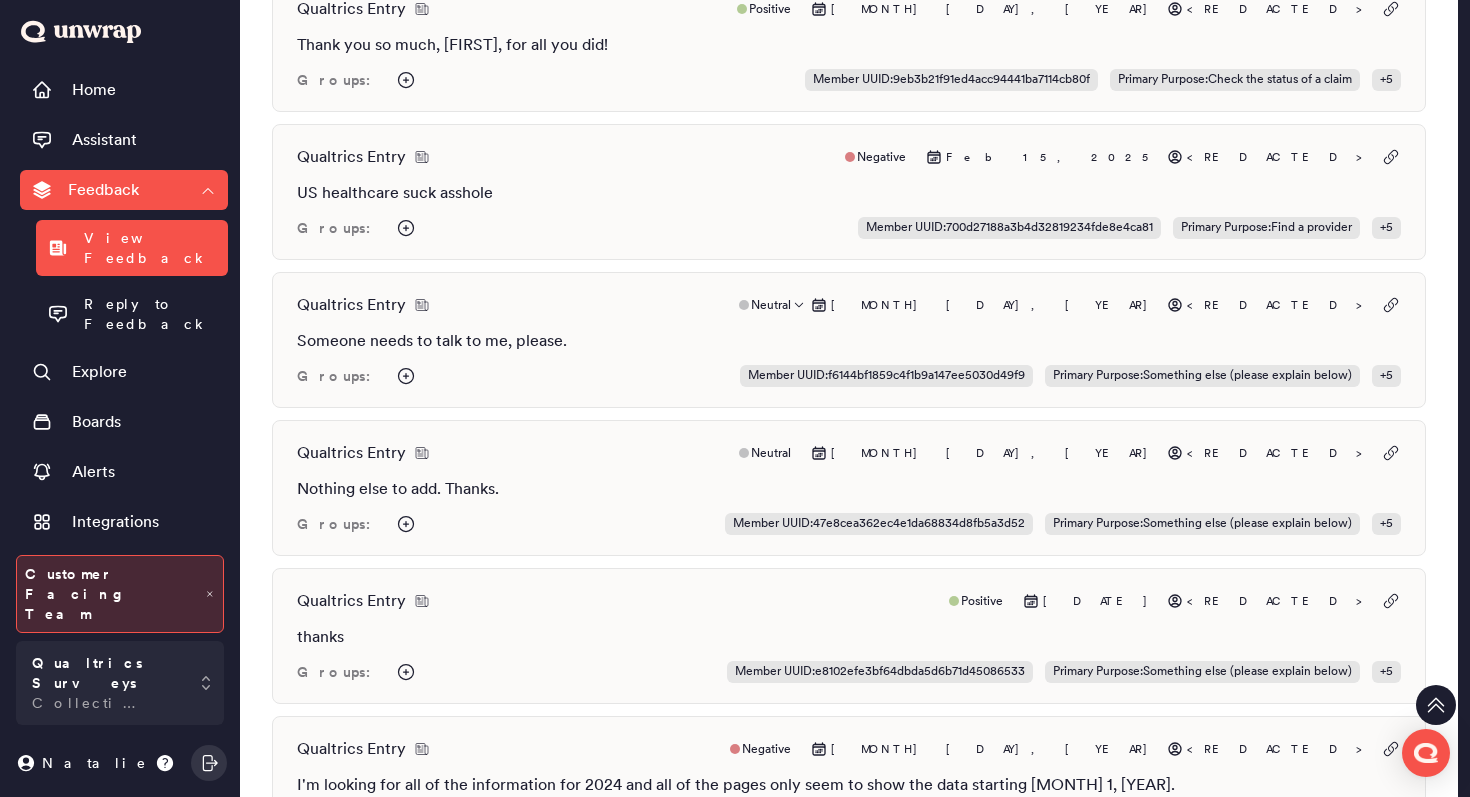 scroll, scrollTop: 5527, scrollLeft: 0, axis: vertical 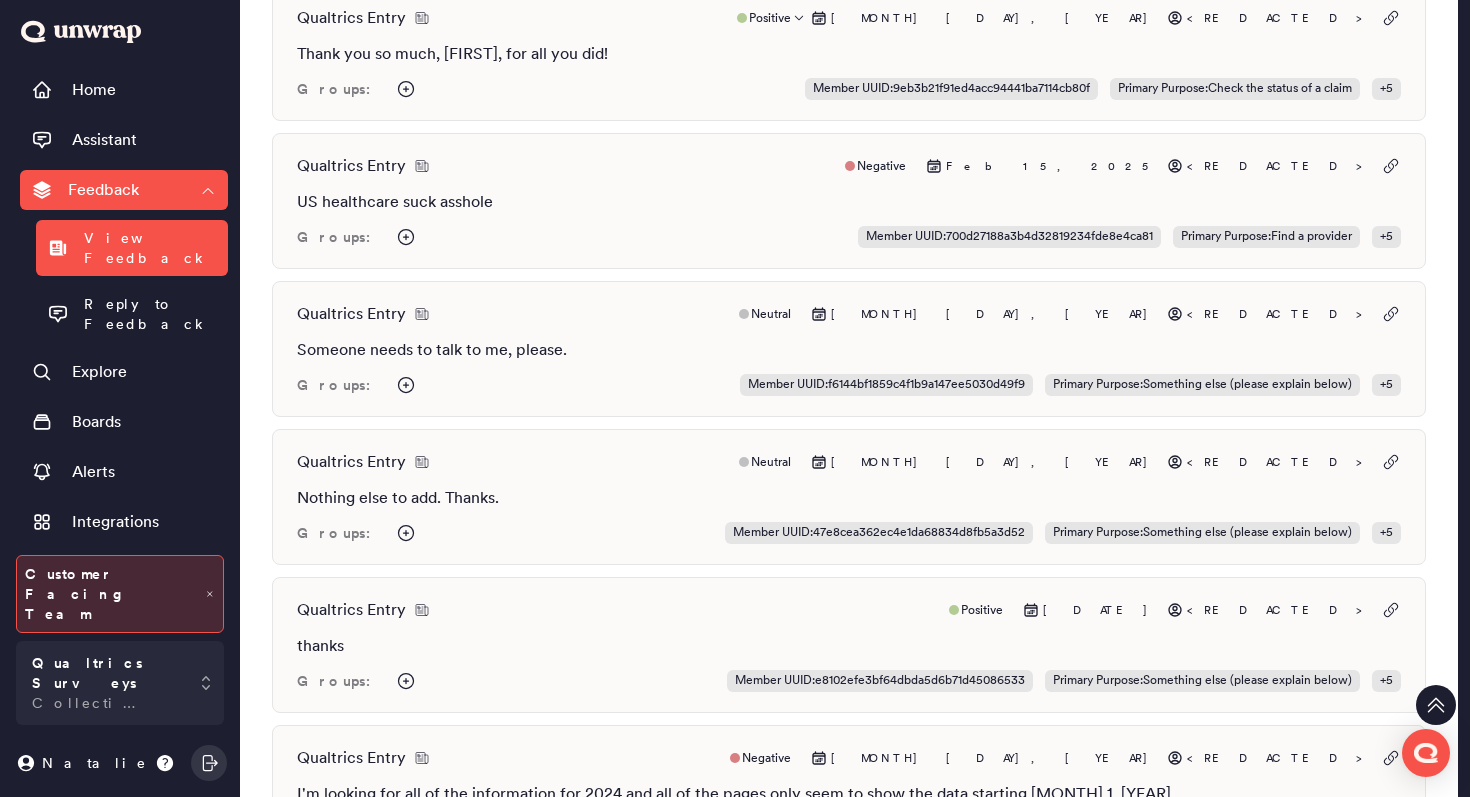 click 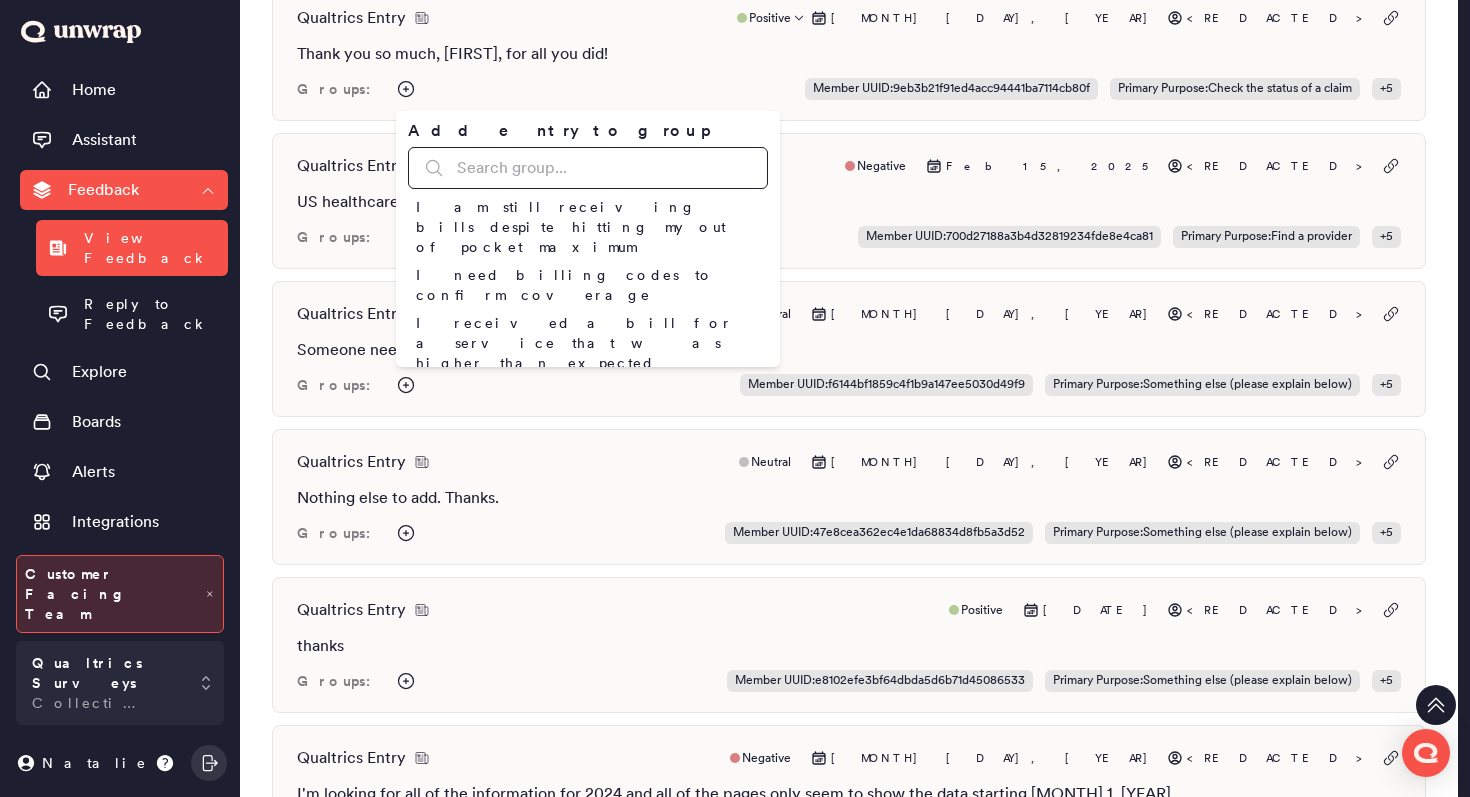click at bounding box center (588, 168) 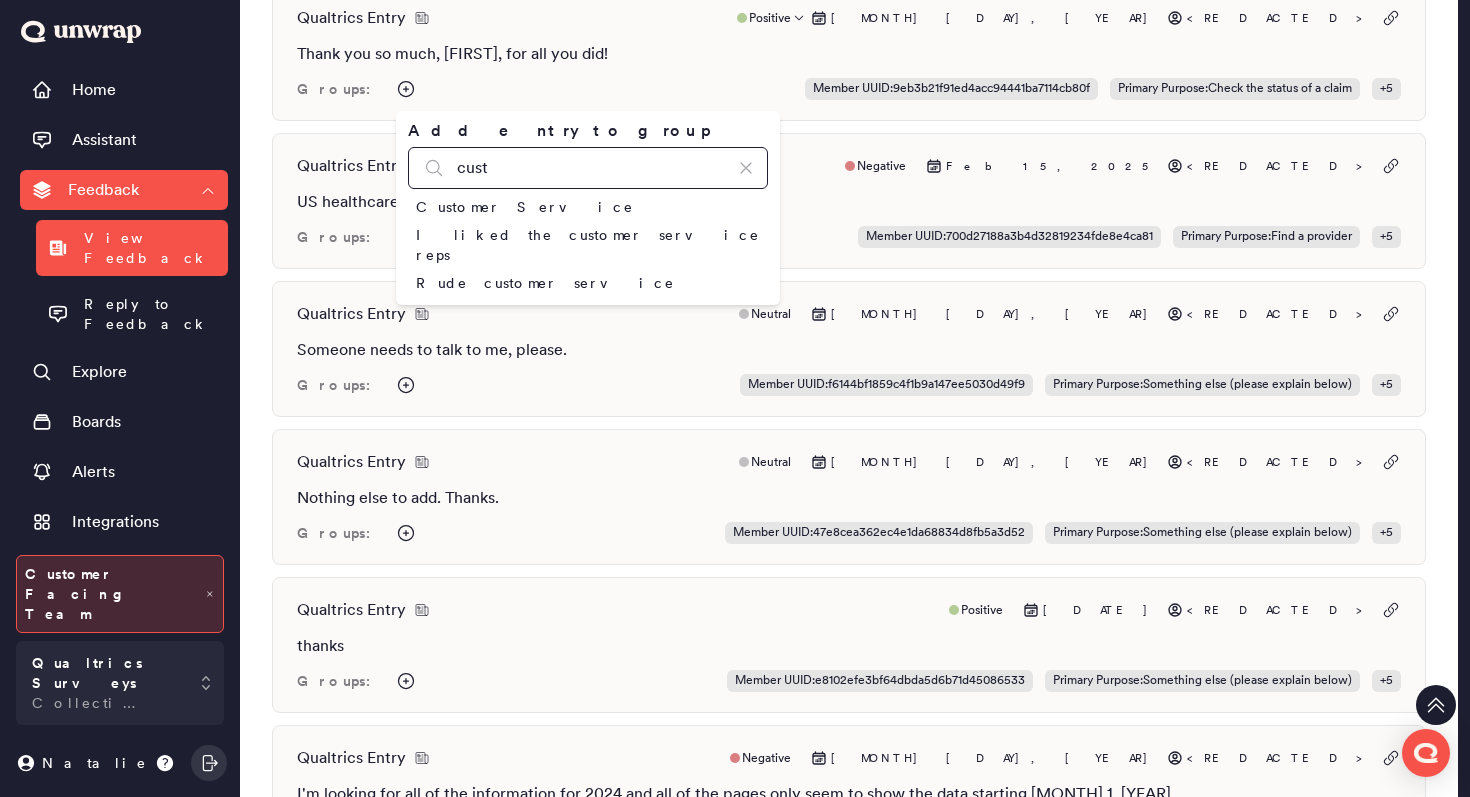 click on "cust" at bounding box center (588, 168) 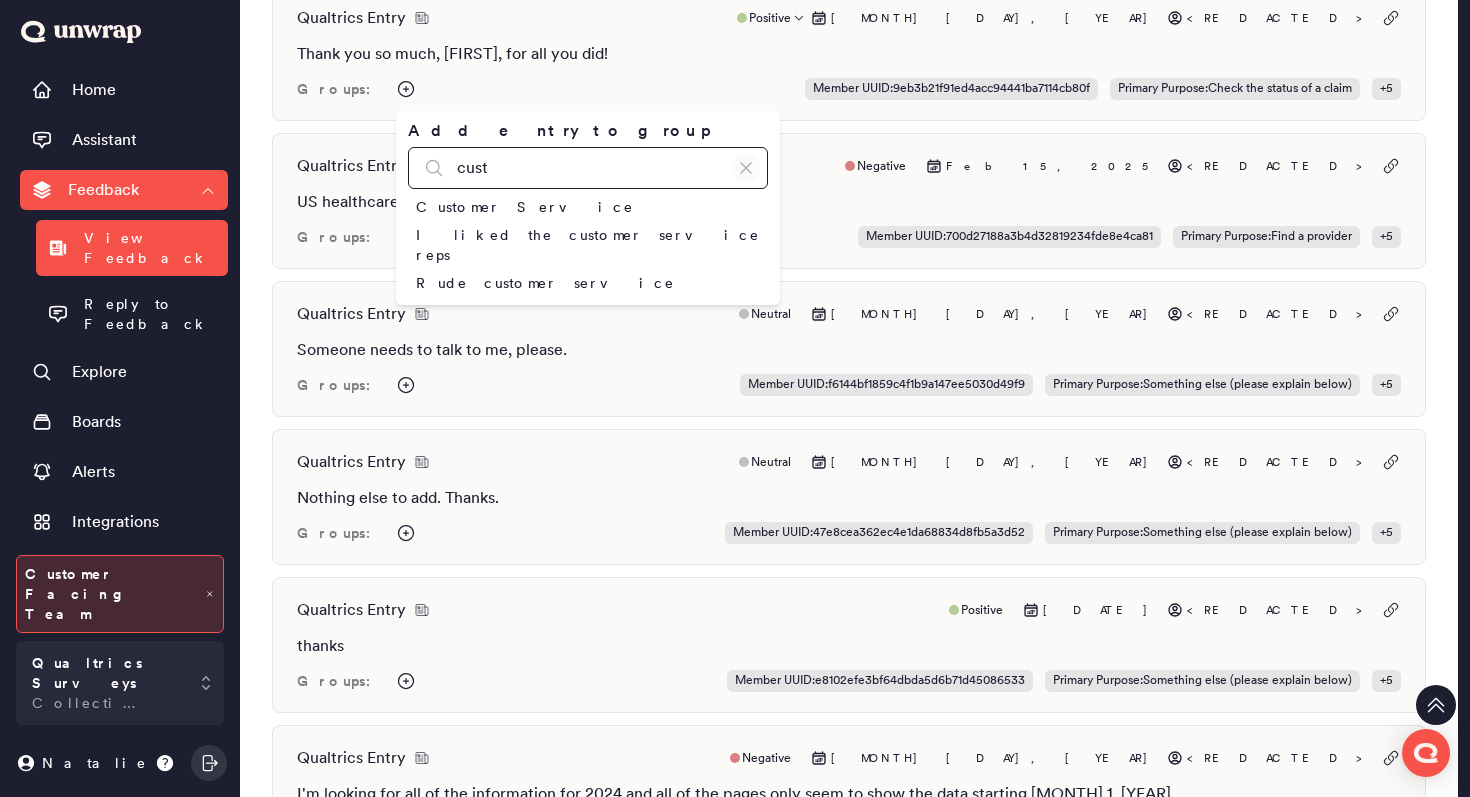 type on "cust" 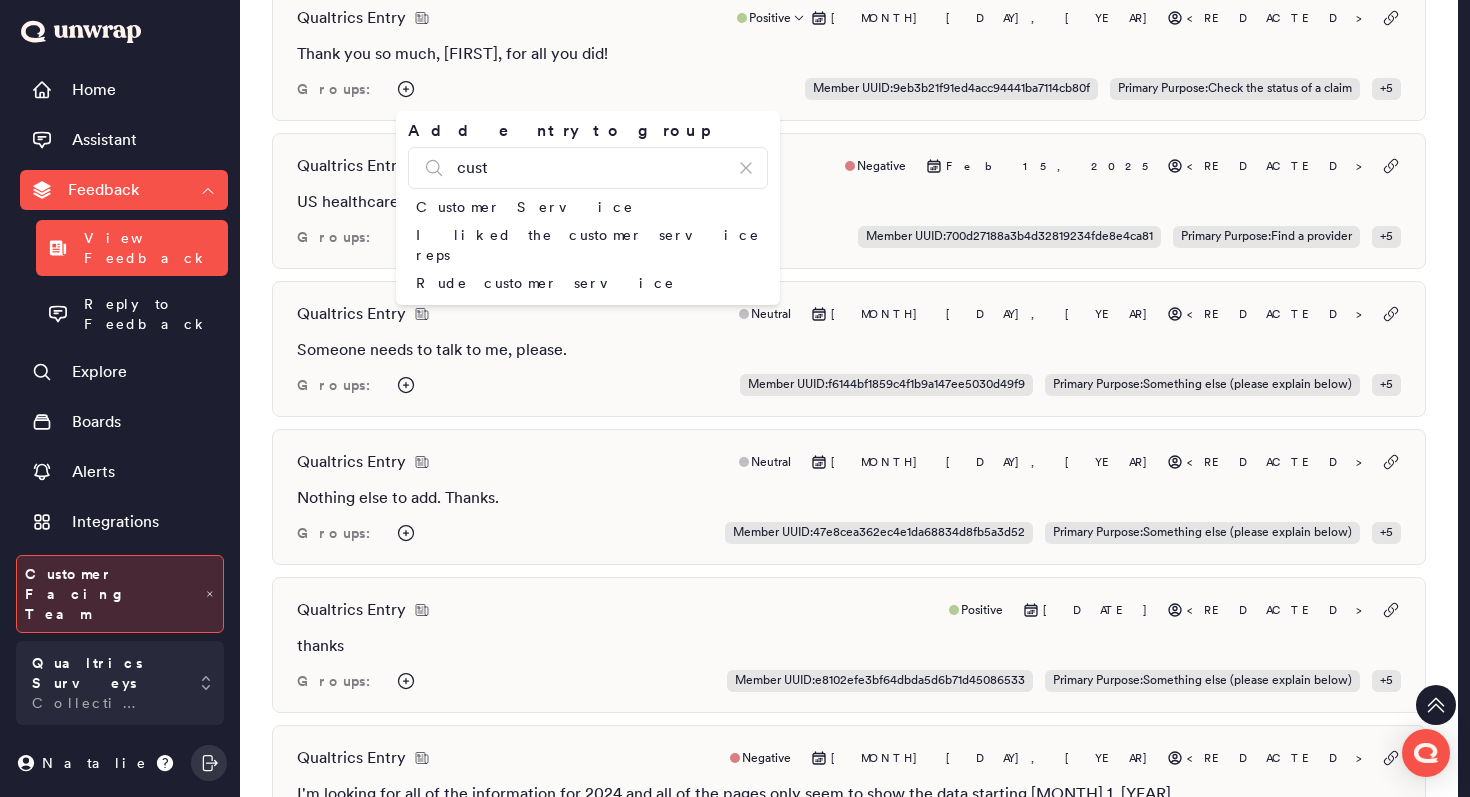 click 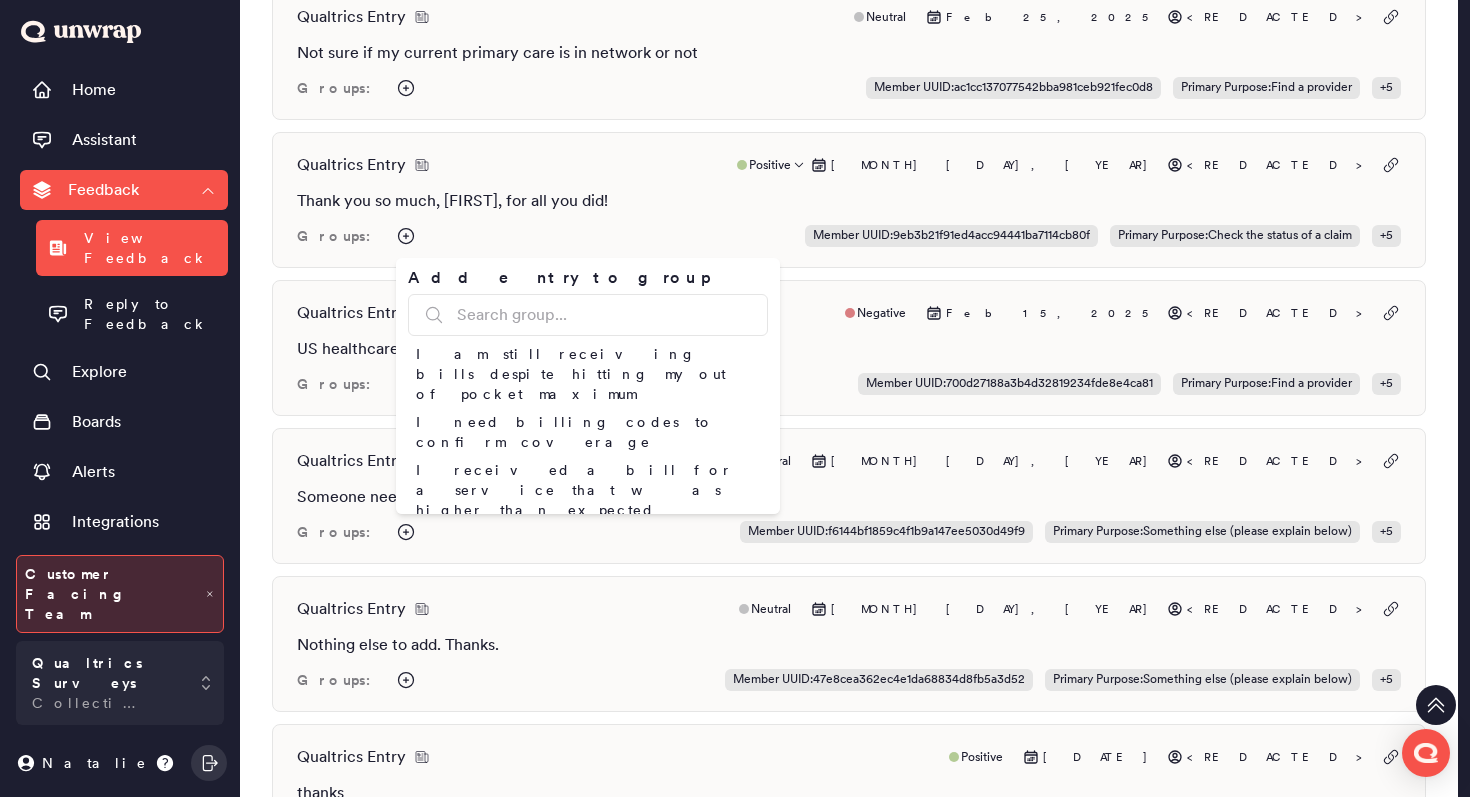 scroll, scrollTop: 5323, scrollLeft: 0, axis: vertical 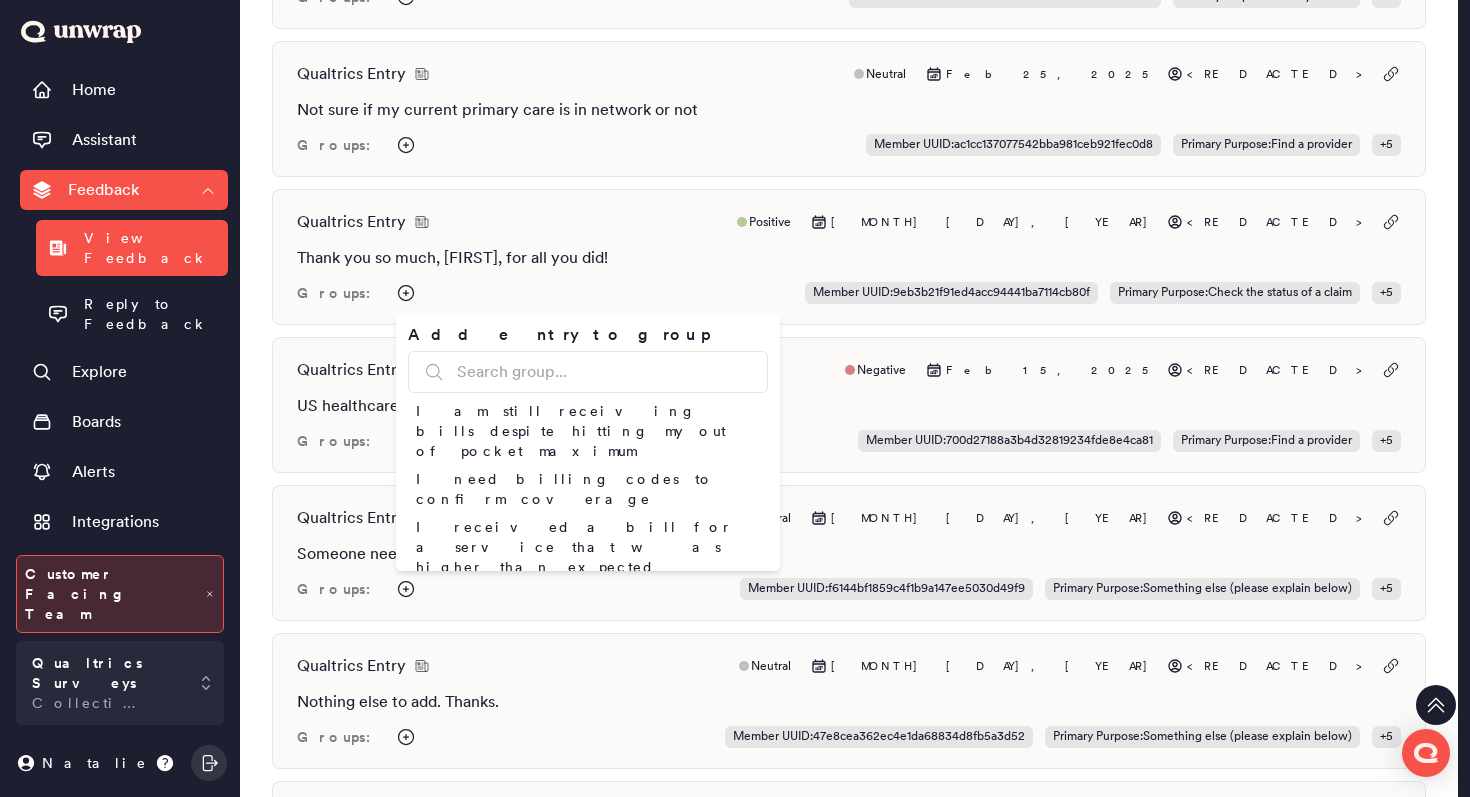 click on "Feedback Filters 1 All Jun 8, 2016 to Jul 13, 2025 PEM Survey Unapply saved filter Survey Name is   PEM Web Feedback and Entry Belongs t... is   Unassigned Add filter Undo changes Save changes Add filter Frequently Used: tNPS Survey Qualtrics Entry Positive Jul 8, 2025 <REDACTED> Morgan was wonderful!! Groups: Member UUID :  e2c72cca8dc04570a492238e69139115 Primary Purpose :  Check my plan benefits  + 5 Qualtrics Entry Positive Jul 7, 2025 <REDACTED> Thank you all :) Groups: Member UUID :  ab732e677462499eb050dffdfd7d243e Primary Purpose :  Check my plan benefits  + 5 Qualtrics Entry Negative Jul 7, 2025 <REDACTED> sometimes the activity icon shows I have items to view, but when I get to the page to view them, nothing is there. Groups: Feedback Type :  Product Defect Member UUID :  eb6240fcd00941068c61e1c02fc26c60  + 6 Qualtrics Entry Positive Jul 3, 2025 <REDACTED> You're Appreciated!  Thank you, for helping me :) Groups: Member UUID :  ab732e677462499eb050dffdfd7d243e Sentiment :  Positive  + 4 Negative :" at bounding box center [849, -1320] 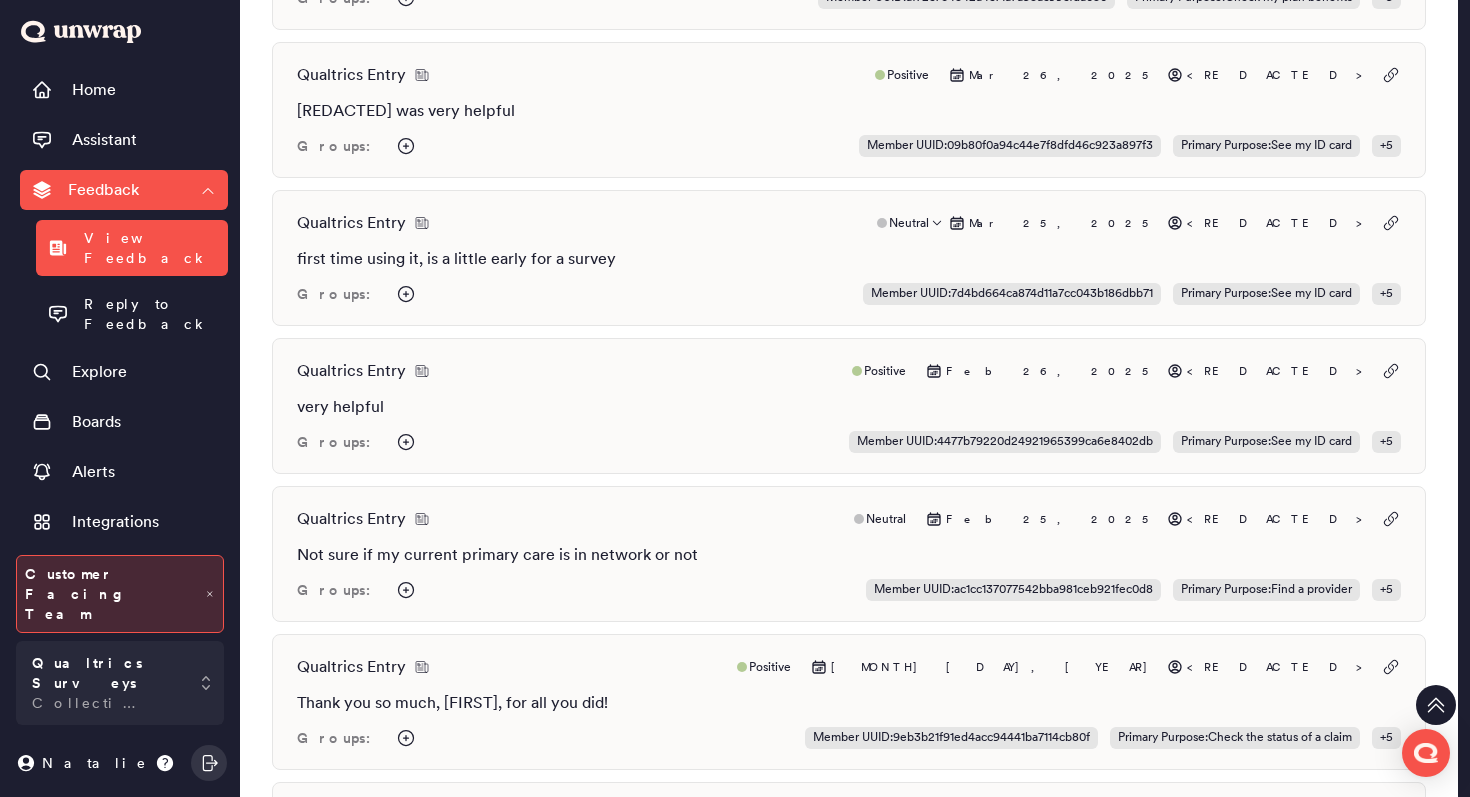 scroll, scrollTop: 4864, scrollLeft: 0, axis: vertical 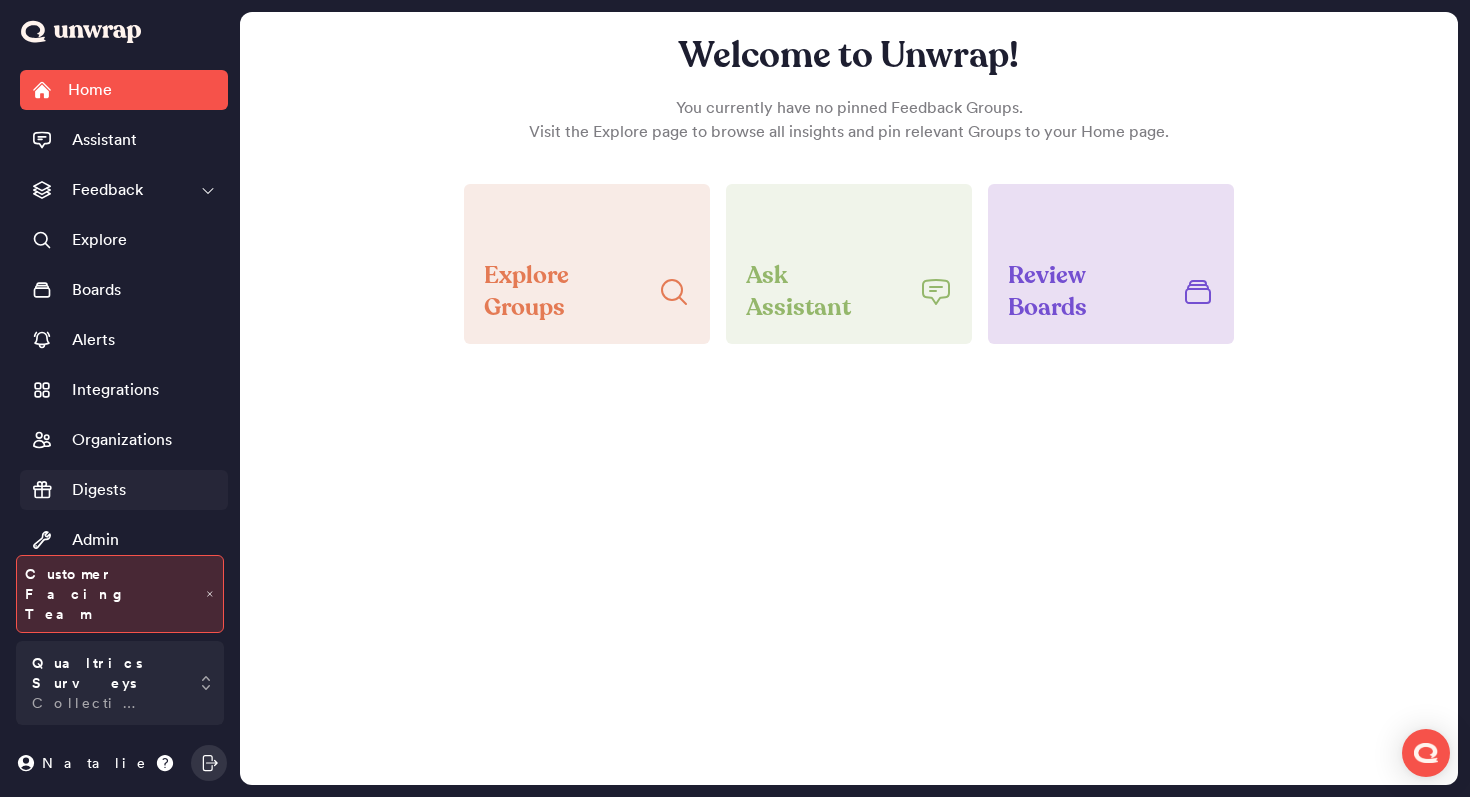 click on "Digests" at bounding box center [124, 490] 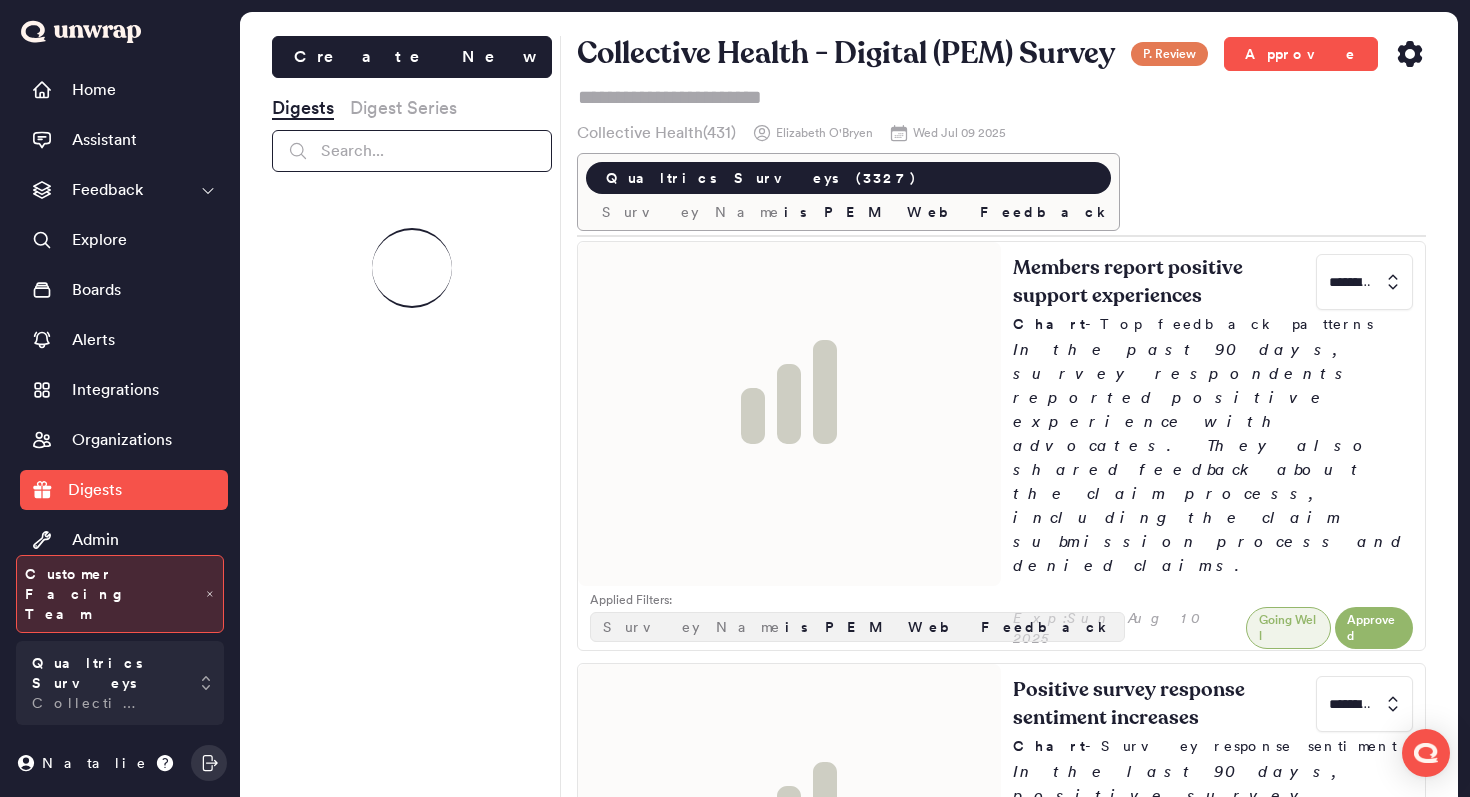 click at bounding box center (412, 151) 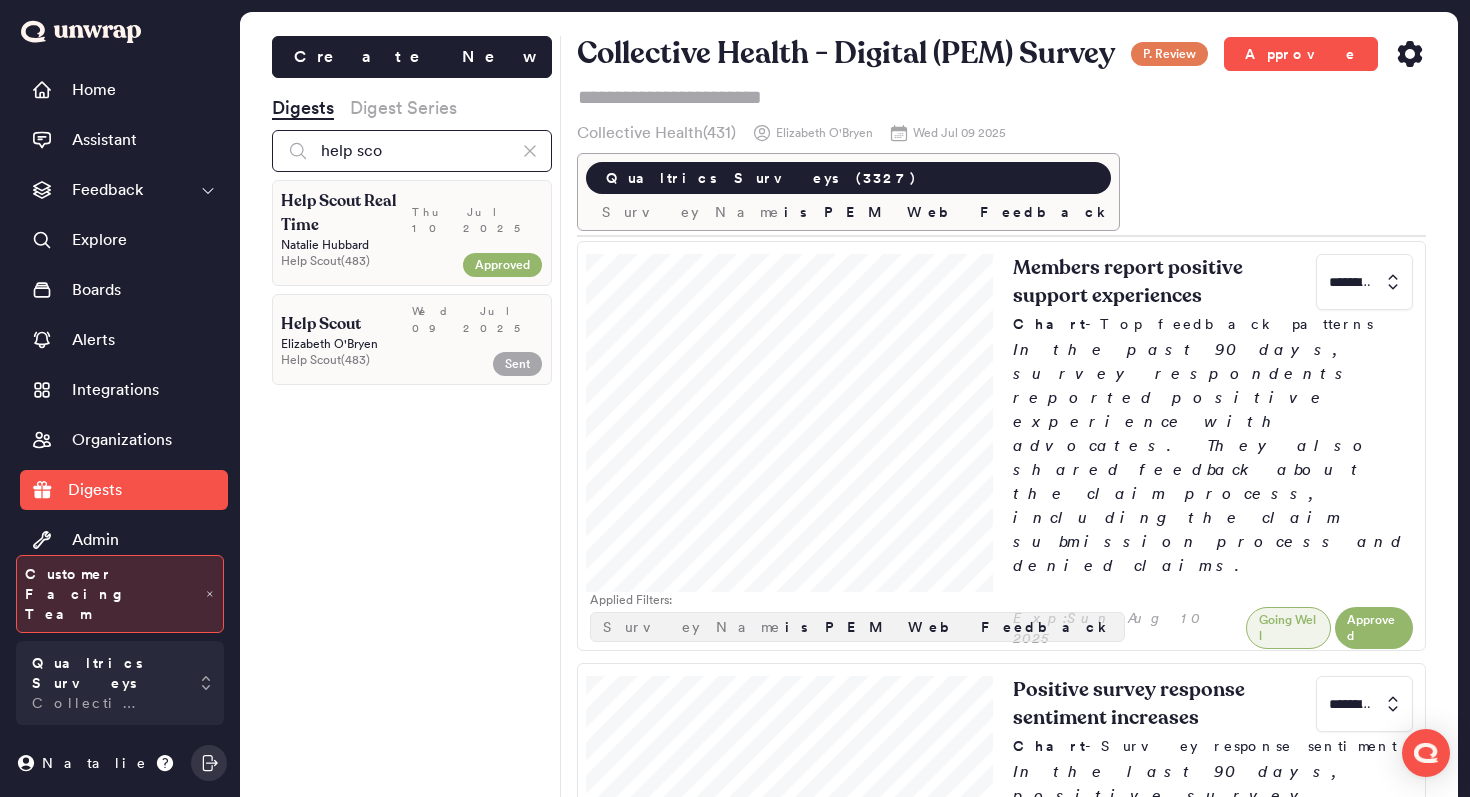 type on "help sco" 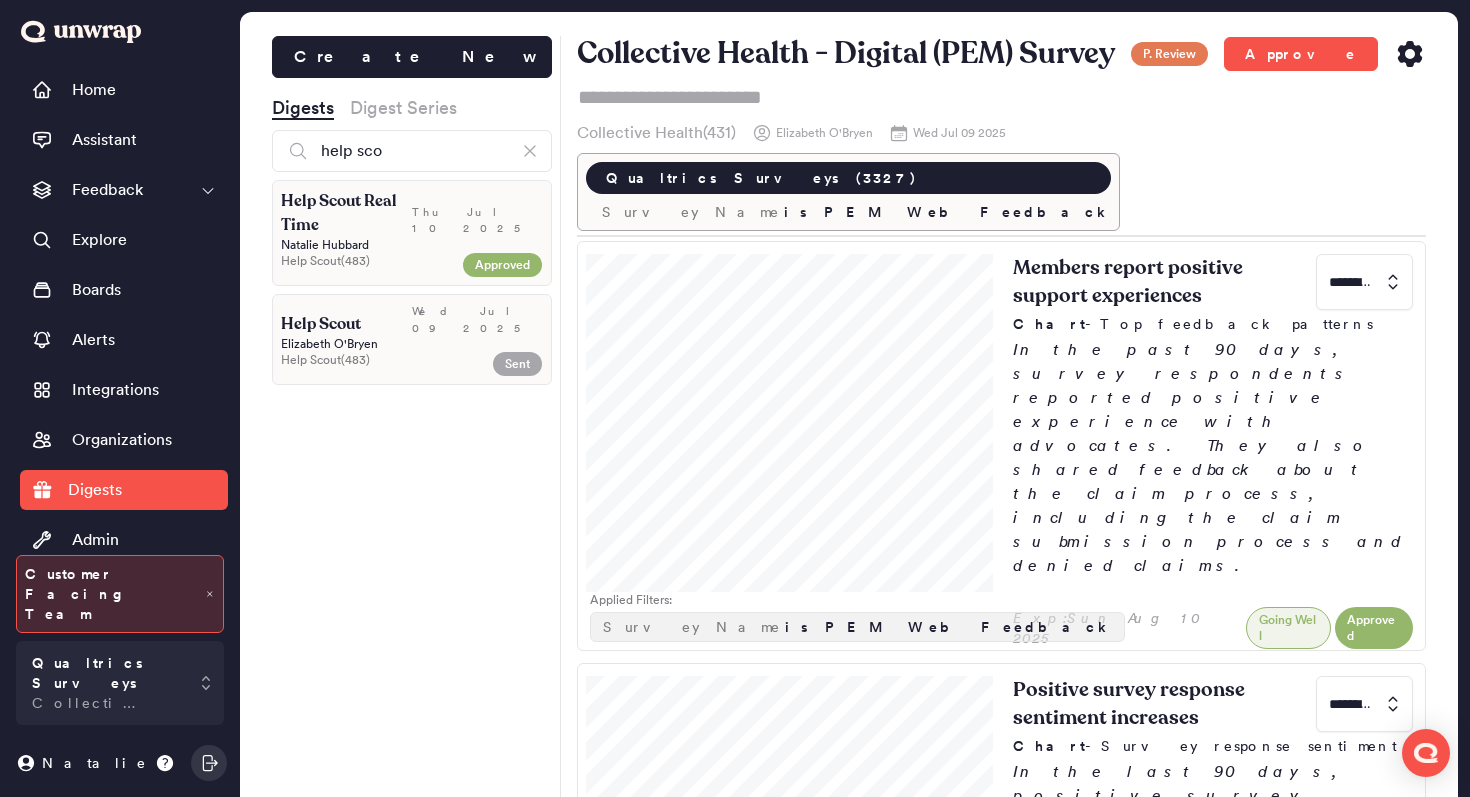 click on "Help Scout Real Time" at bounding box center [346, 213] 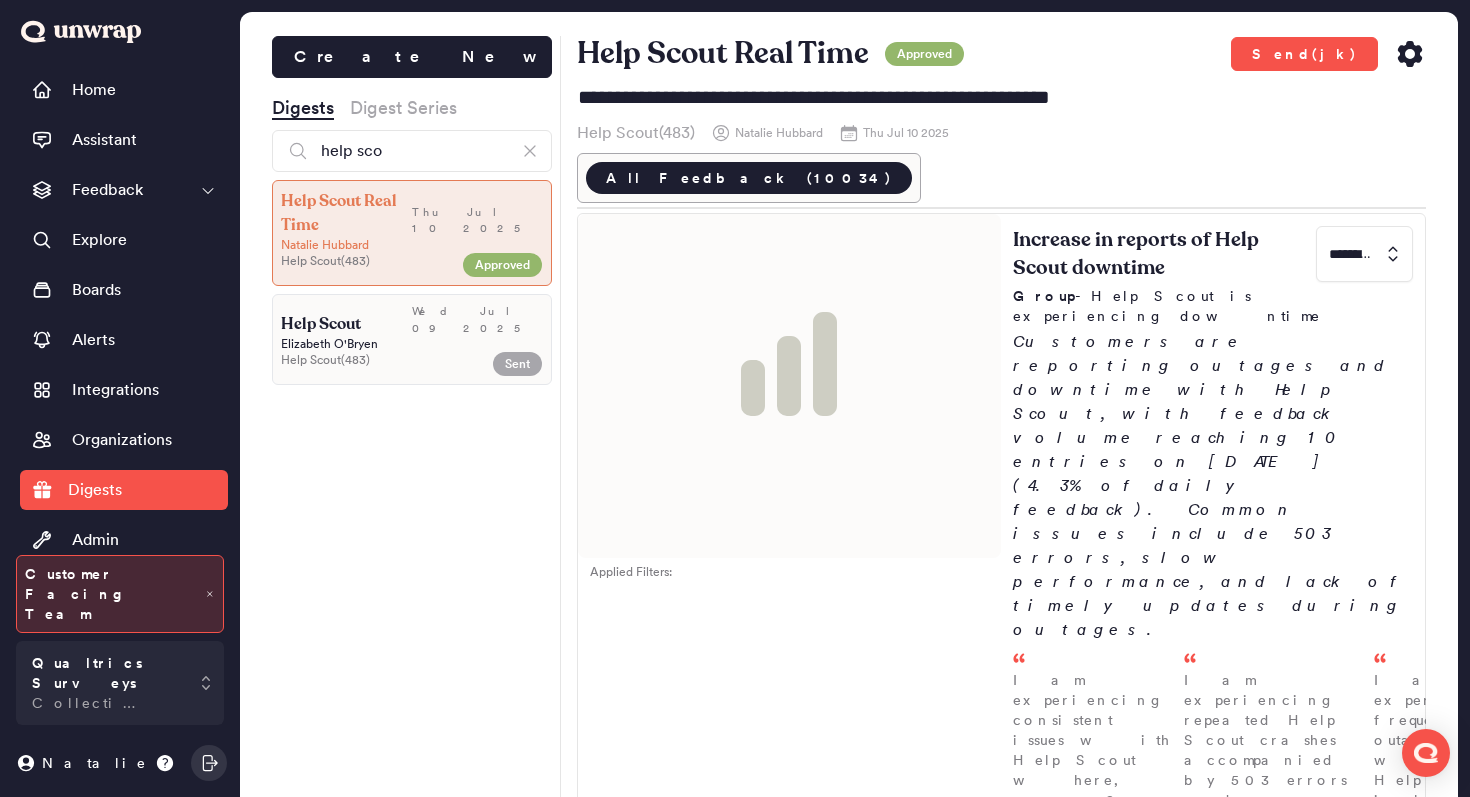 click on "Wed Jul 09 2025" at bounding box center (477, 319) 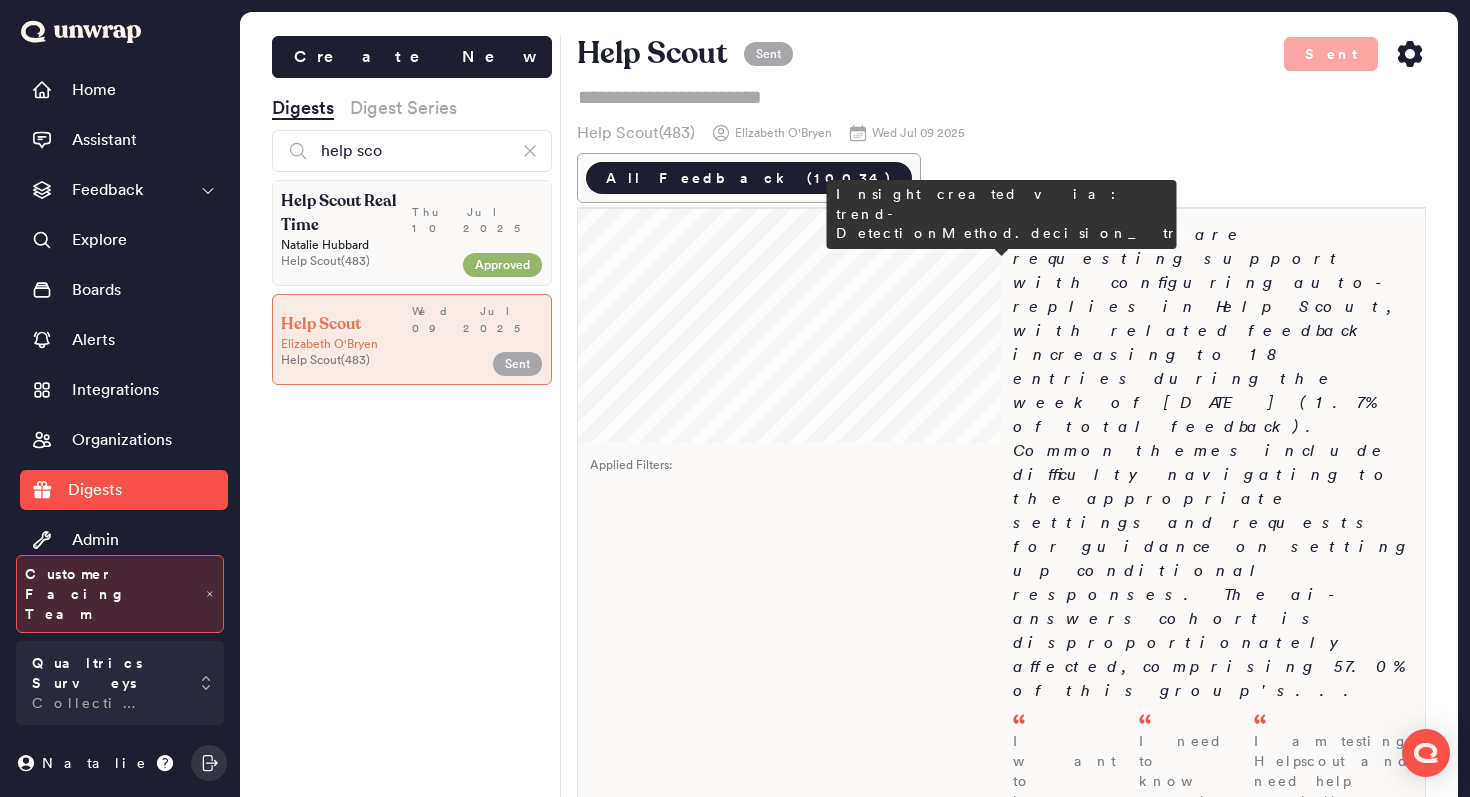 scroll, scrollTop: 999, scrollLeft: 0, axis: vertical 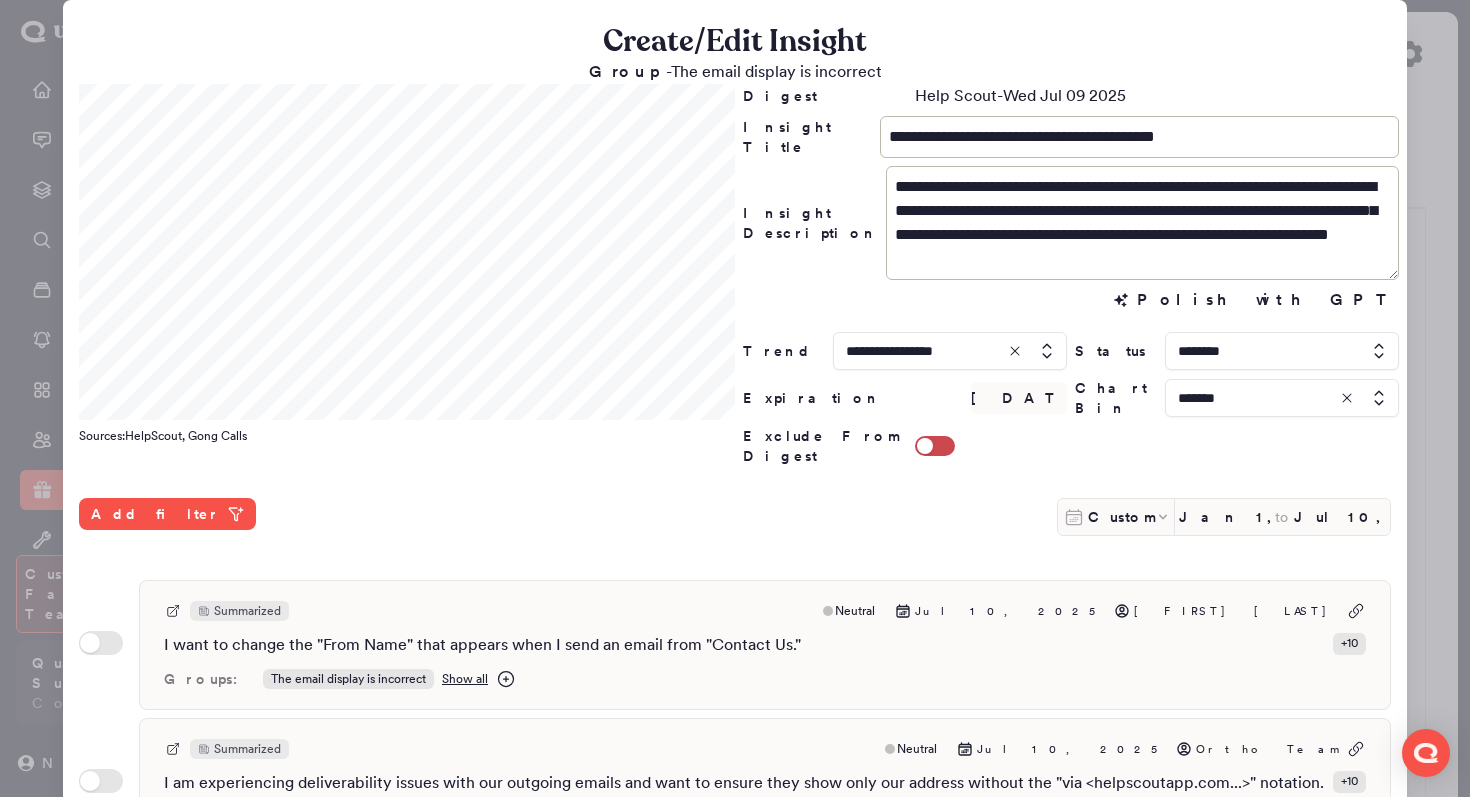 click at bounding box center (1282, 398) 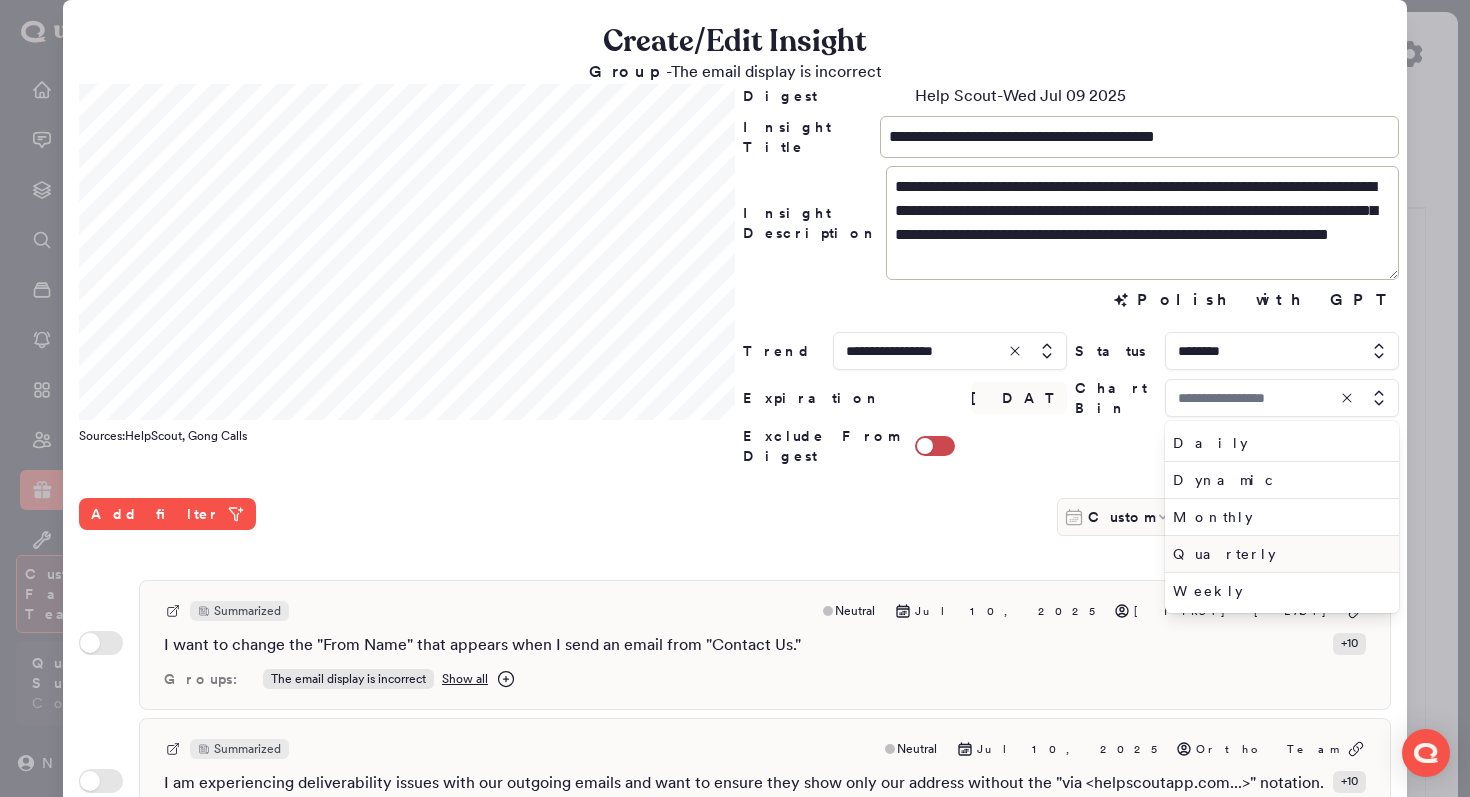 type on "*******" 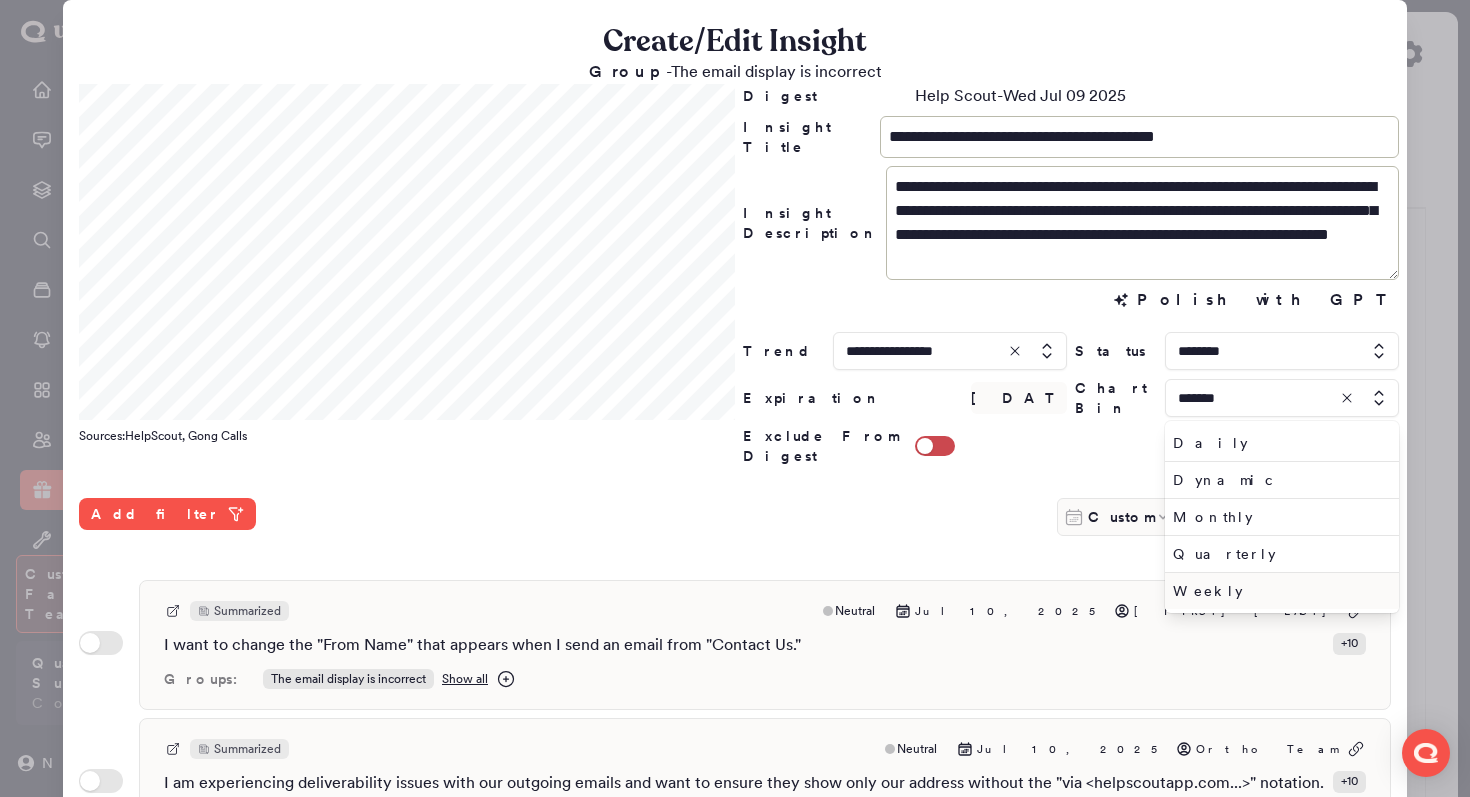 click on "Weekly" at bounding box center [1278, 591] 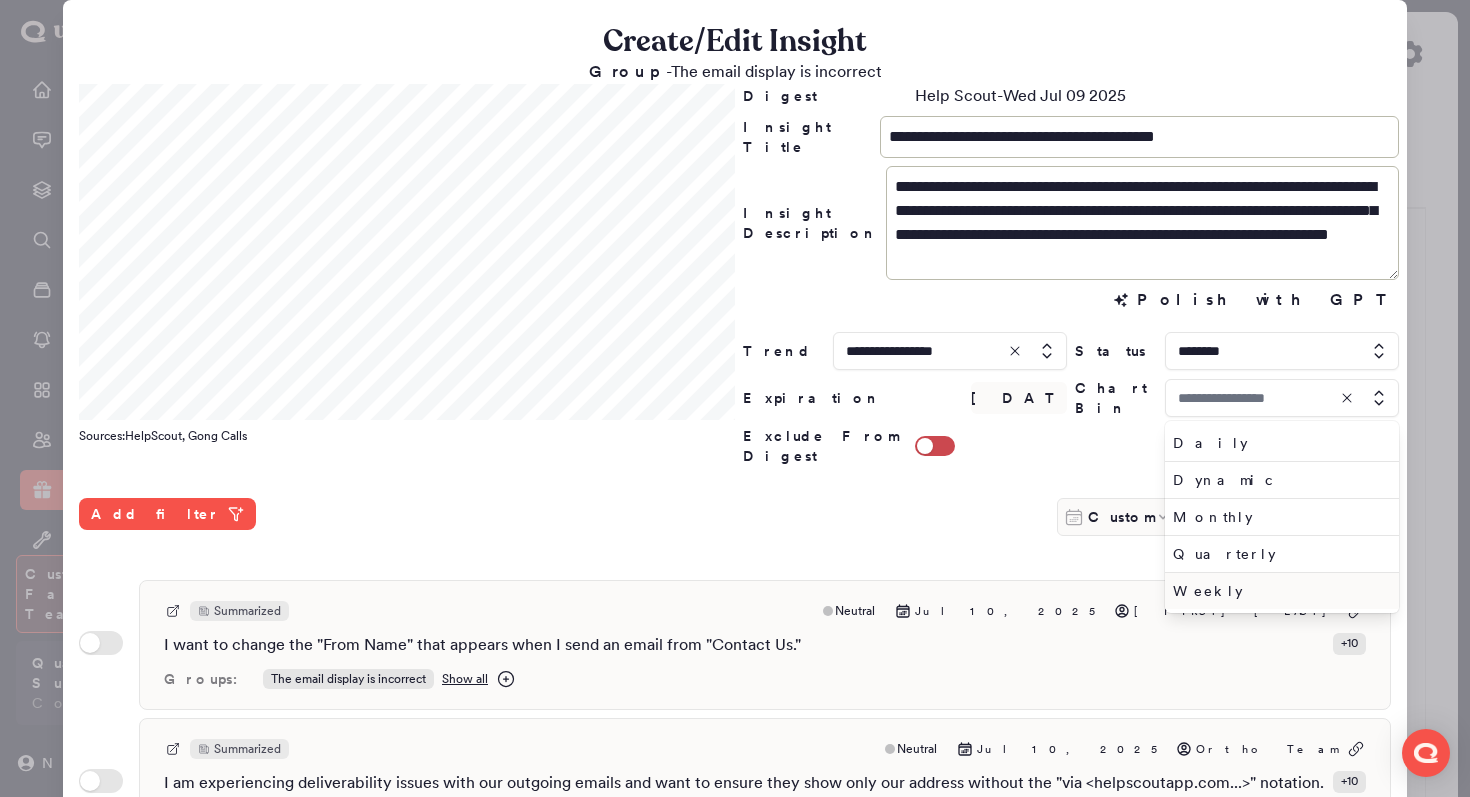 type on "******" 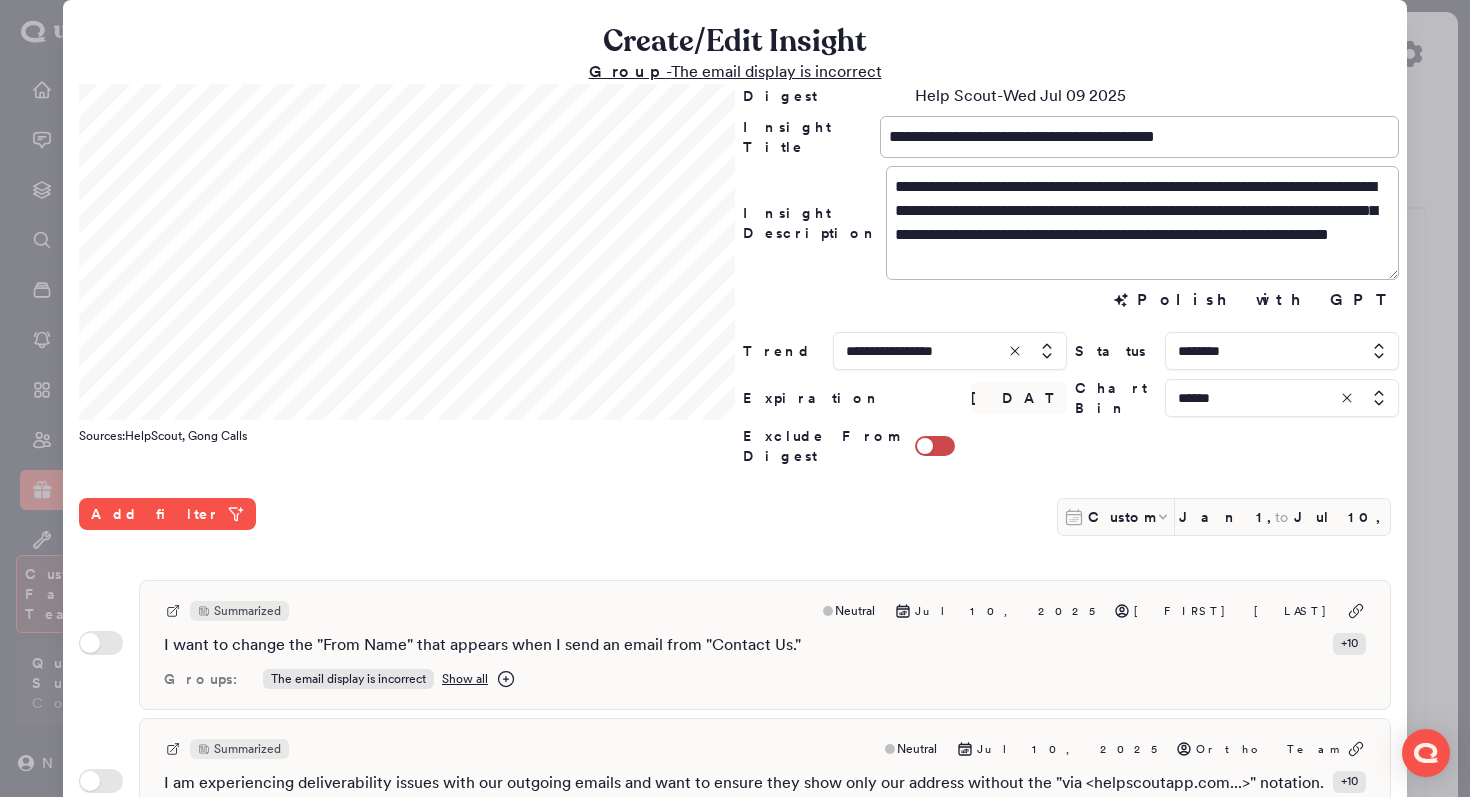 click on "Group" at bounding box center (627, 71) 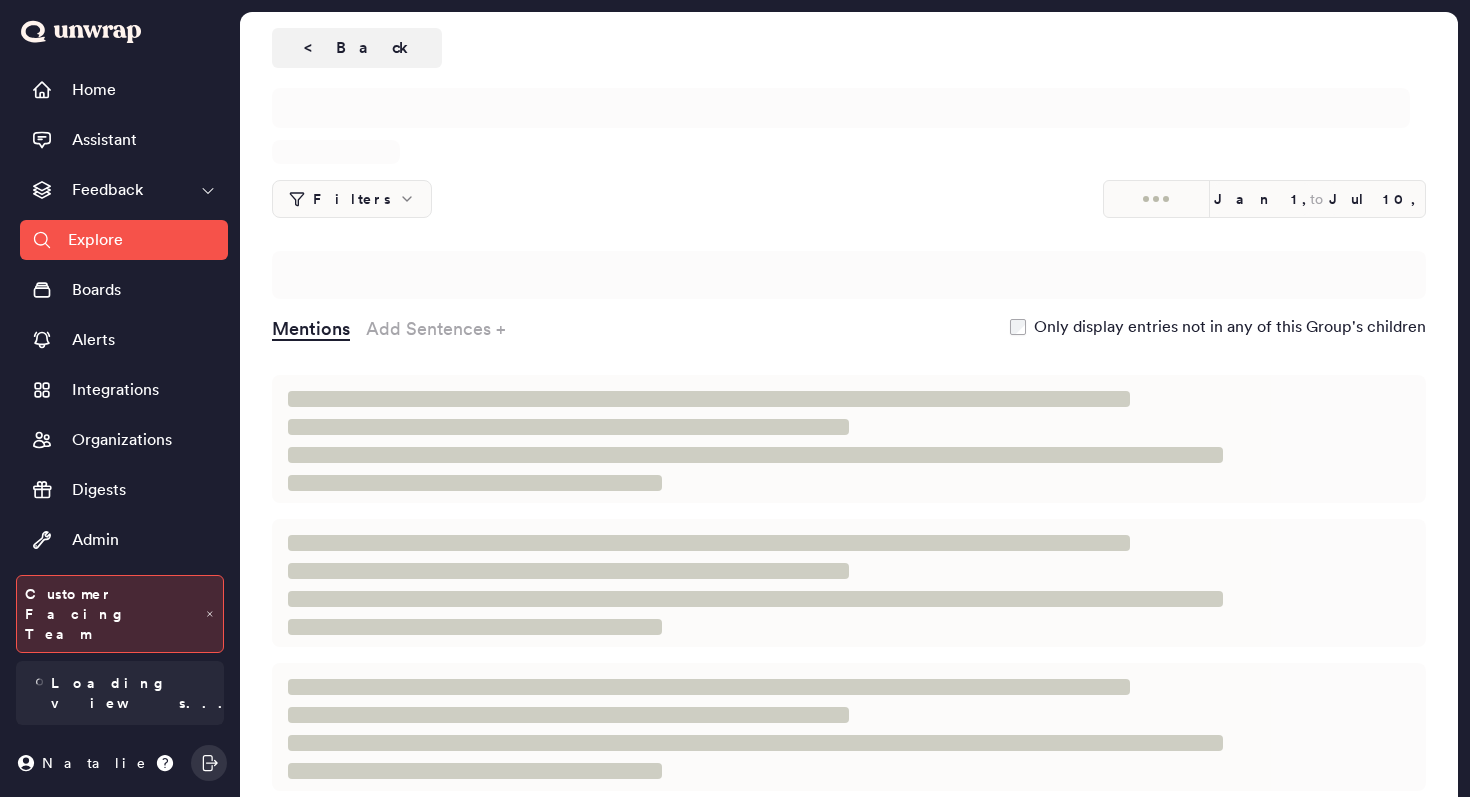 scroll, scrollTop: 0, scrollLeft: 0, axis: both 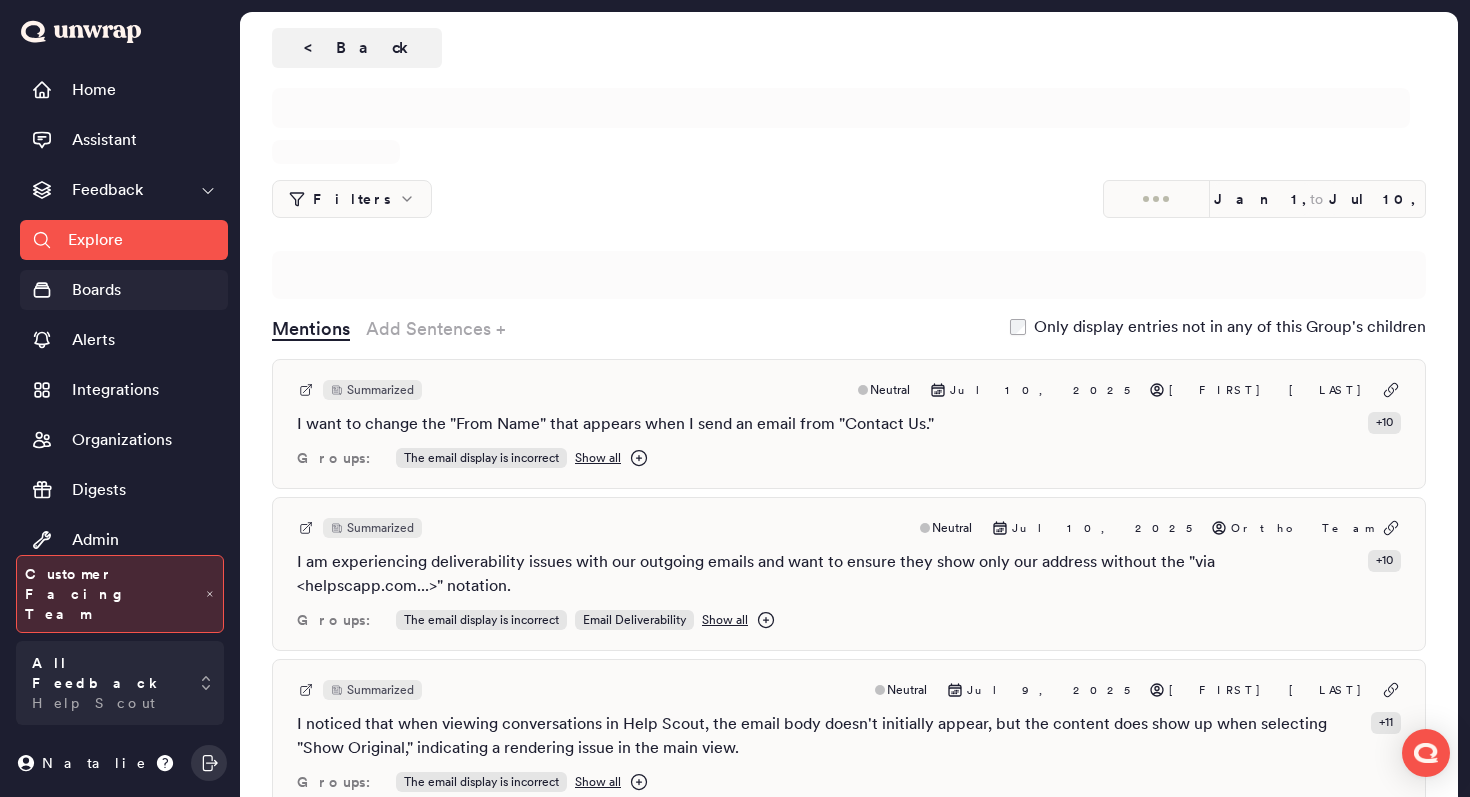click on "Boards" at bounding box center [124, 290] 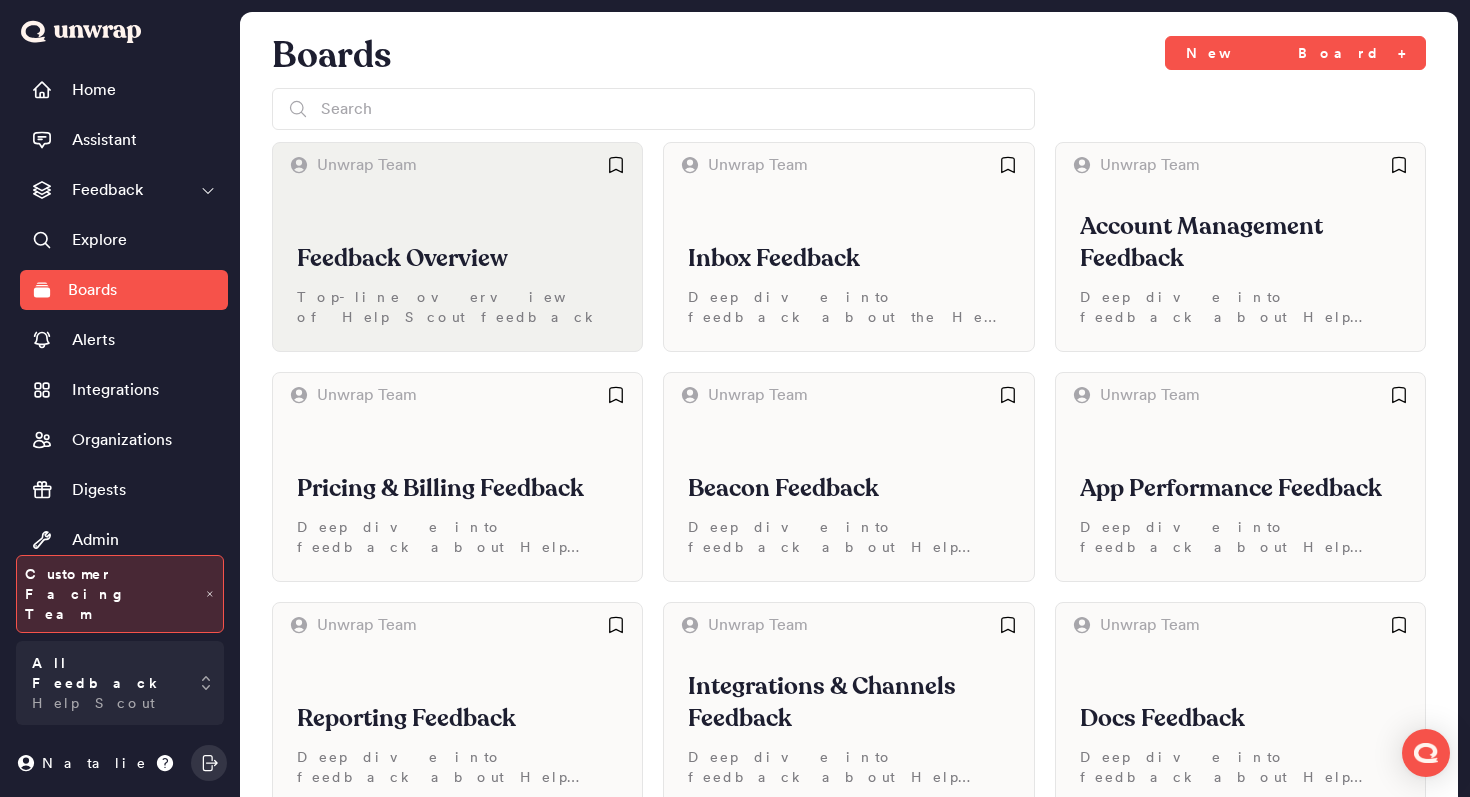 click on "Top-line overview of Help Scout feedback" at bounding box center [457, 307] 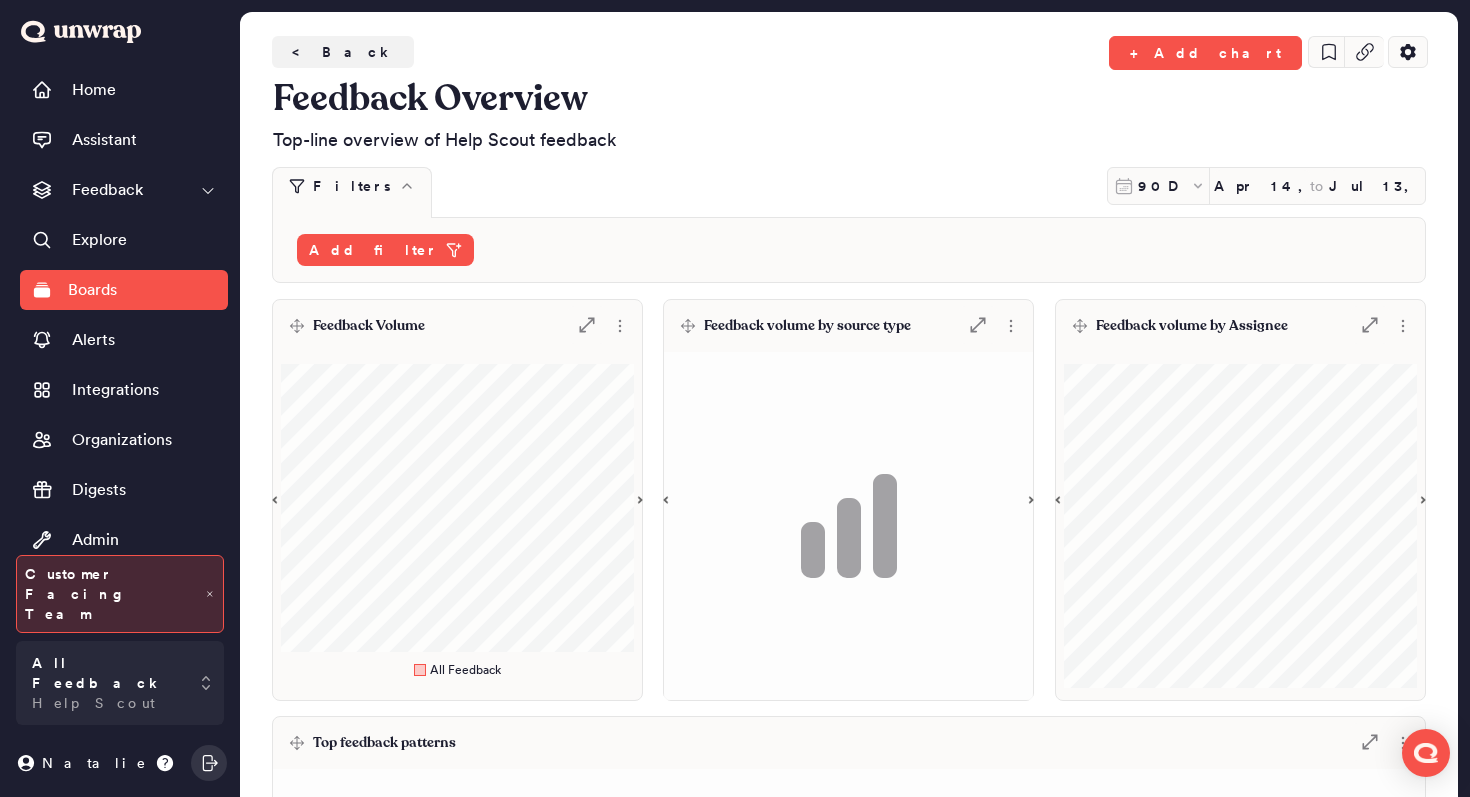 click on "Feedback Volume
.st0 {
fill: #7e7d82;
}" at bounding box center (457, 326) 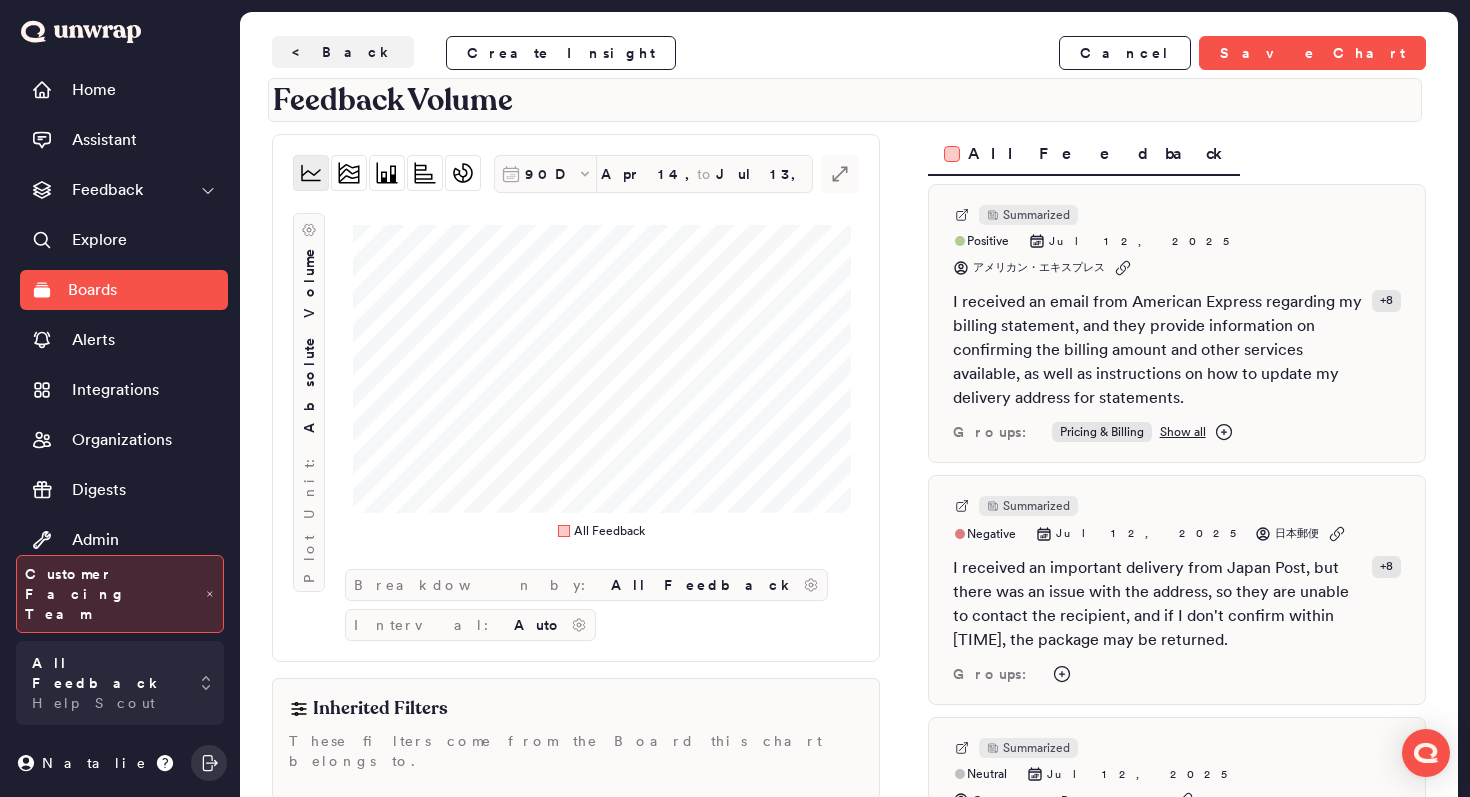 scroll, scrollTop: 99, scrollLeft: 0, axis: vertical 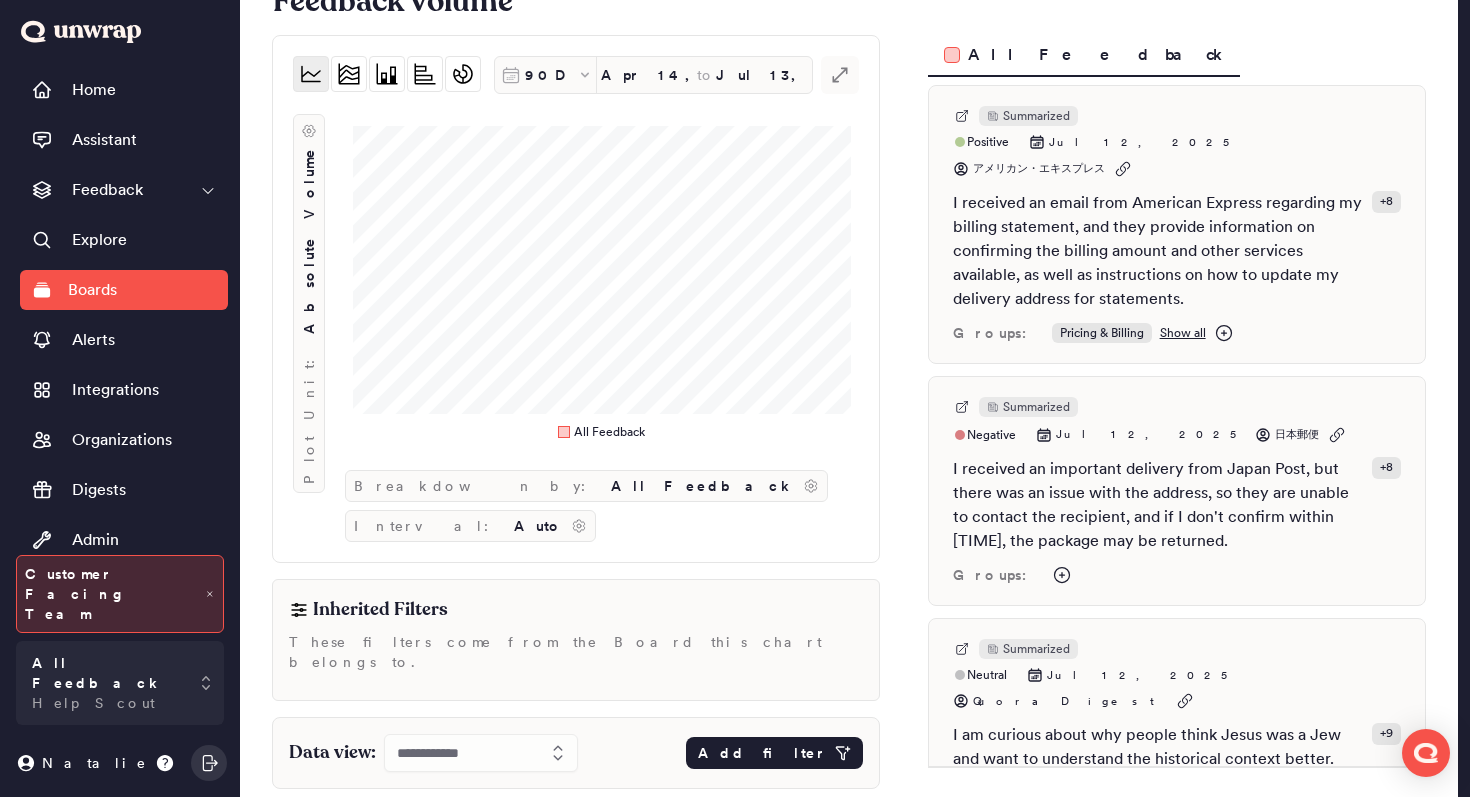 click on "Add filter" at bounding box center [762, 753] 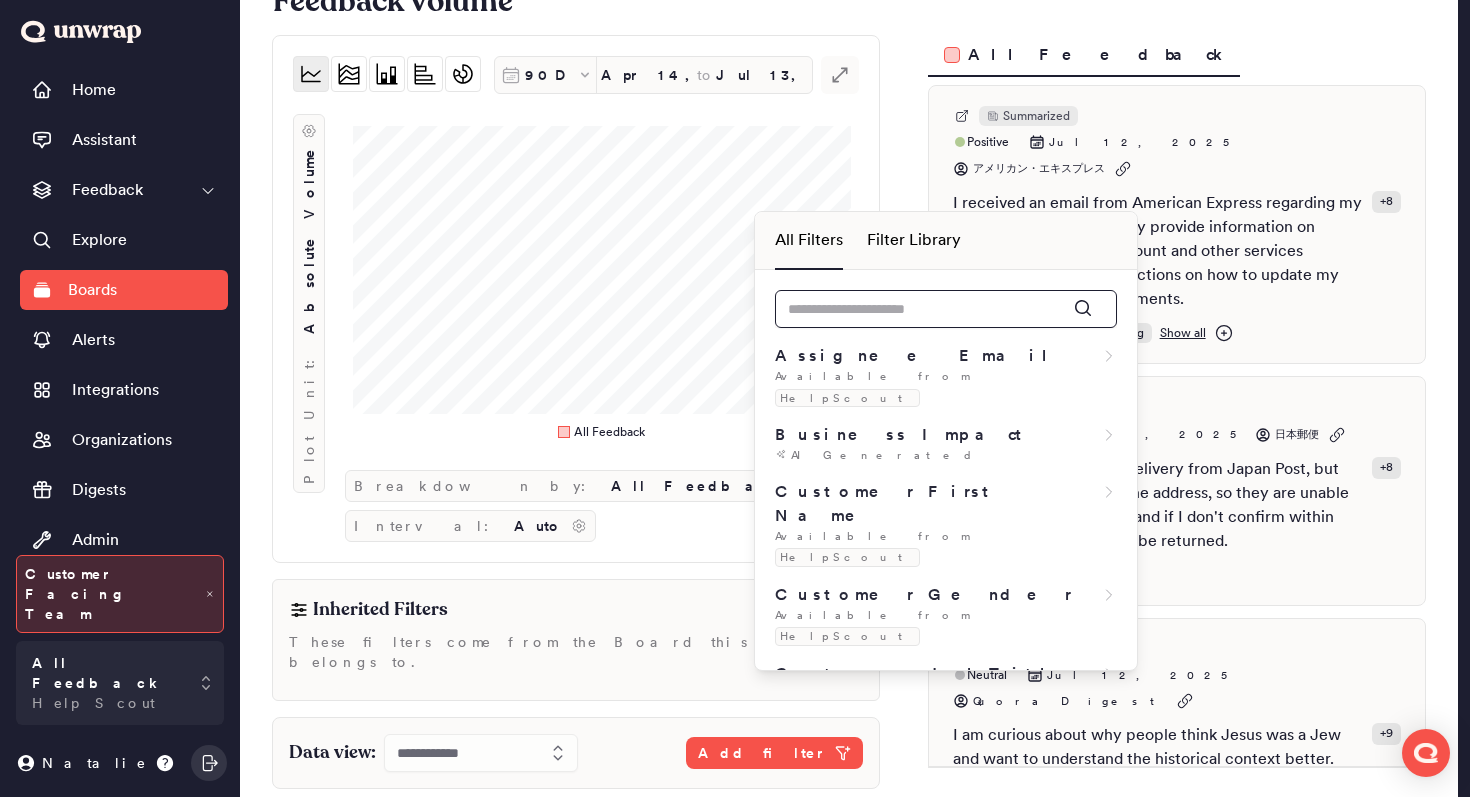 click at bounding box center (946, 309) 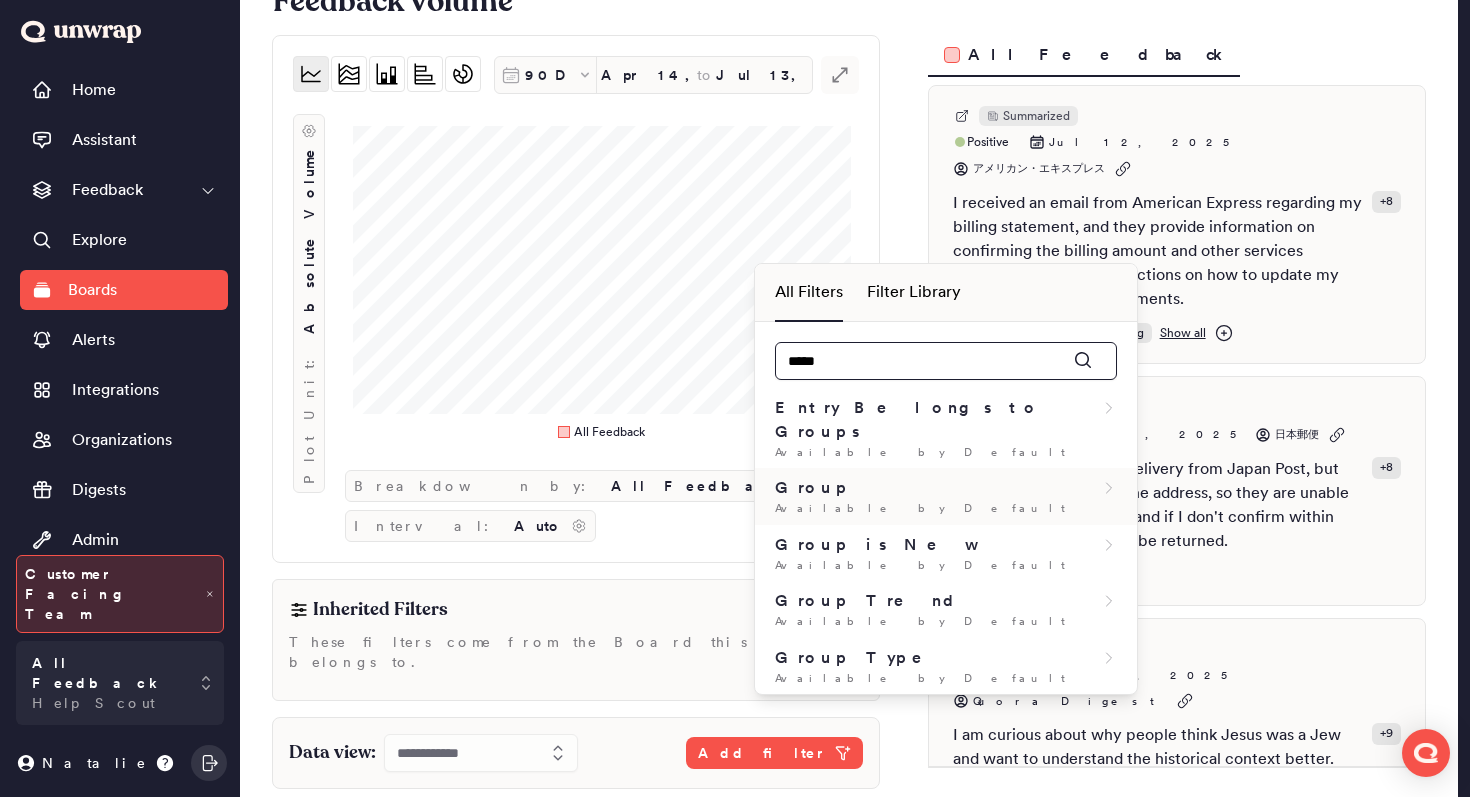 type on "*****" 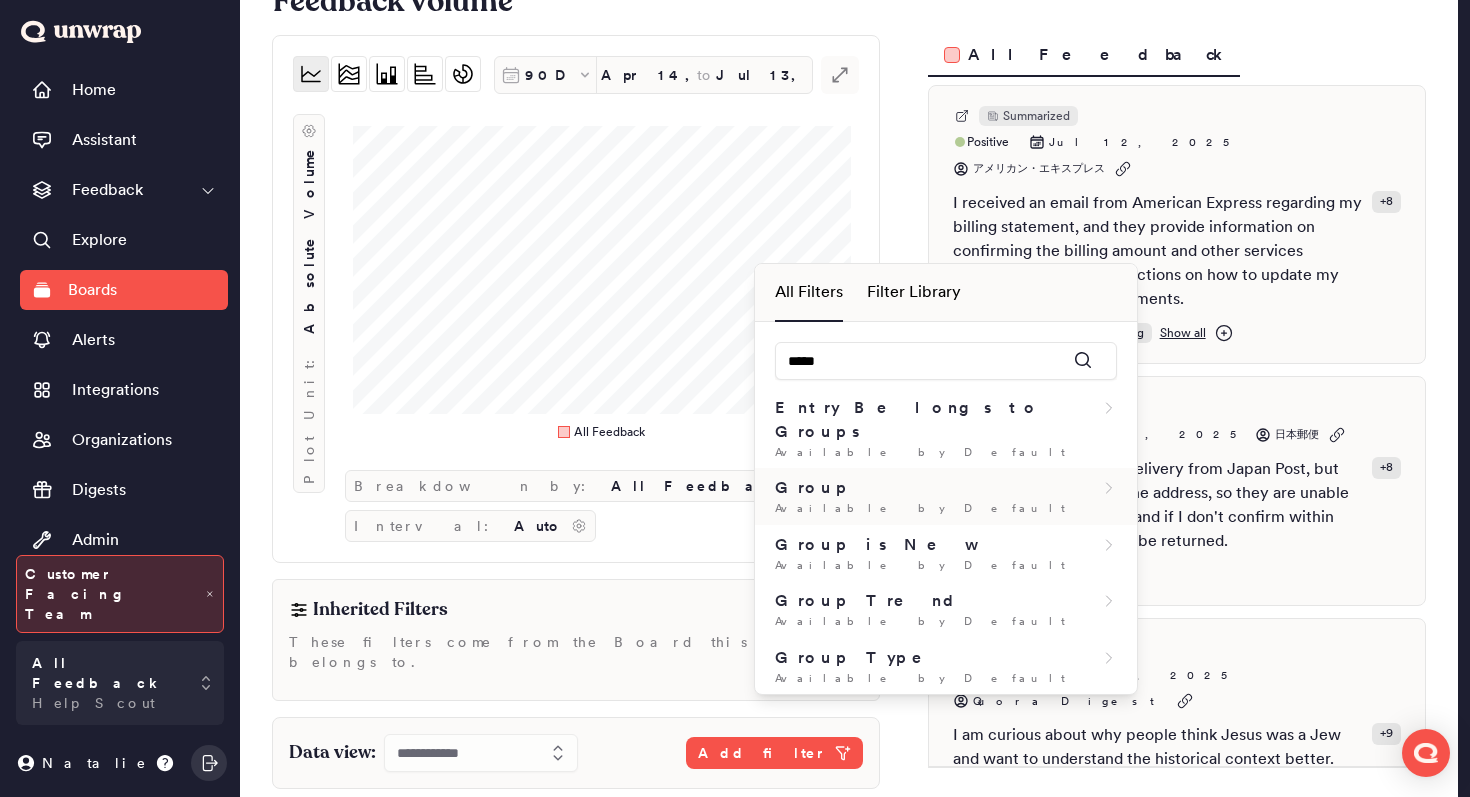 click on "Available by Default" at bounding box center (946, 508) 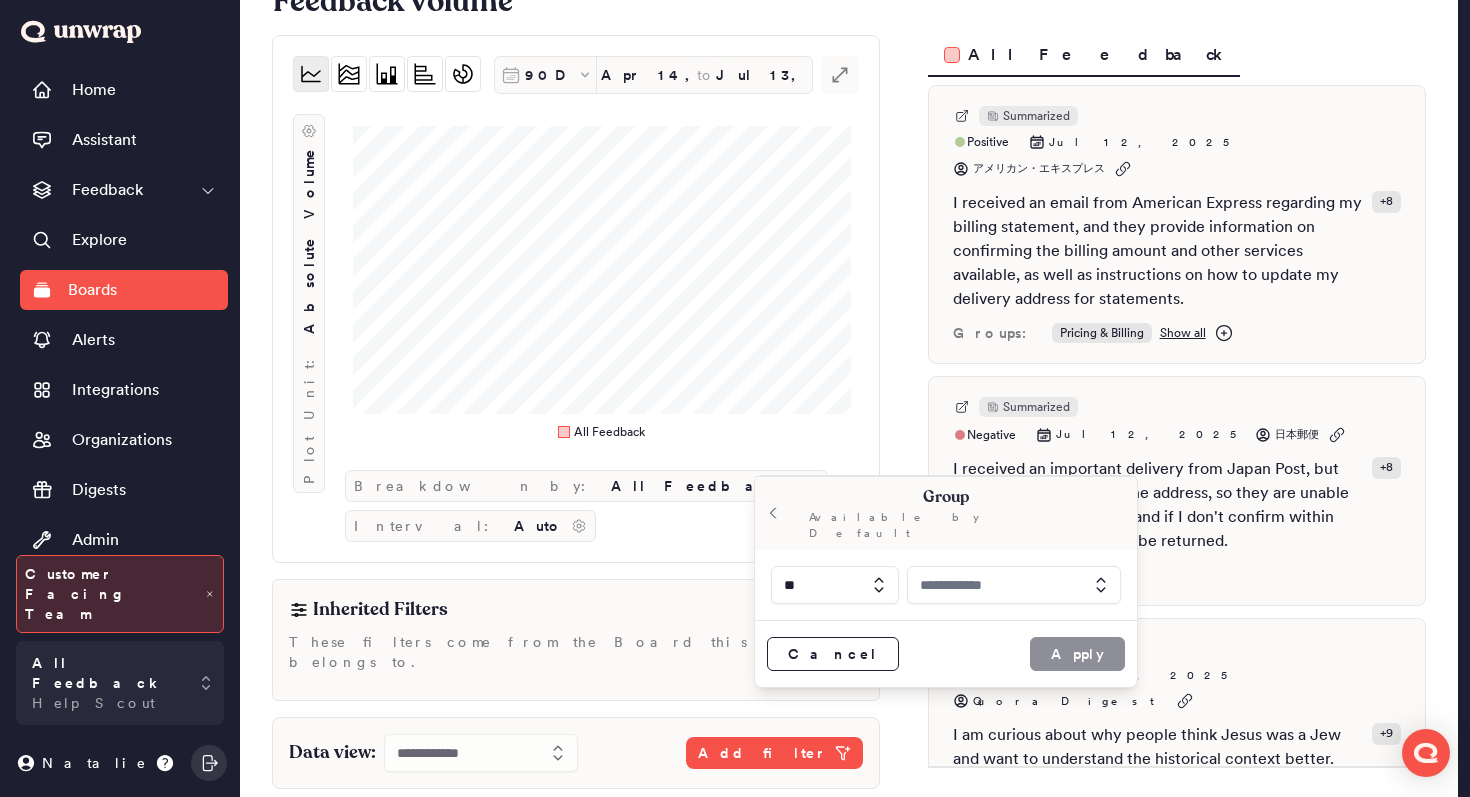 click at bounding box center (1014, 585) 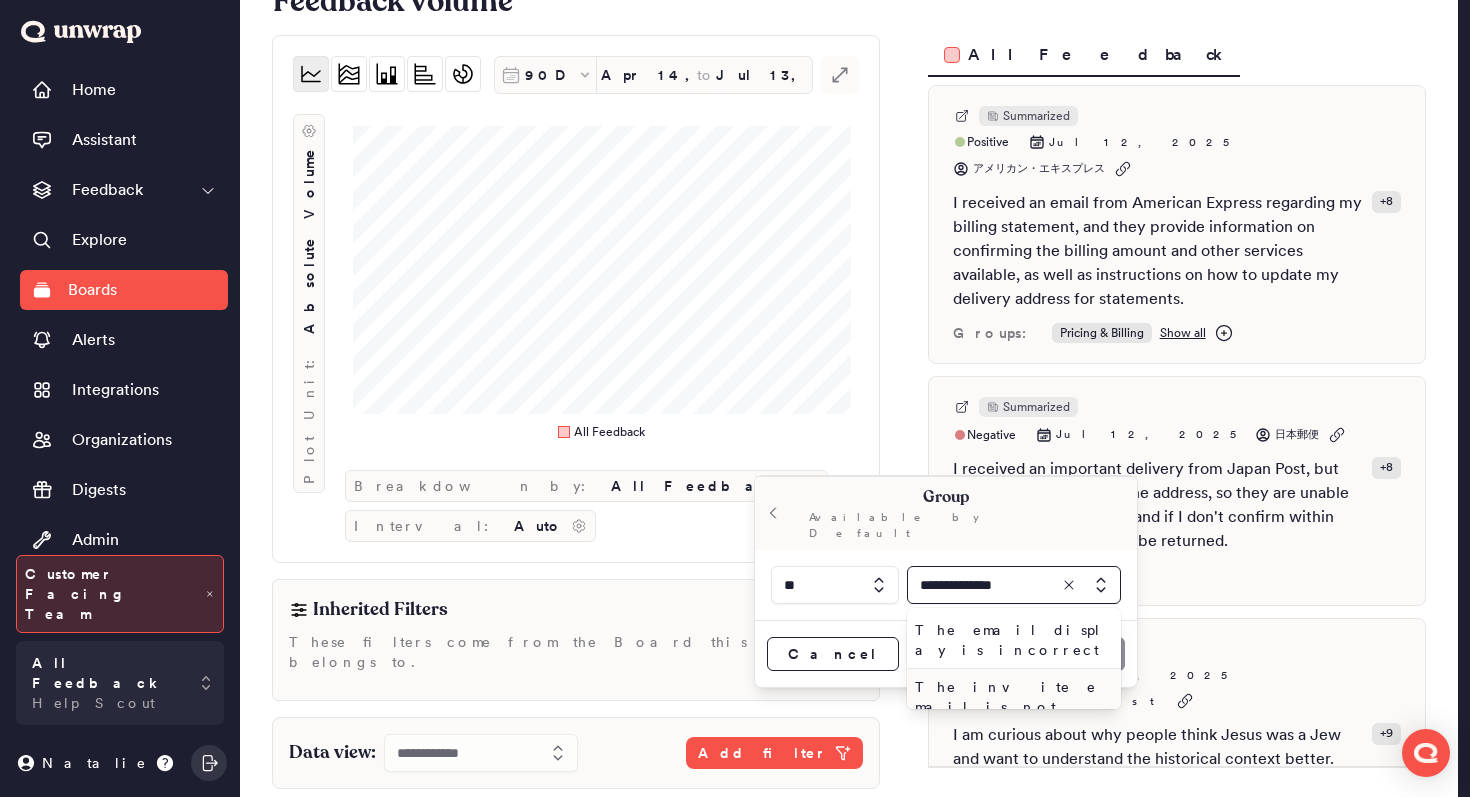 type on "**********" 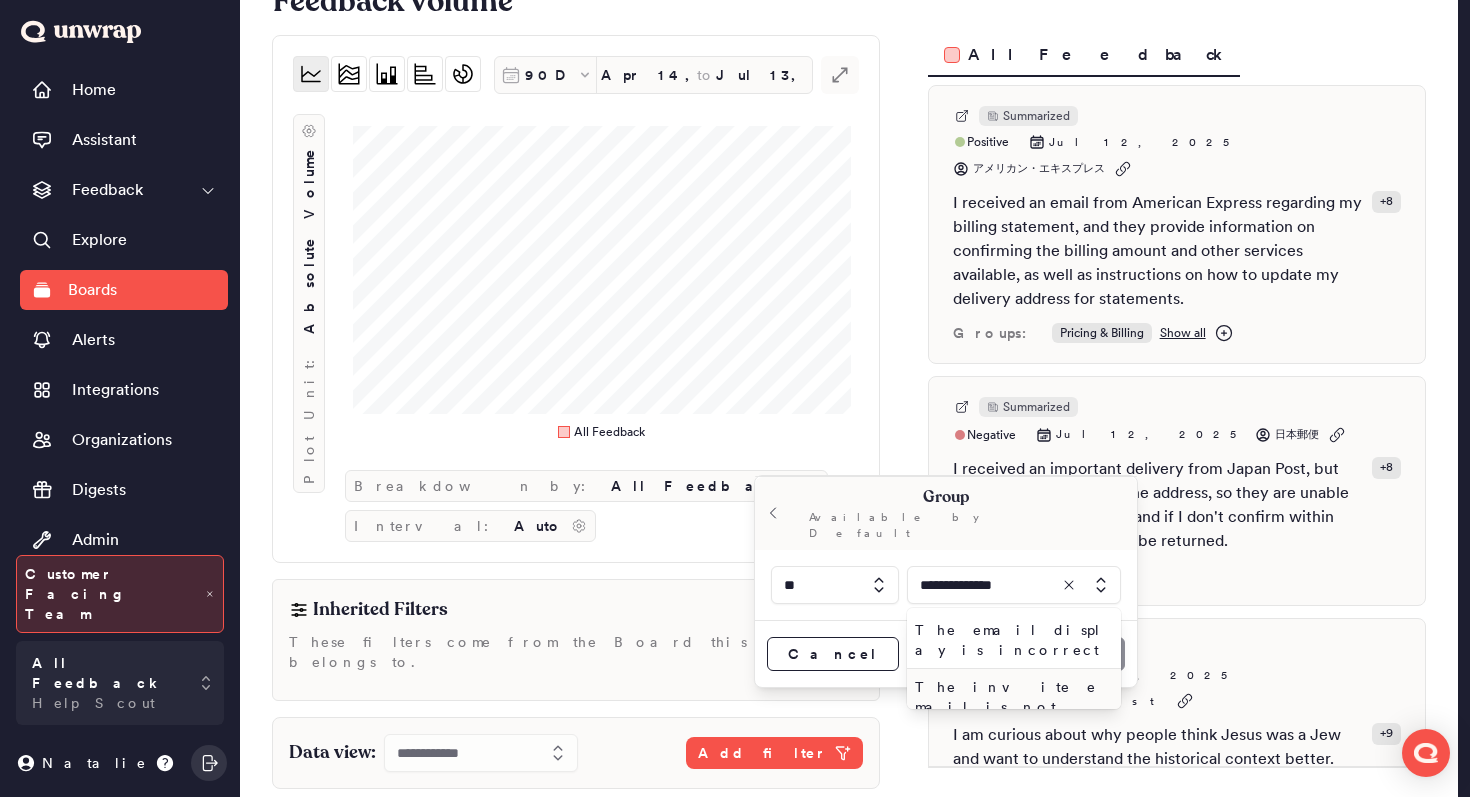 click on "The email display is incorrect" at bounding box center (1010, 640) 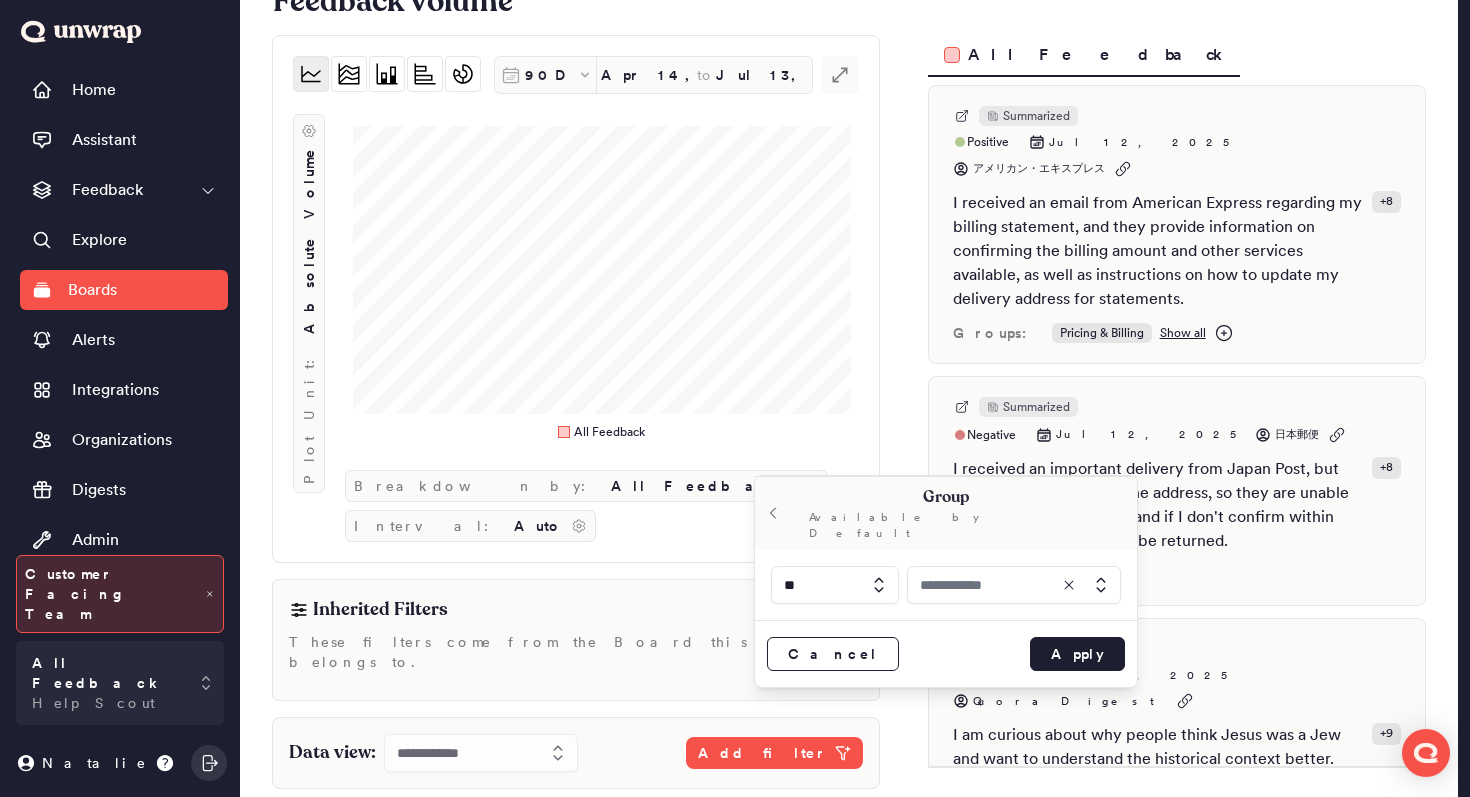 type on "**********" 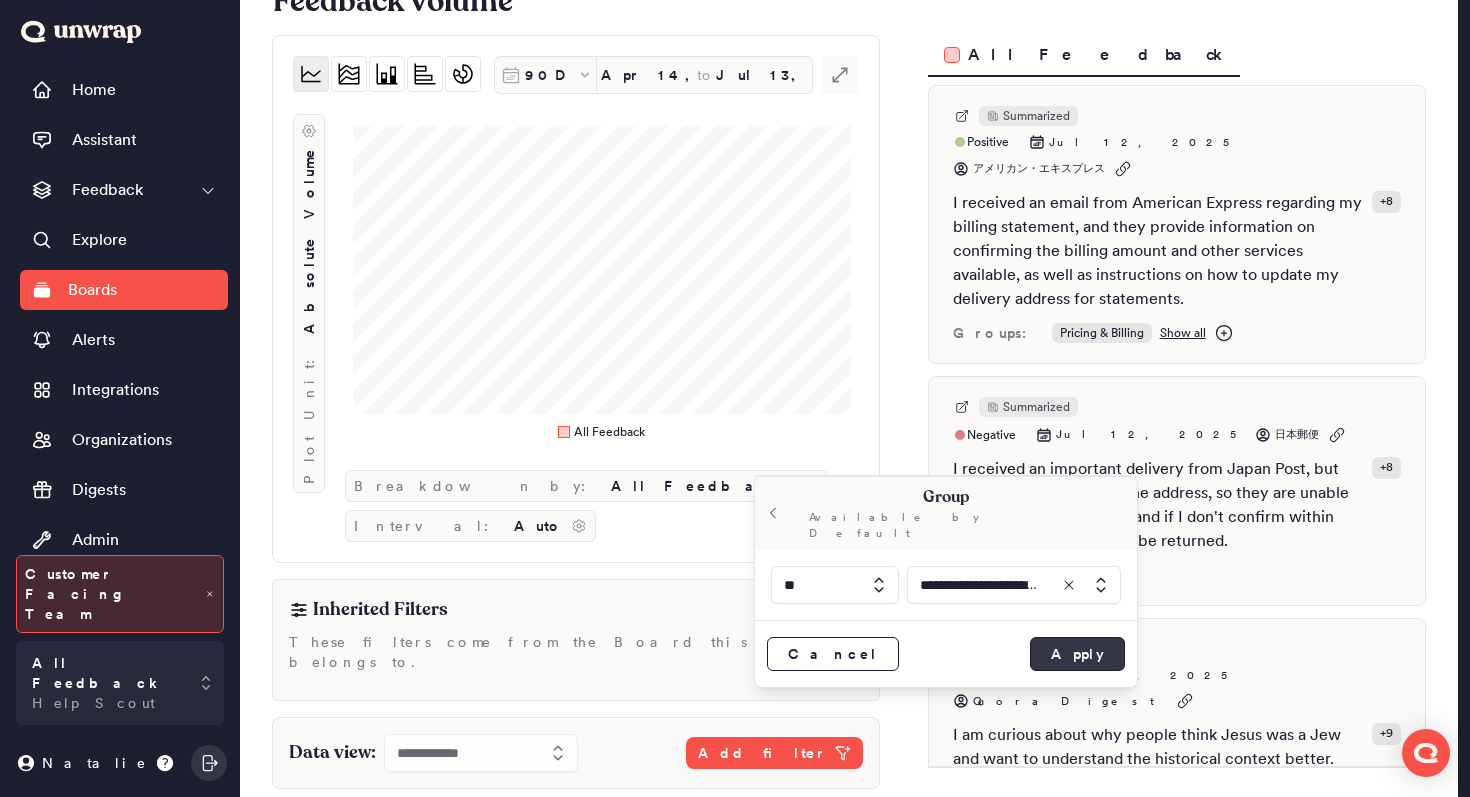 click on "Apply" at bounding box center (1077, 654) 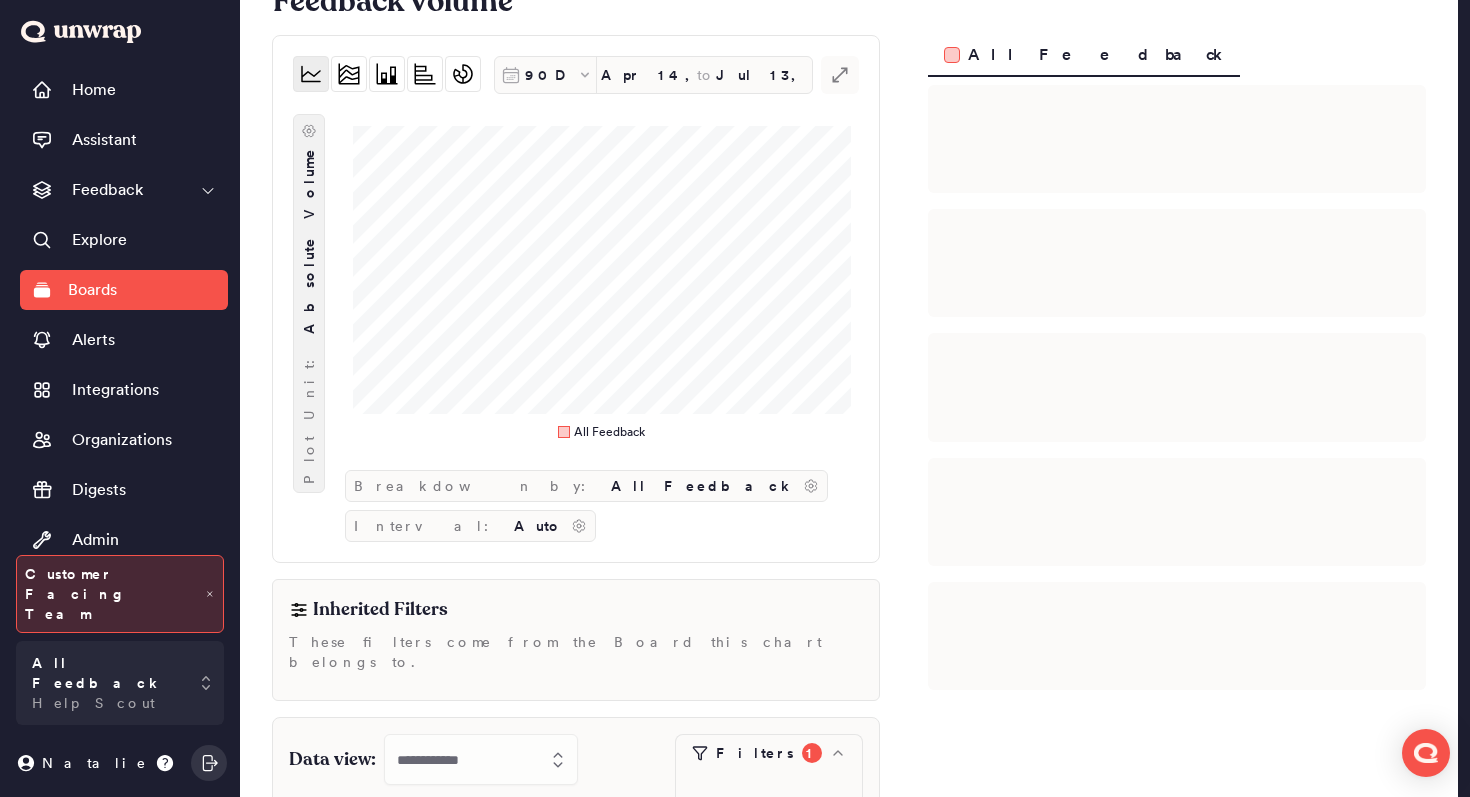 click on "Absolute Volume" at bounding box center [309, 240] 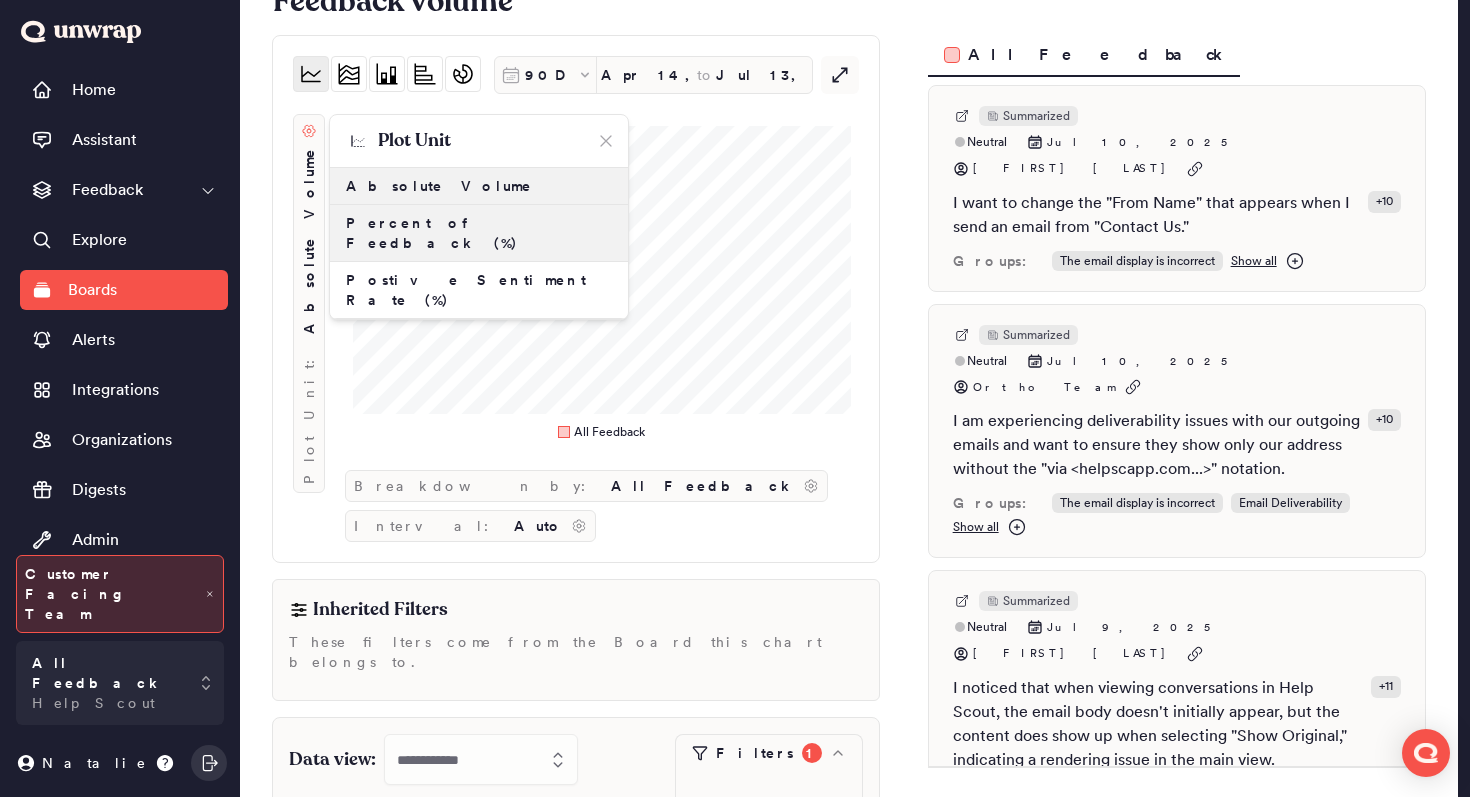 click on "Percent of Feedback (%)" at bounding box center (479, 233) 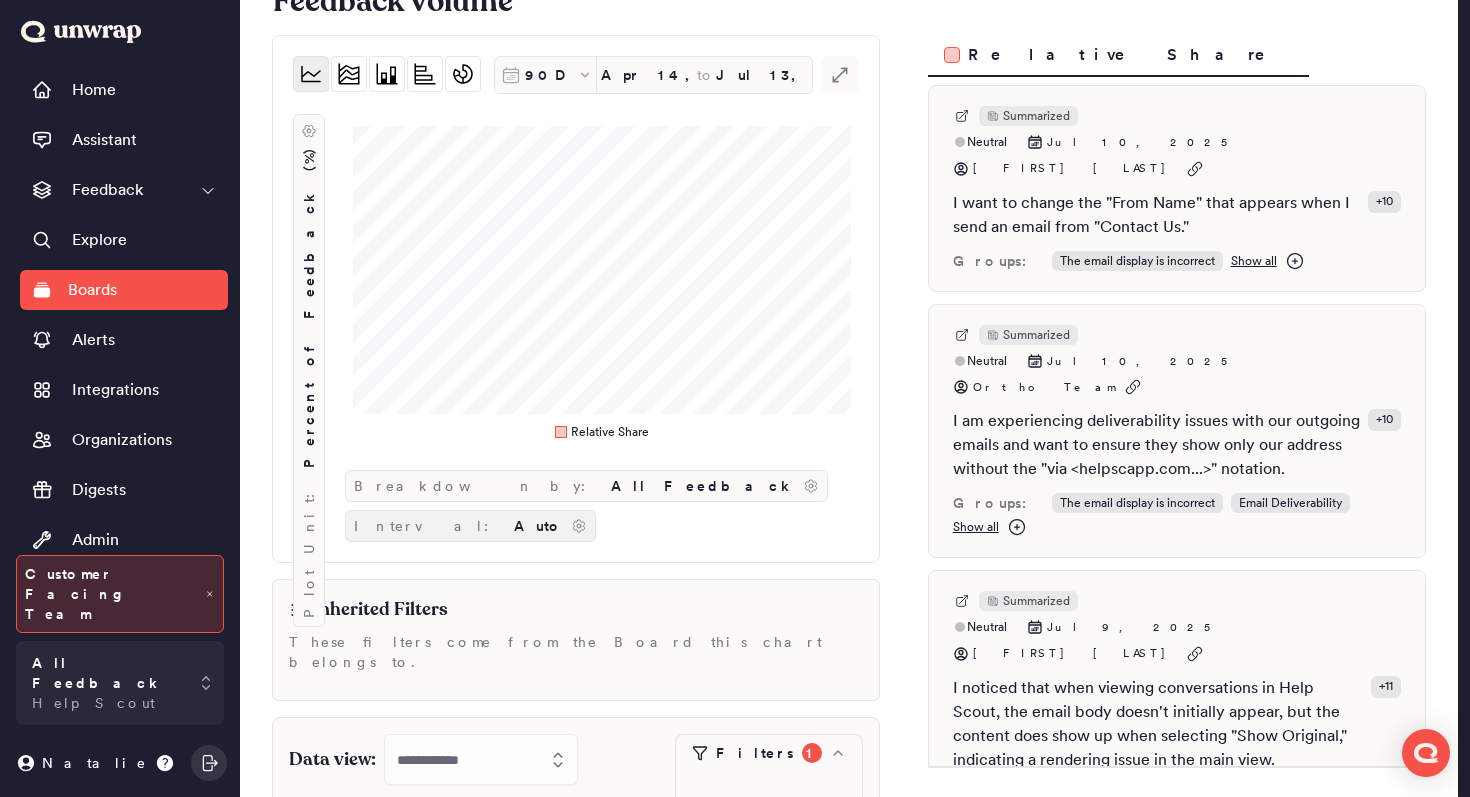 click on "Auto" at bounding box center (538, 526) 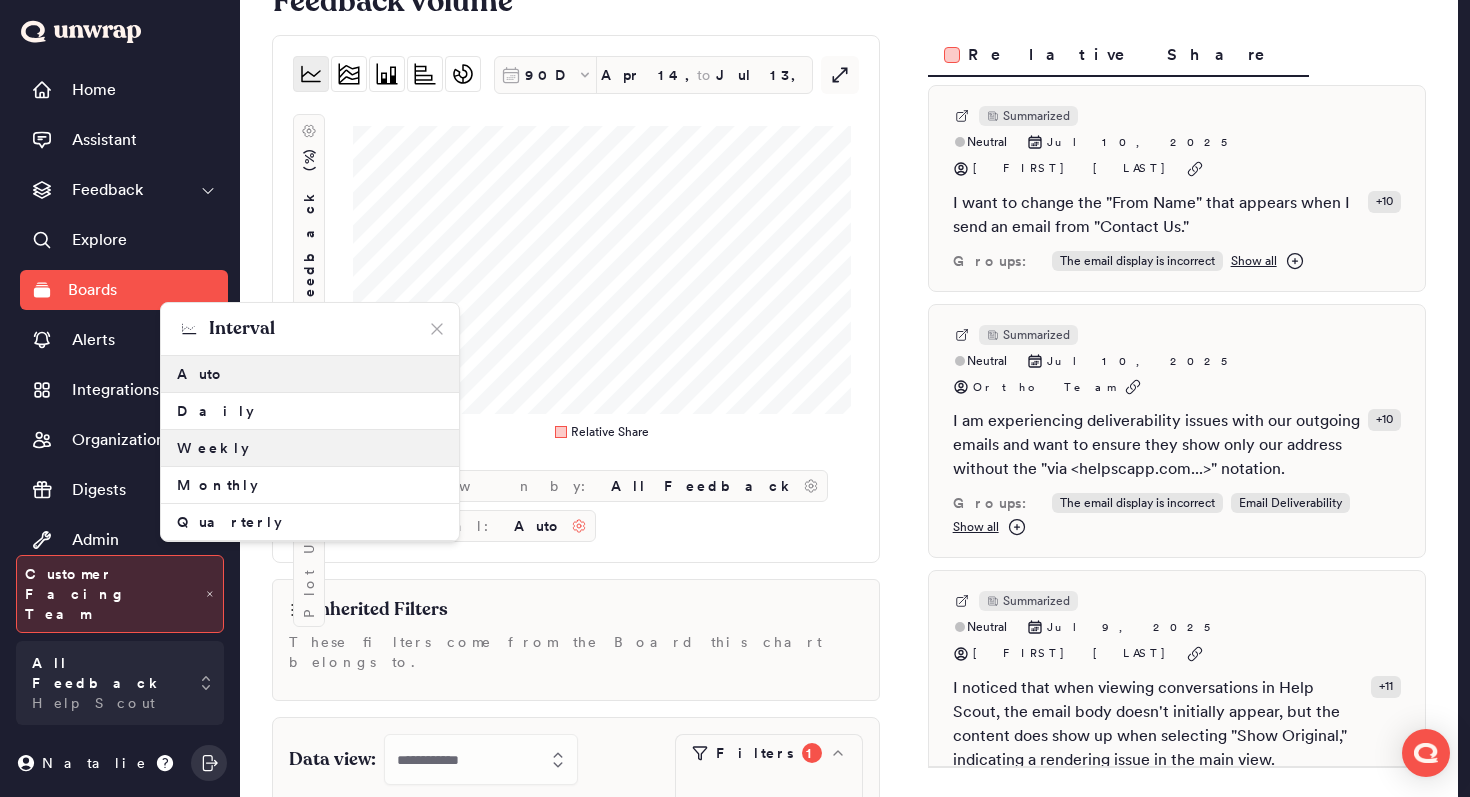 click on "Weekly" at bounding box center [310, 448] 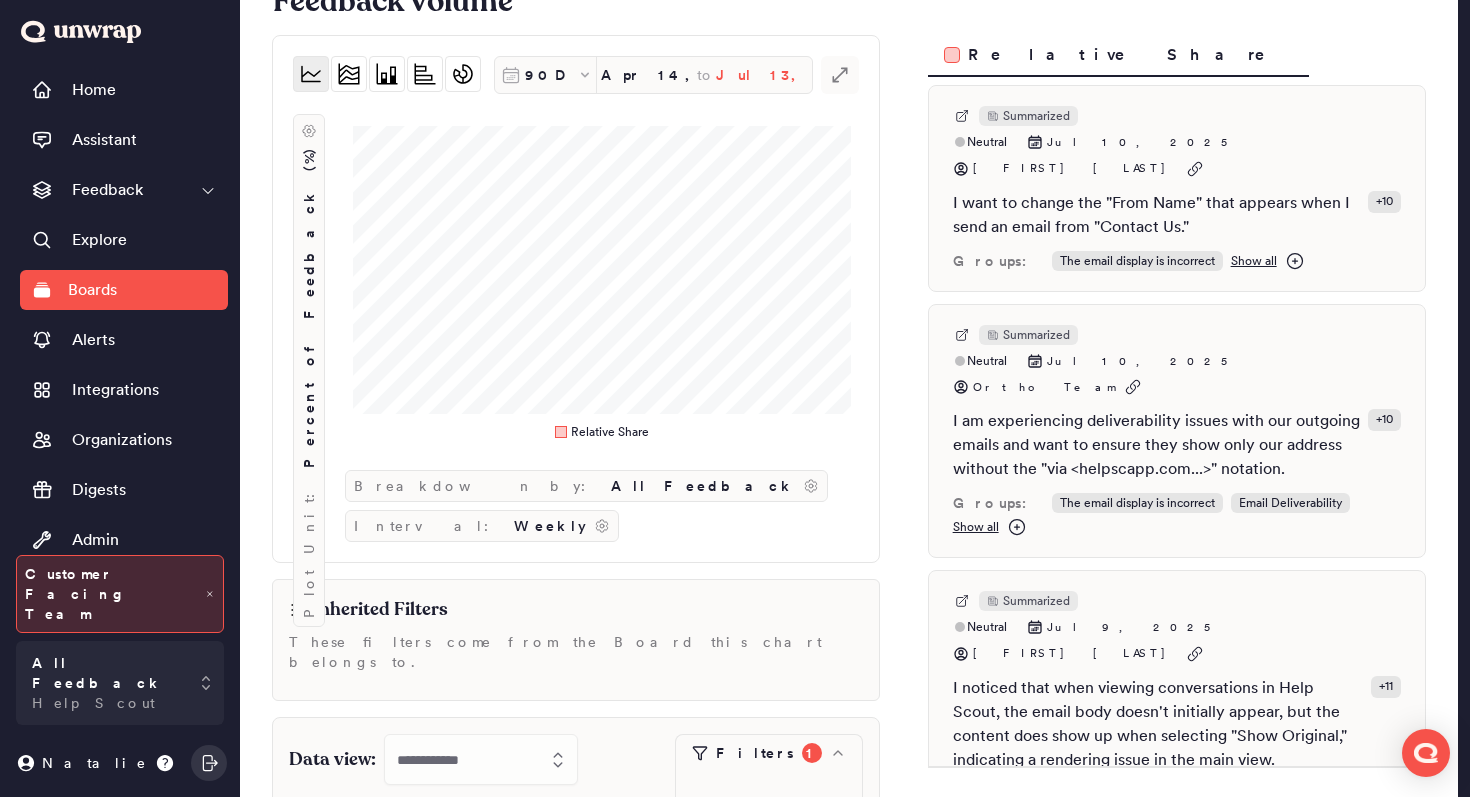 click on "Jul 13, 2025" at bounding box center [764, 75] 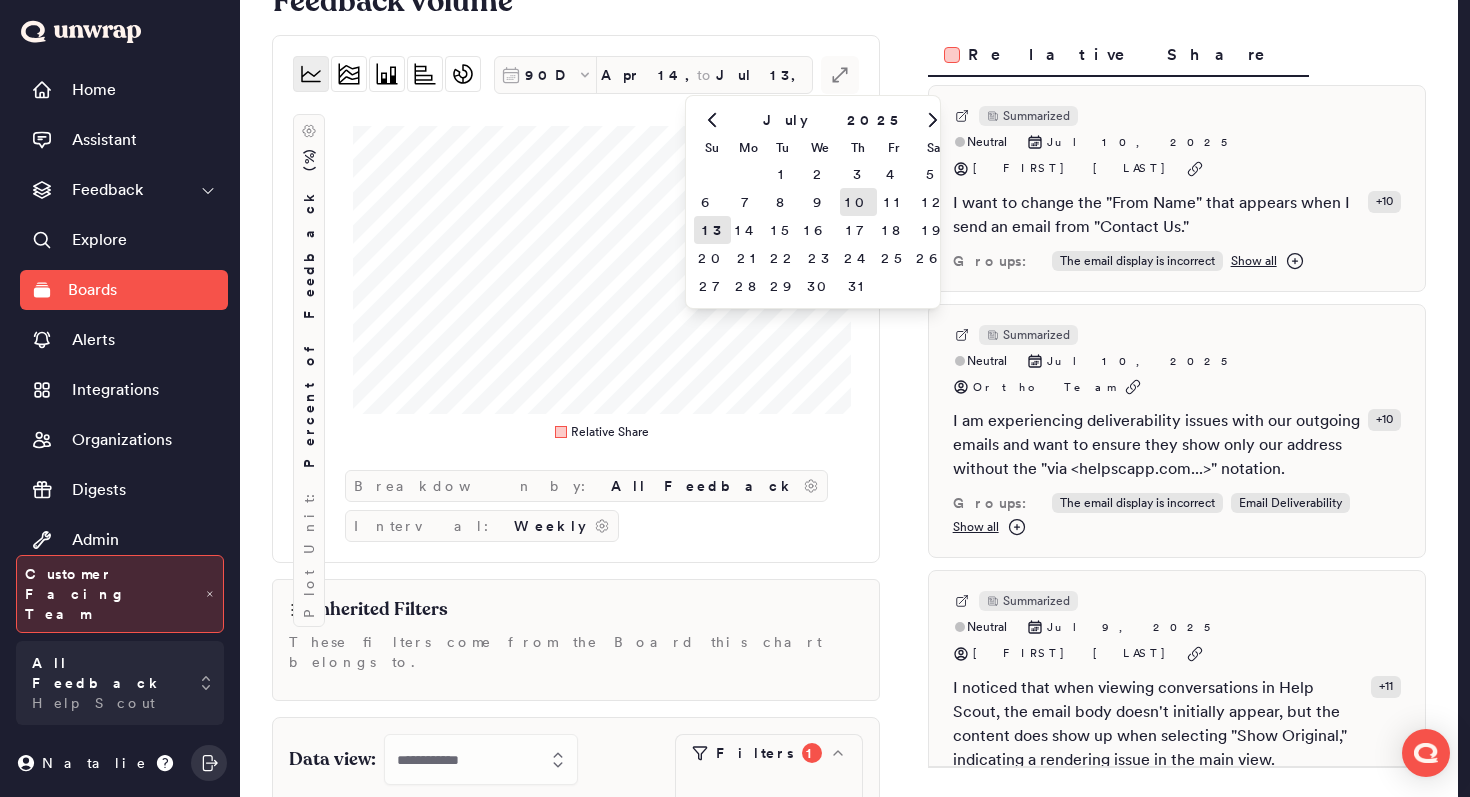 click on "10" at bounding box center [858, 202] 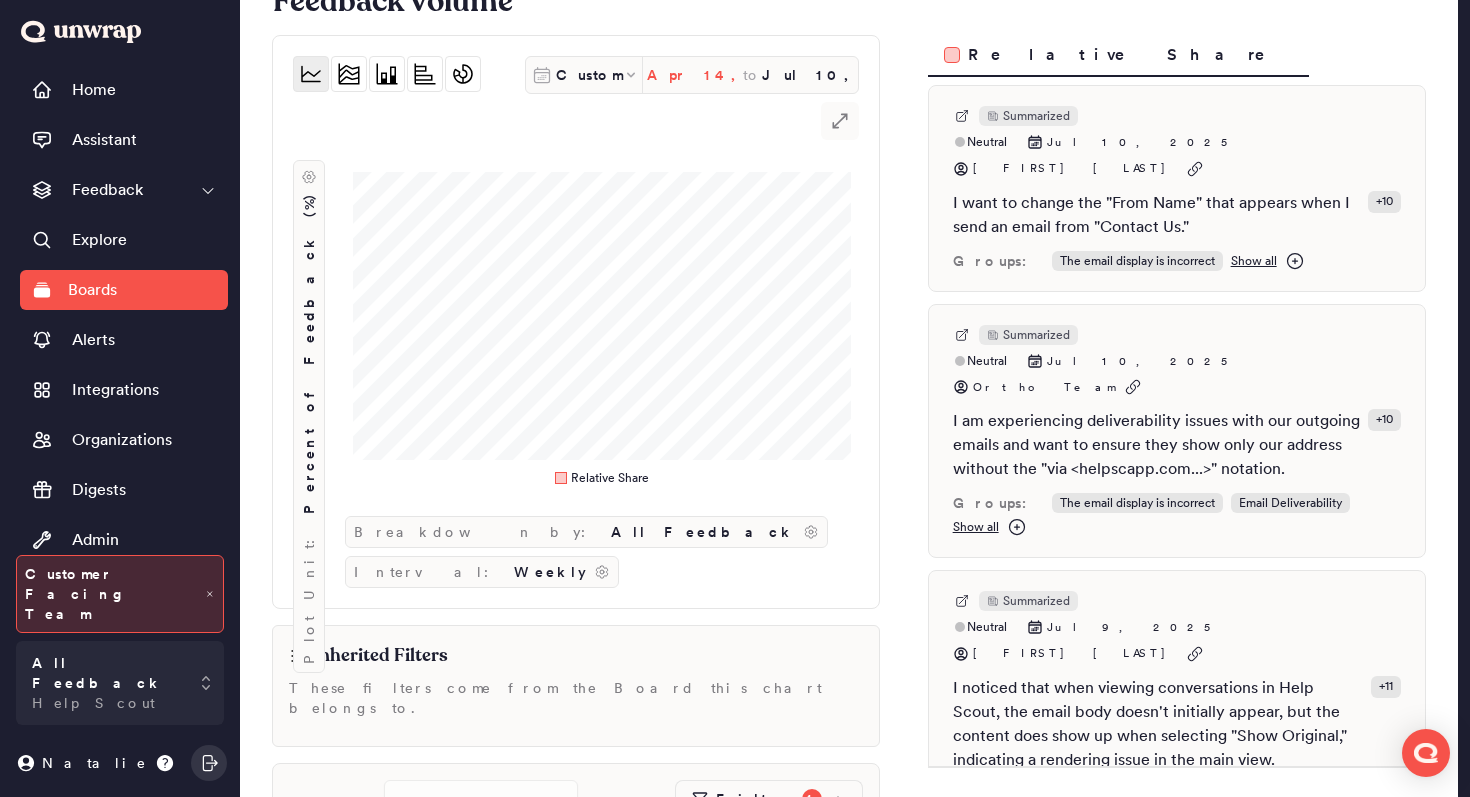 click on "Apr 14, 2025" at bounding box center [695, 75] 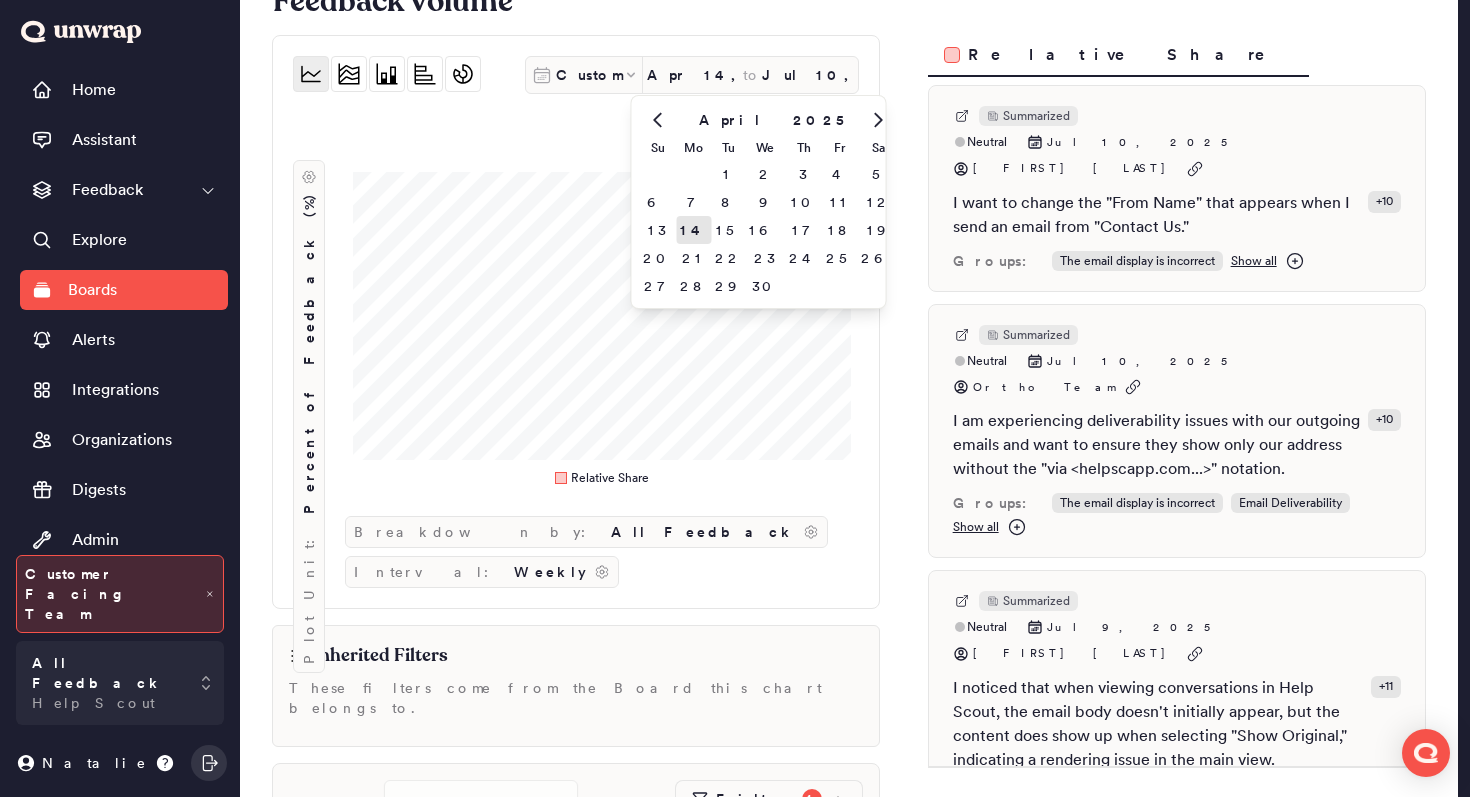 click at bounding box center [657, 120] 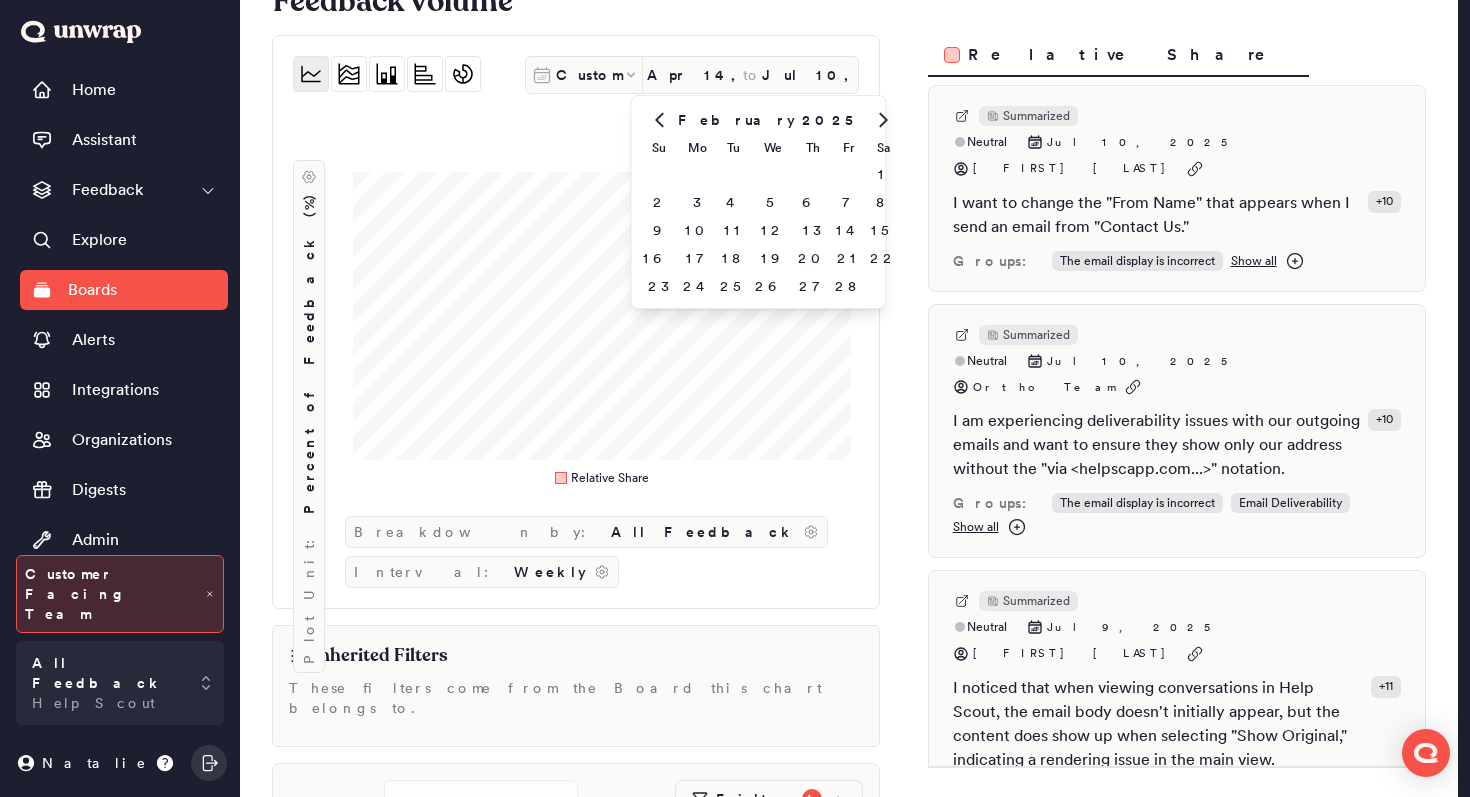 click at bounding box center (659, 120) 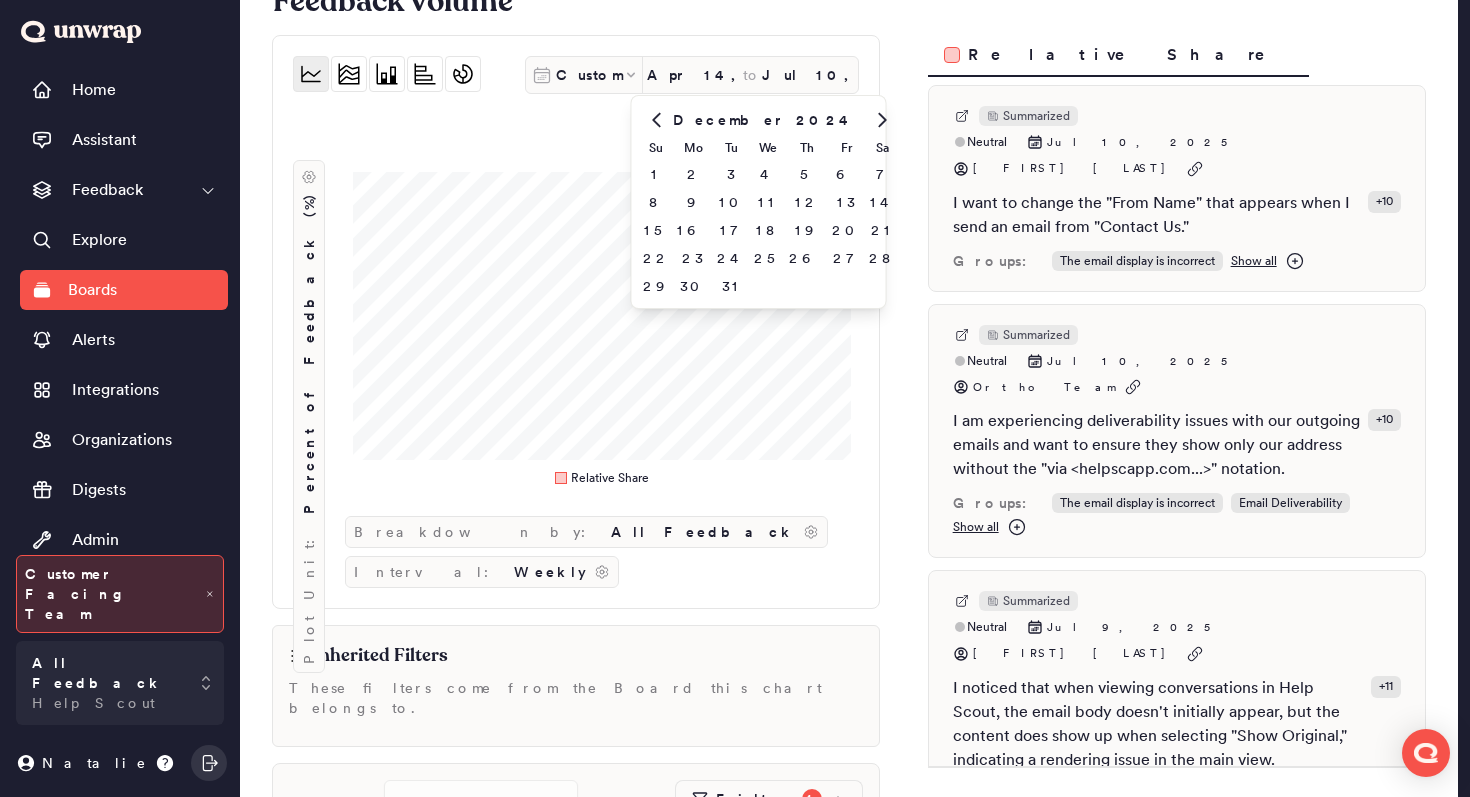 click 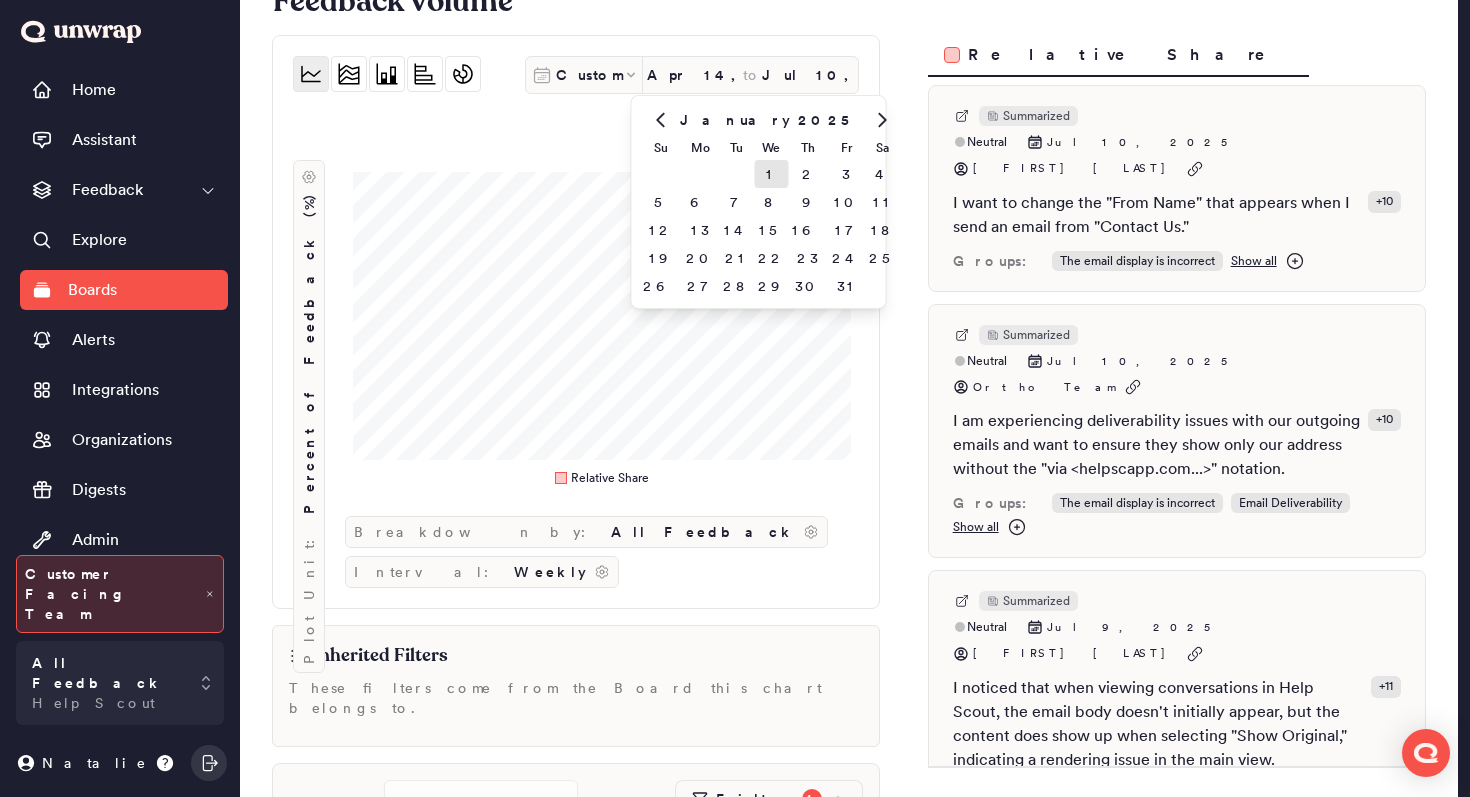 click on "1" at bounding box center [771, 174] 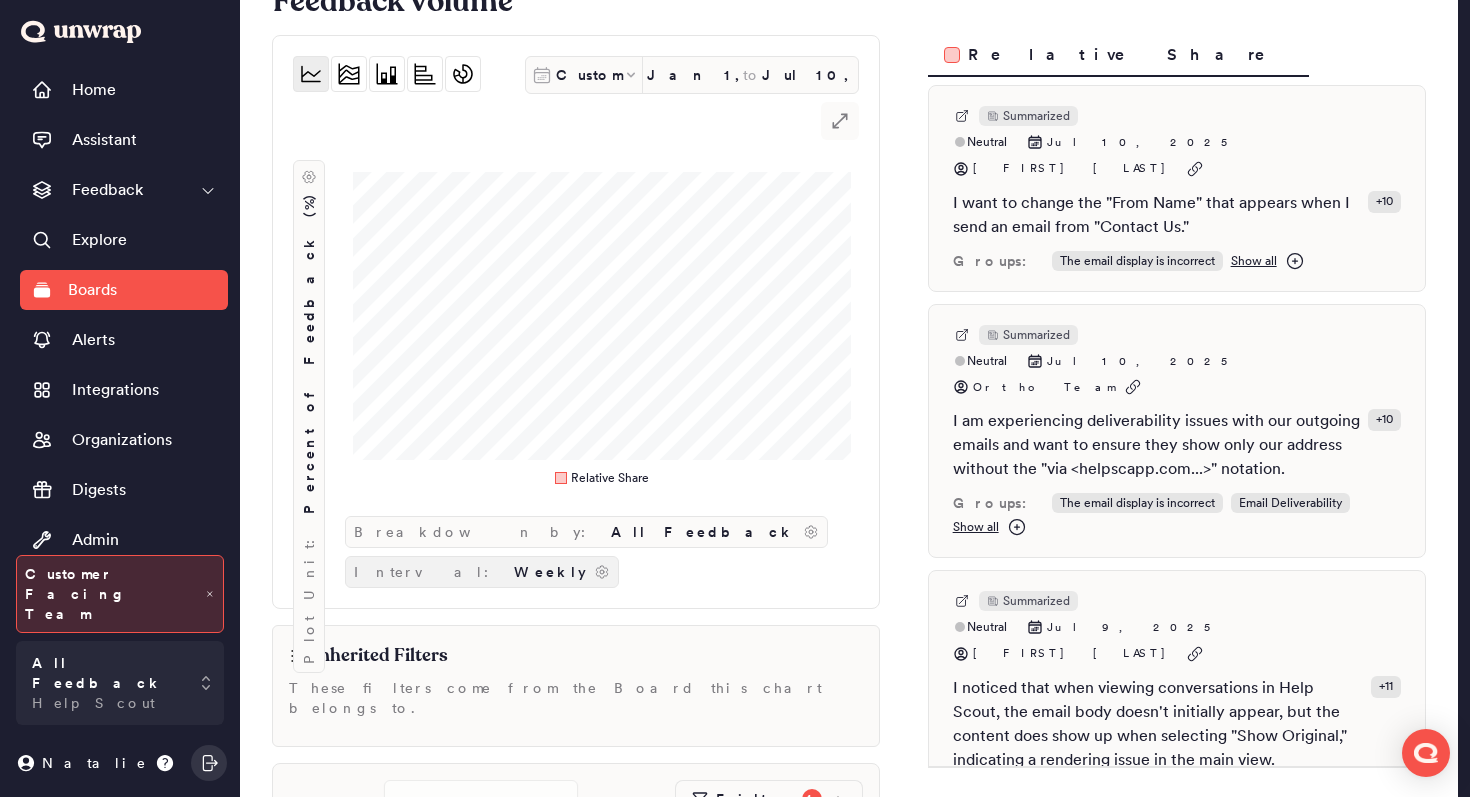 click on "Weekly" at bounding box center [550, 572] 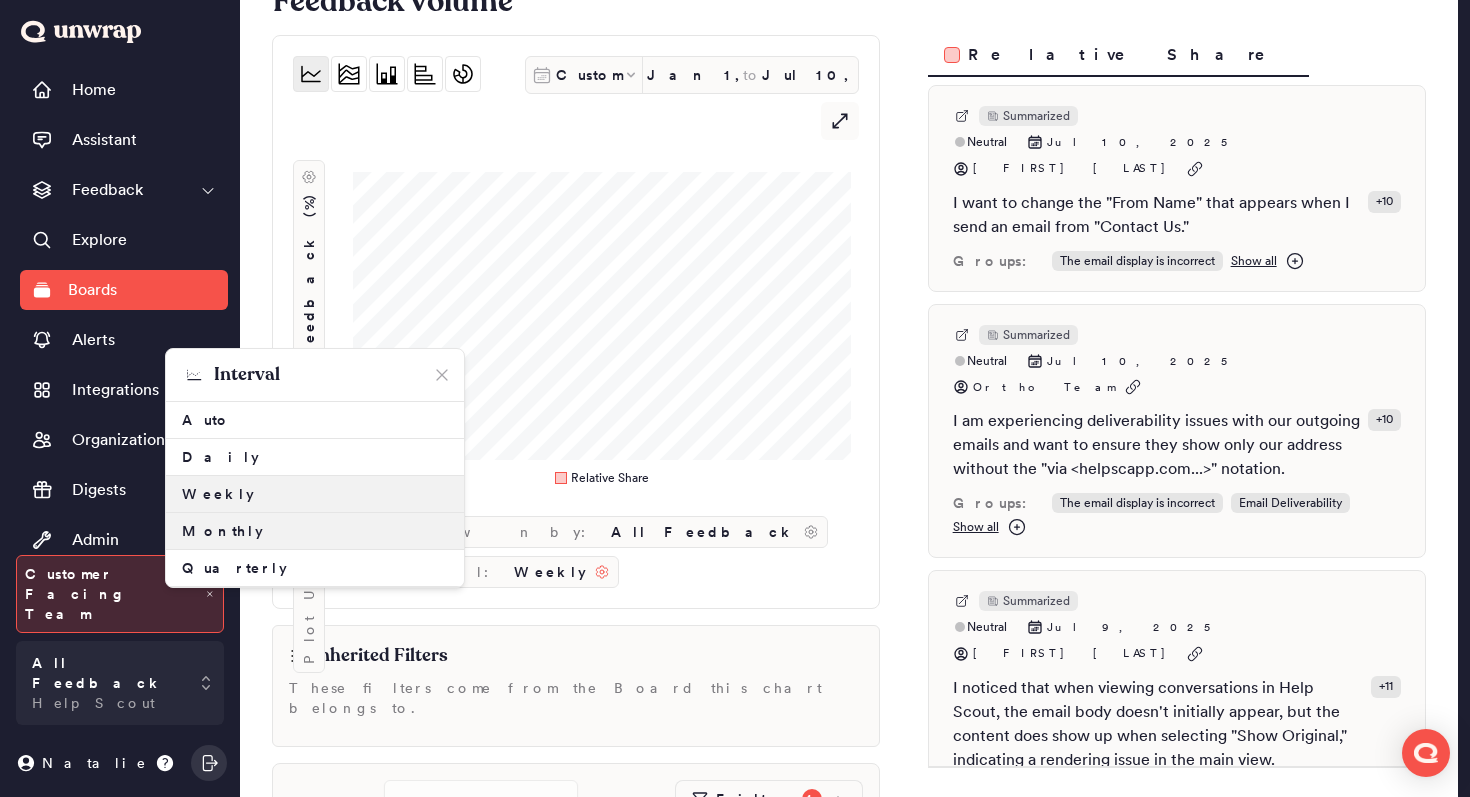 click on "Monthly" at bounding box center [315, 531] 